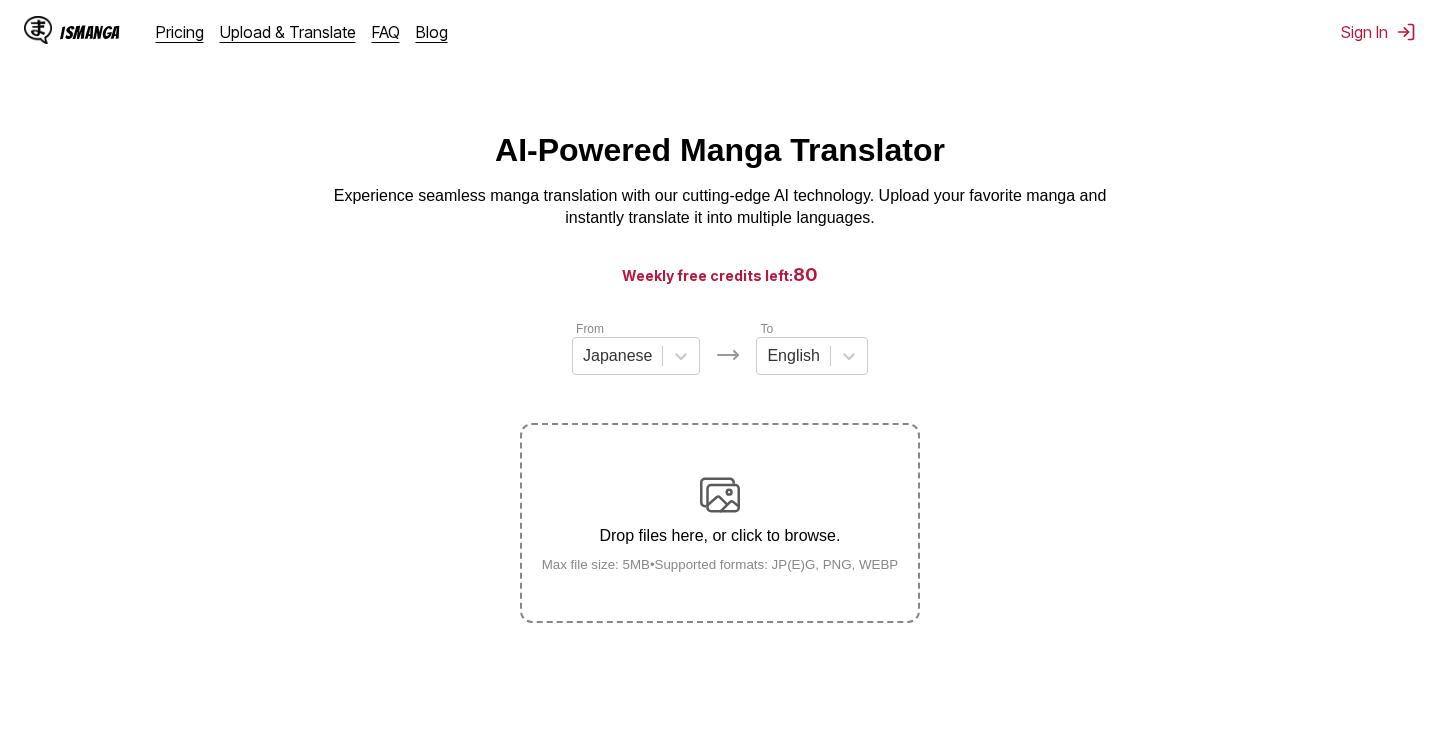 scroll, scrollTop: 0, scrollLeft: 0, axis: both 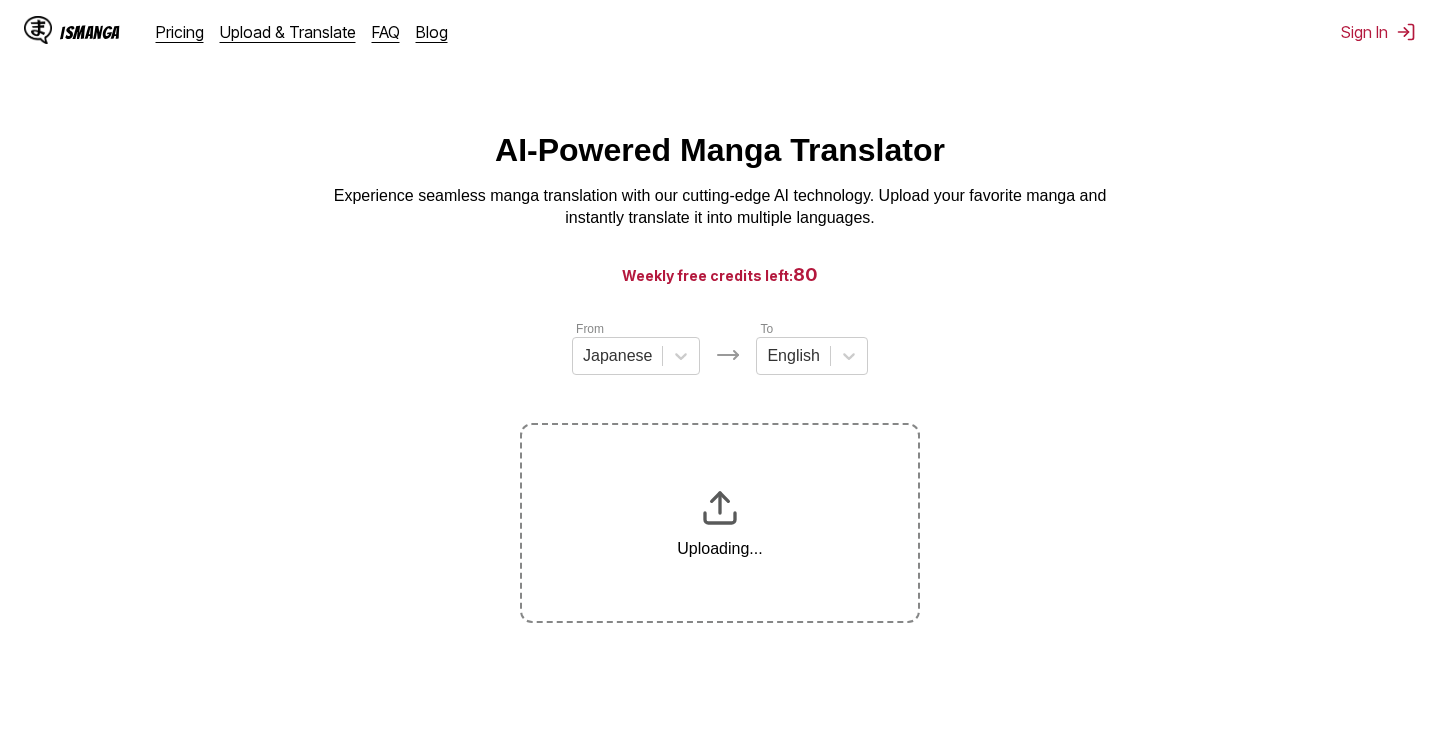 click on "From Japanese To English Uploading..." at bounding box center (720, 471) 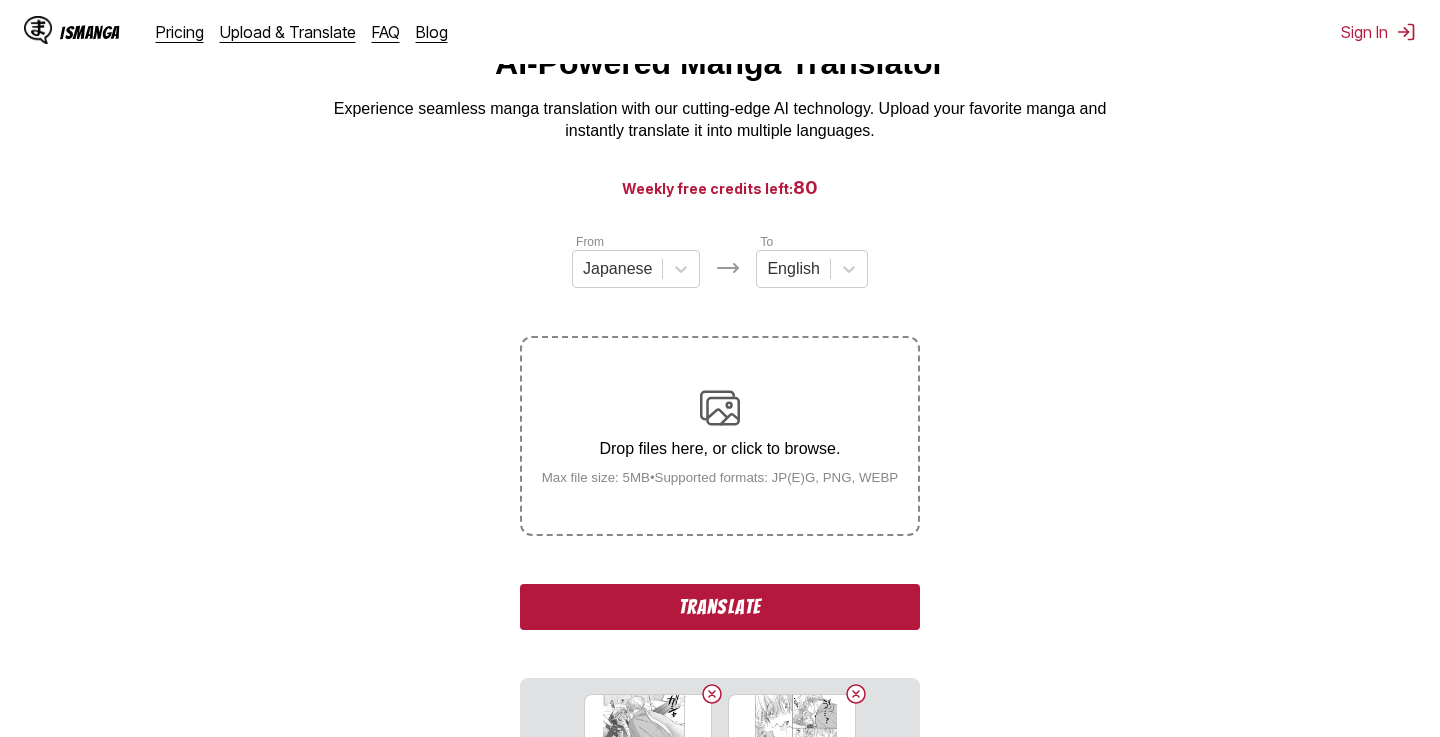 click on "Translate" at bounding box center [720, 607] 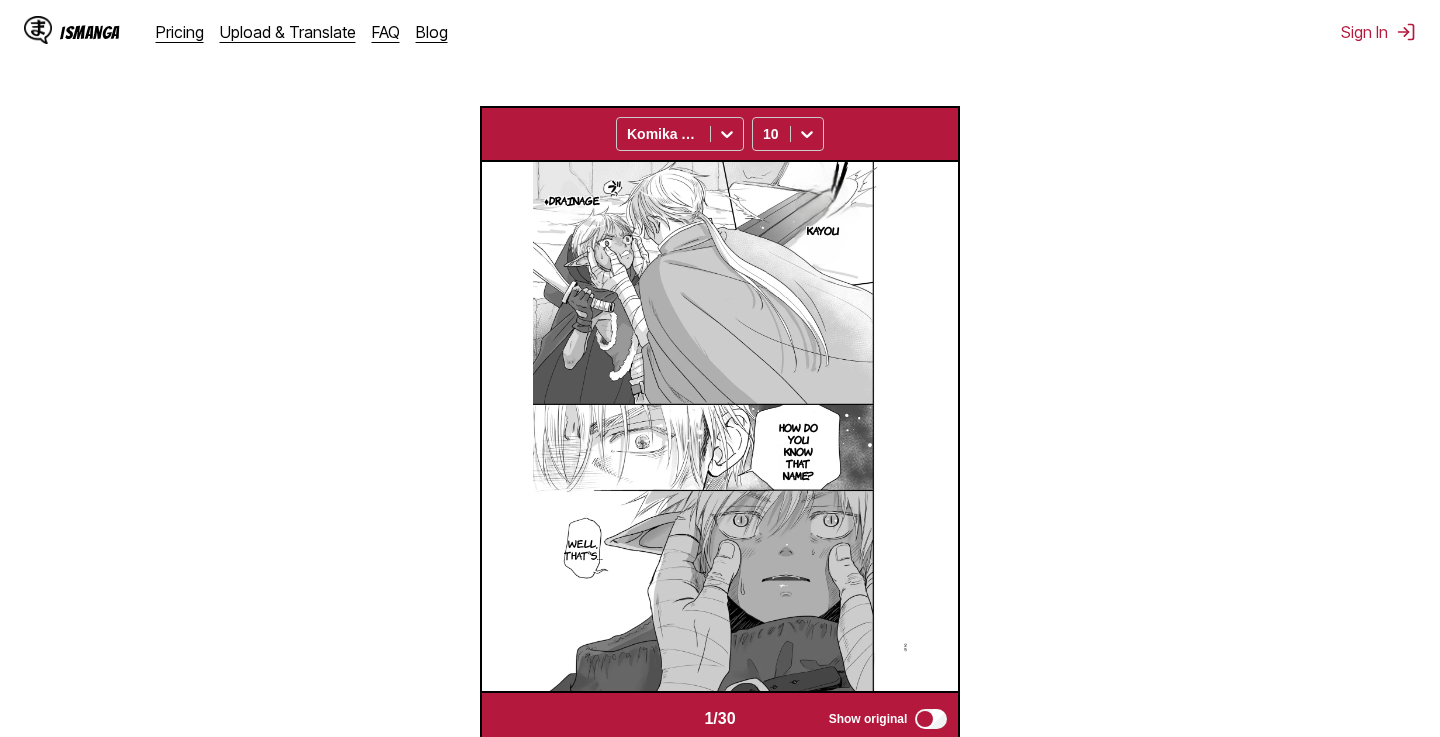 scroll, scrollTop: 717, scrollLeft: 0, axis: vertical 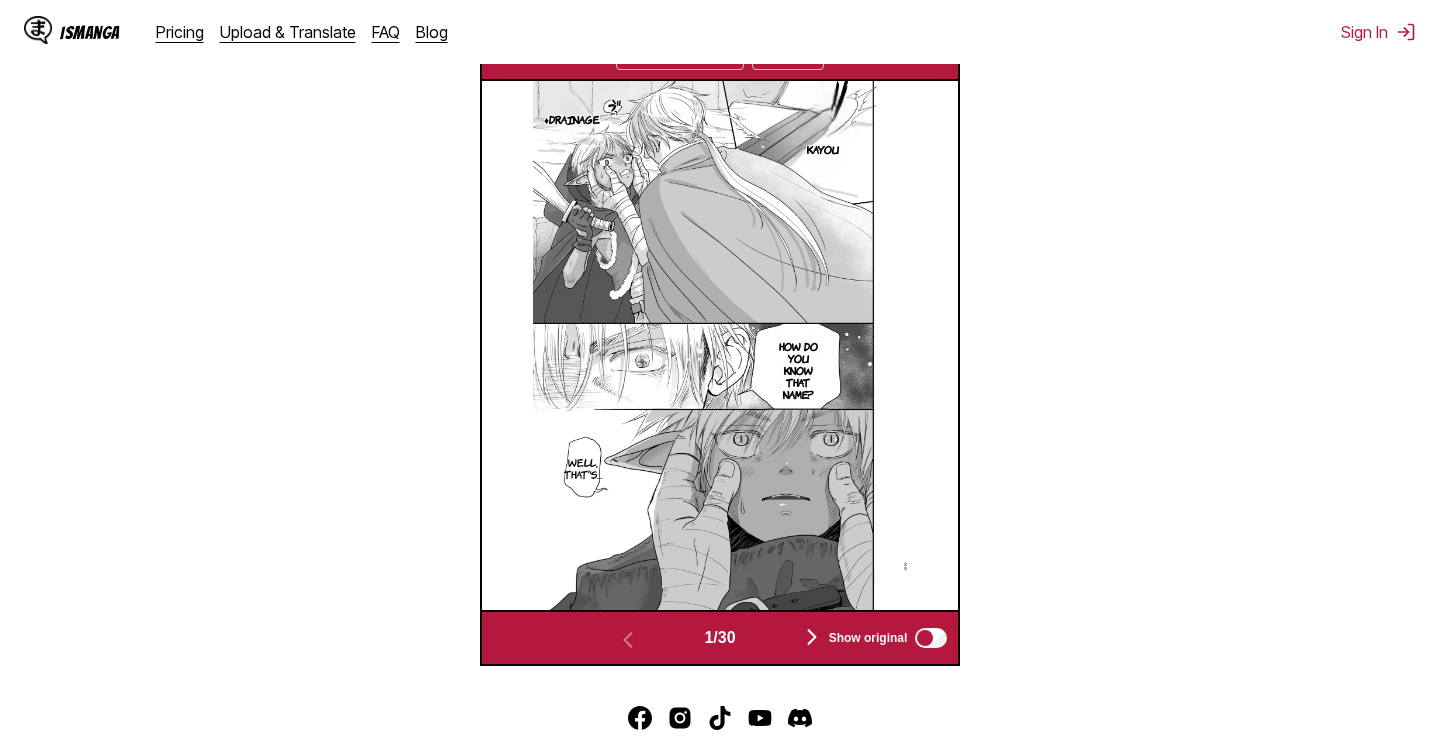 click on "Show original" at bounding box center (884, 638) 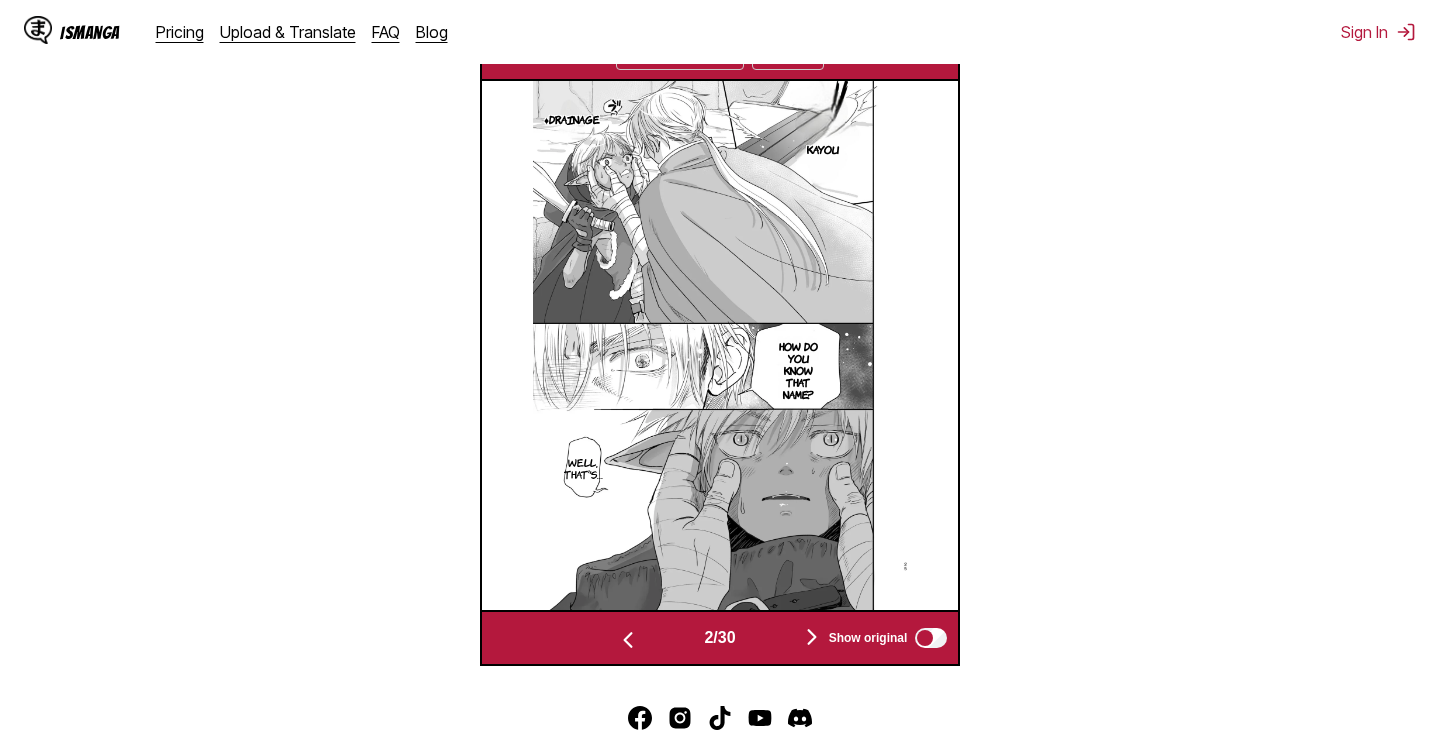 scroll, scrollTop: 0, scrollLeft: 477, axis: horizontal 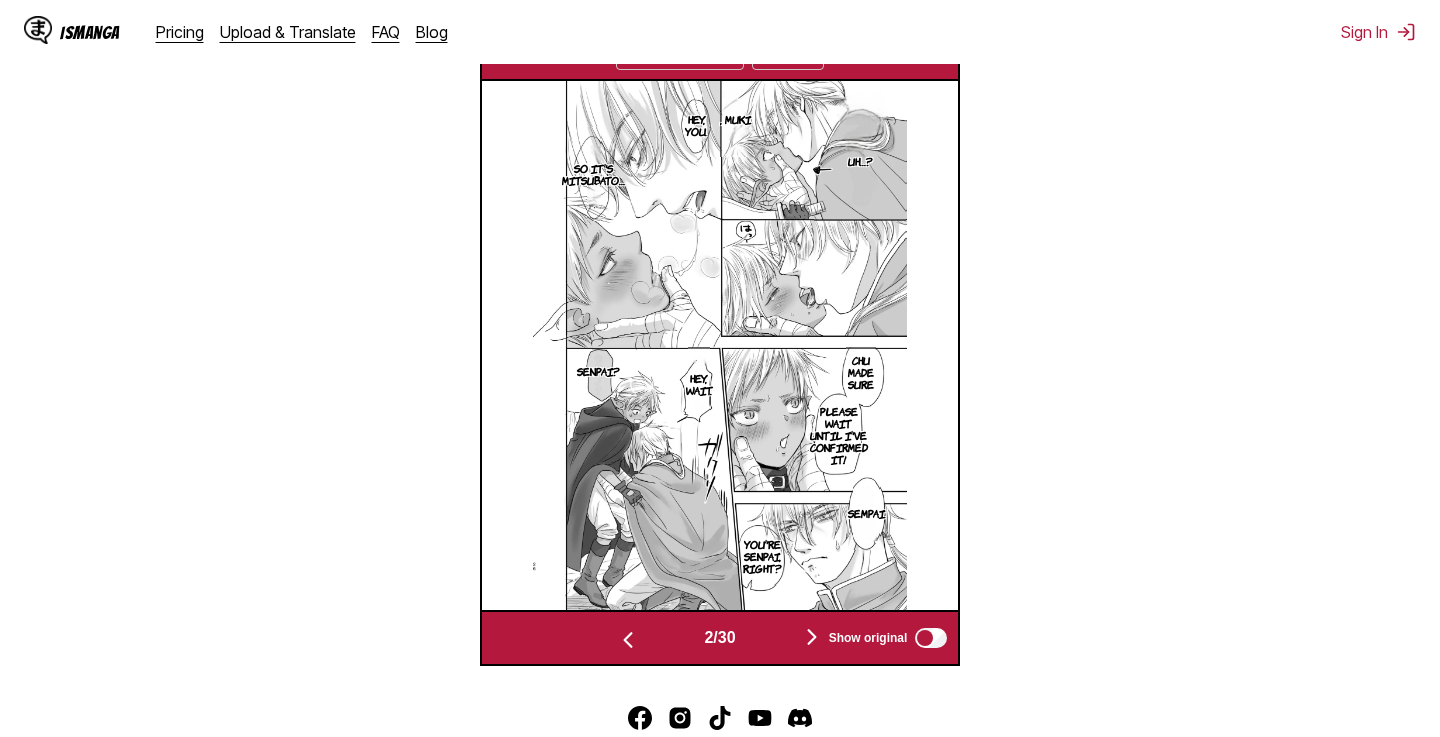 click at bounding box center [628, 638] 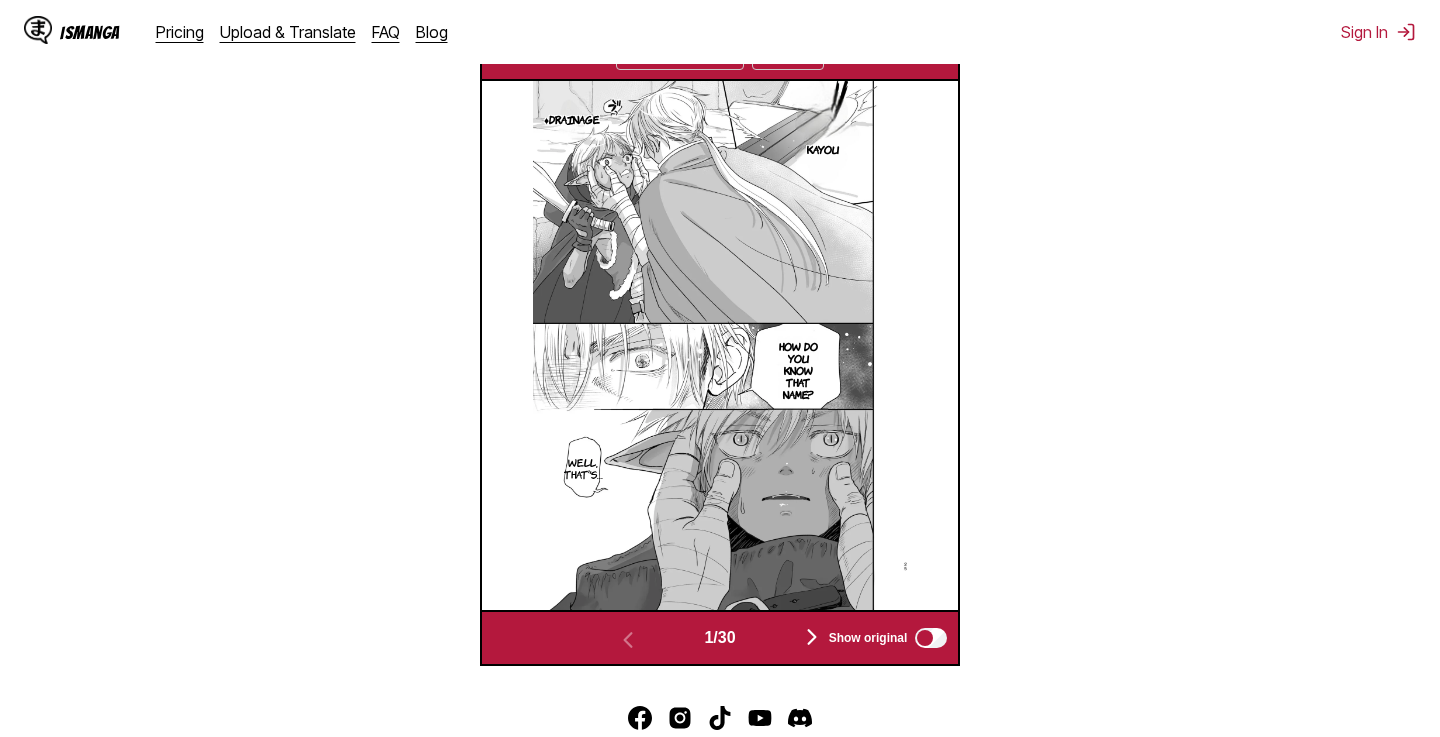 click at bounding box center (812, 637) 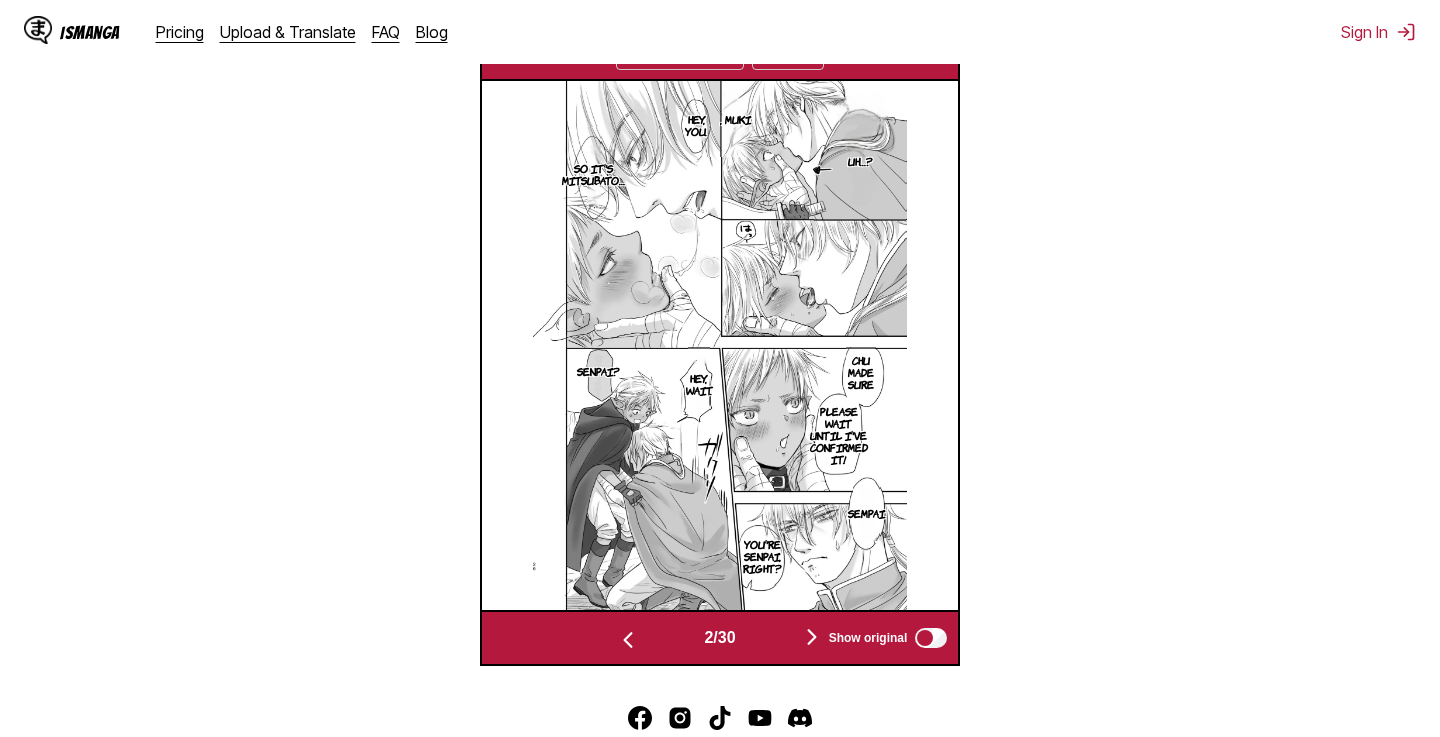 click at bounding box center [812, 637] 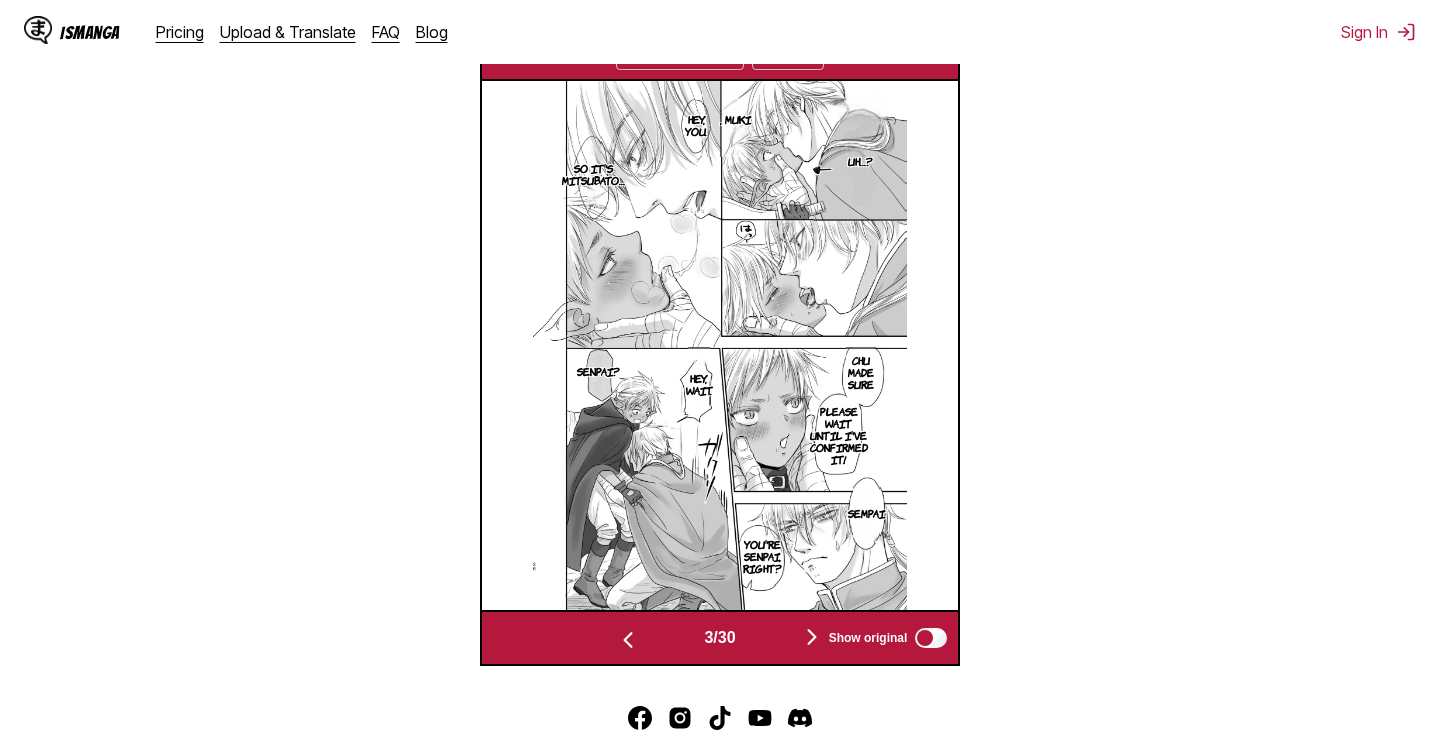 scroll, scrollTop: 0, scrollLeft: 953, axis: horizontal 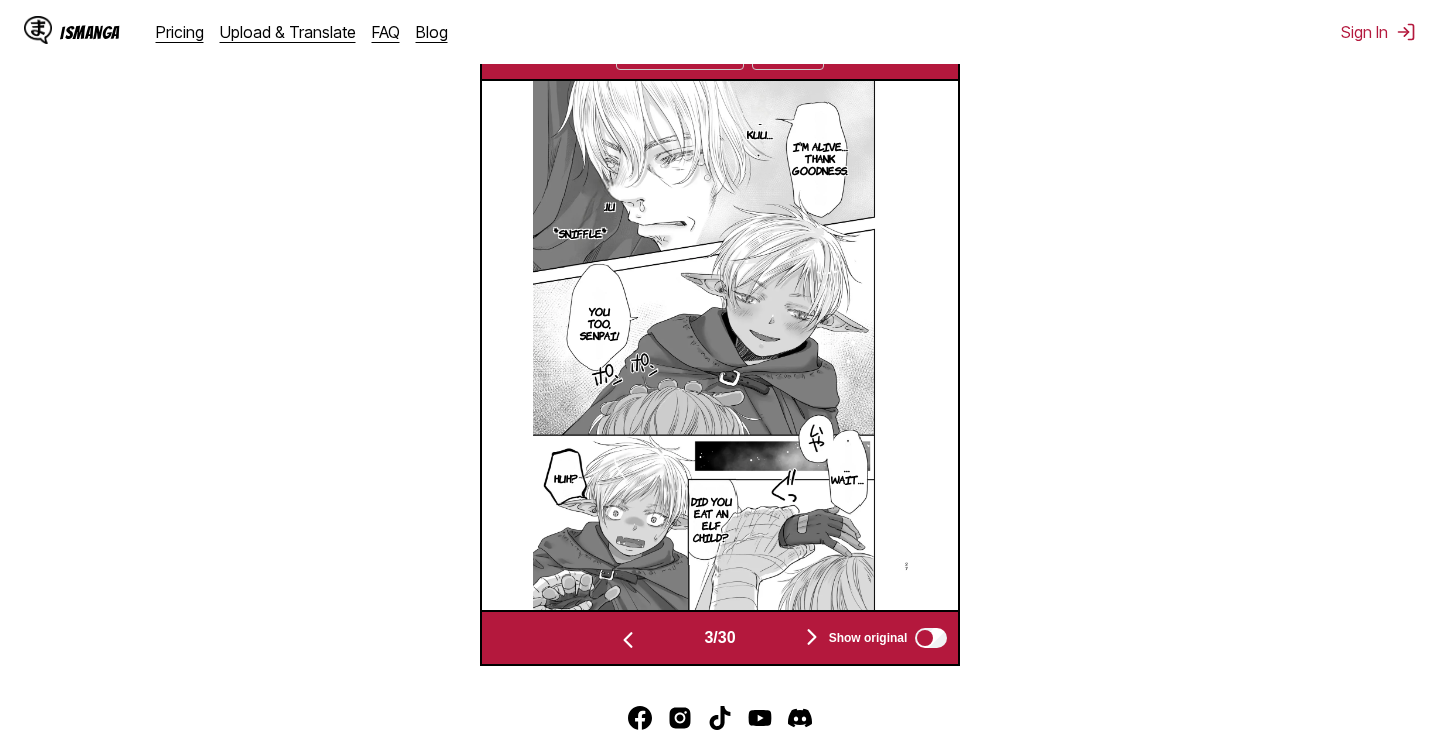 click on "Show original" at bounding box center (884, 638) 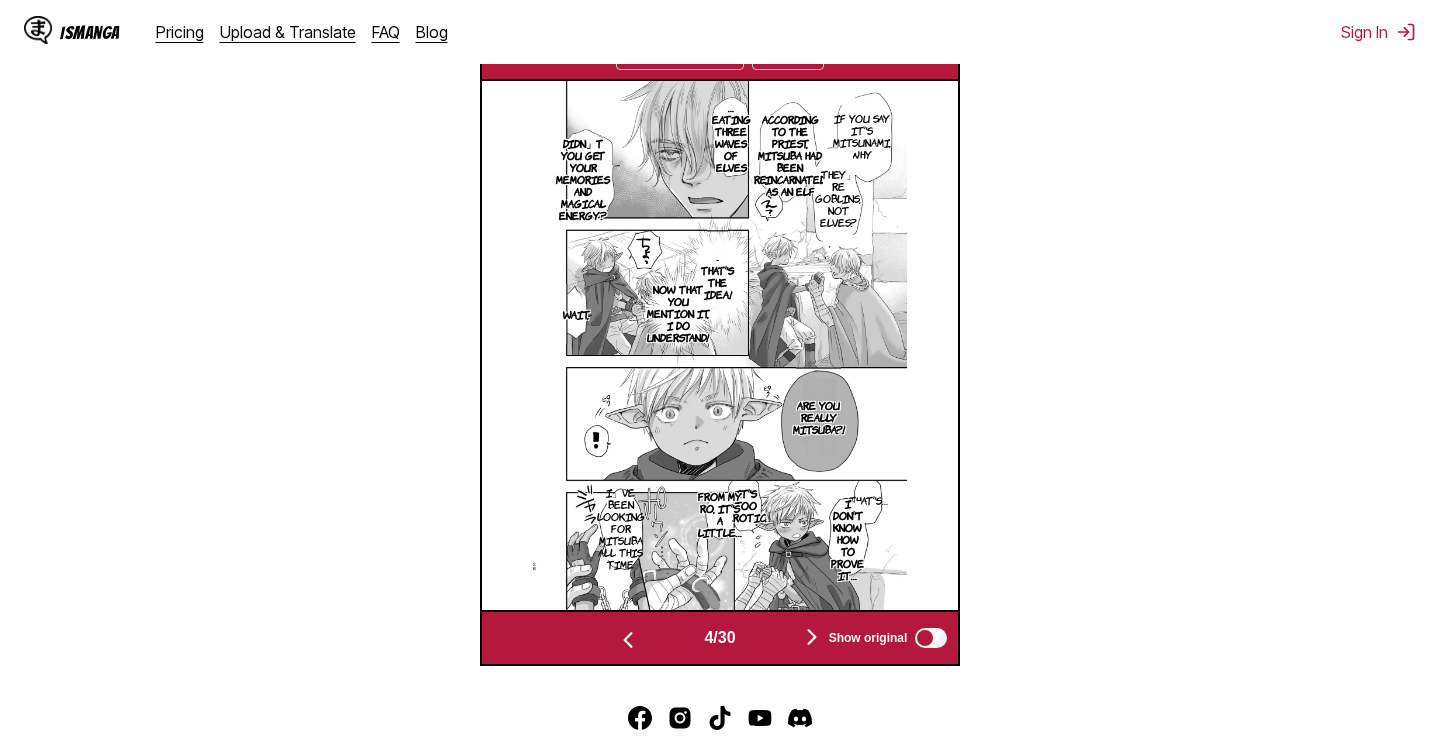 click on "Show original" at bounding box center [884, 638] 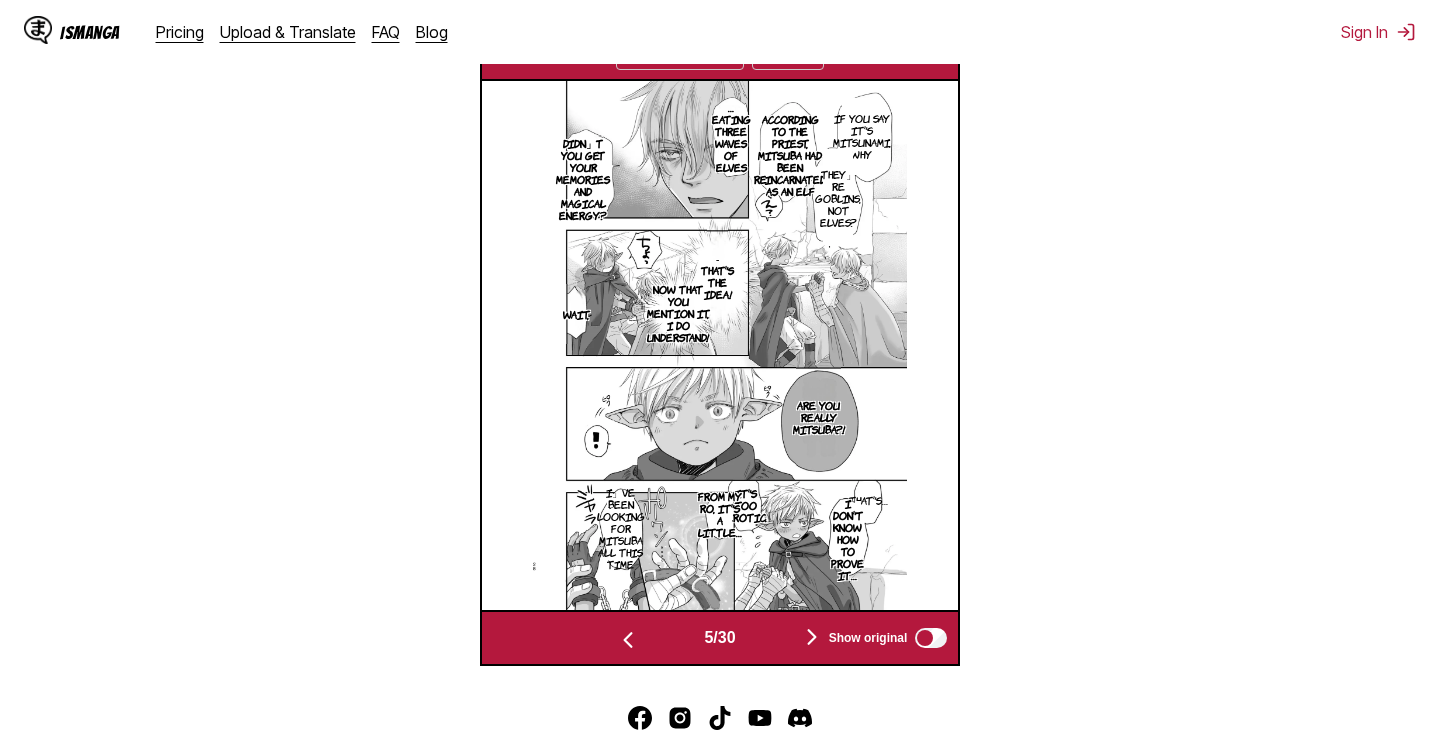 scroll, scrollTop: 0, scrollLeft: 1907, axis: horizontal 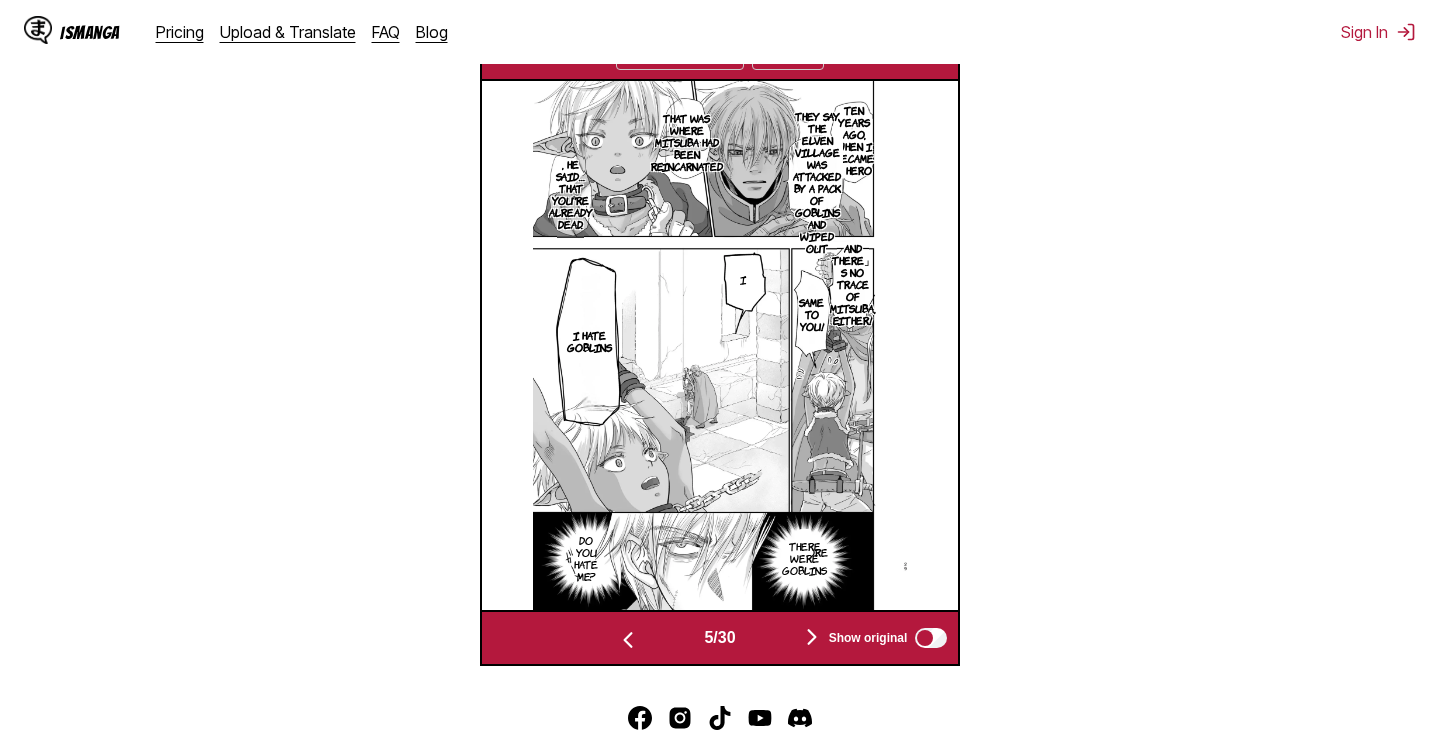 click at bounding box center [812, 637] 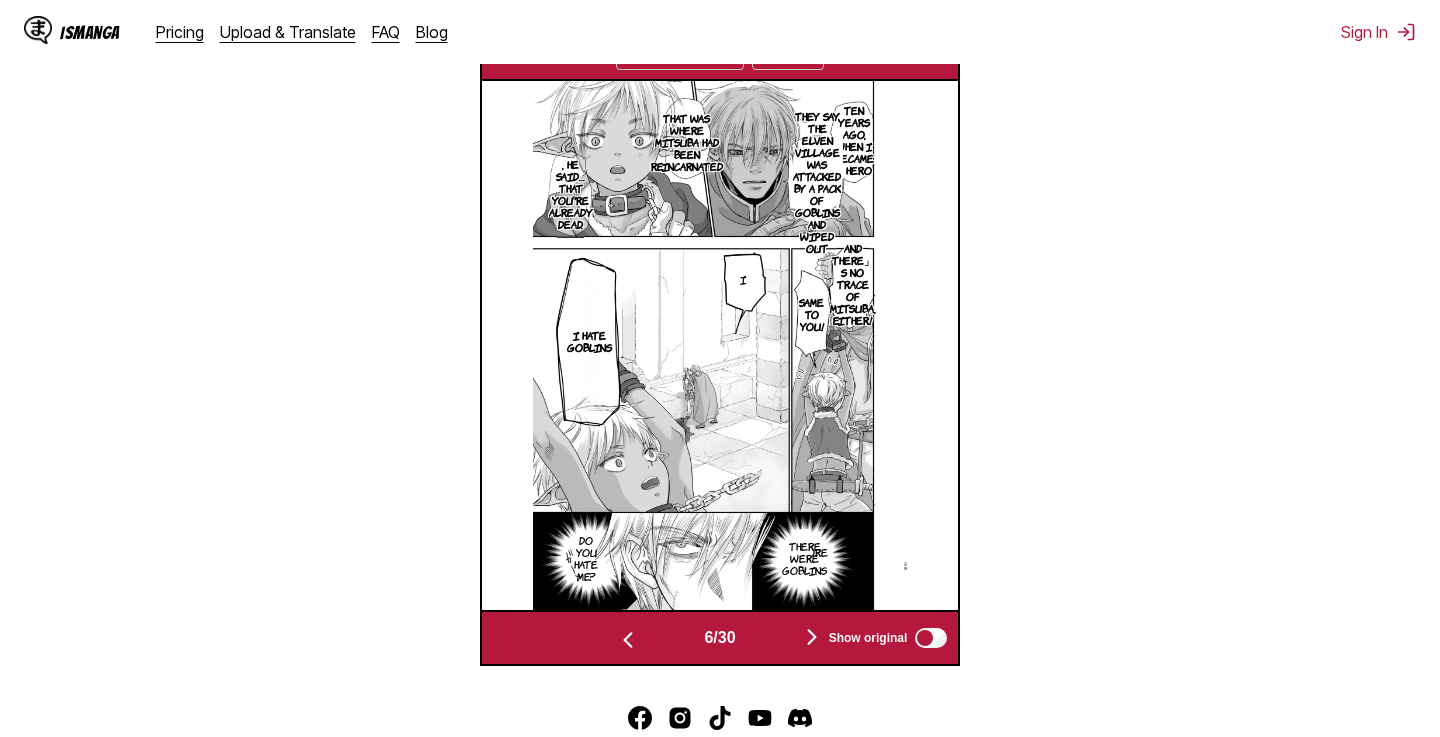 scroll, scrollTop: 0, scrollLeft: 2384, axis: horizontal 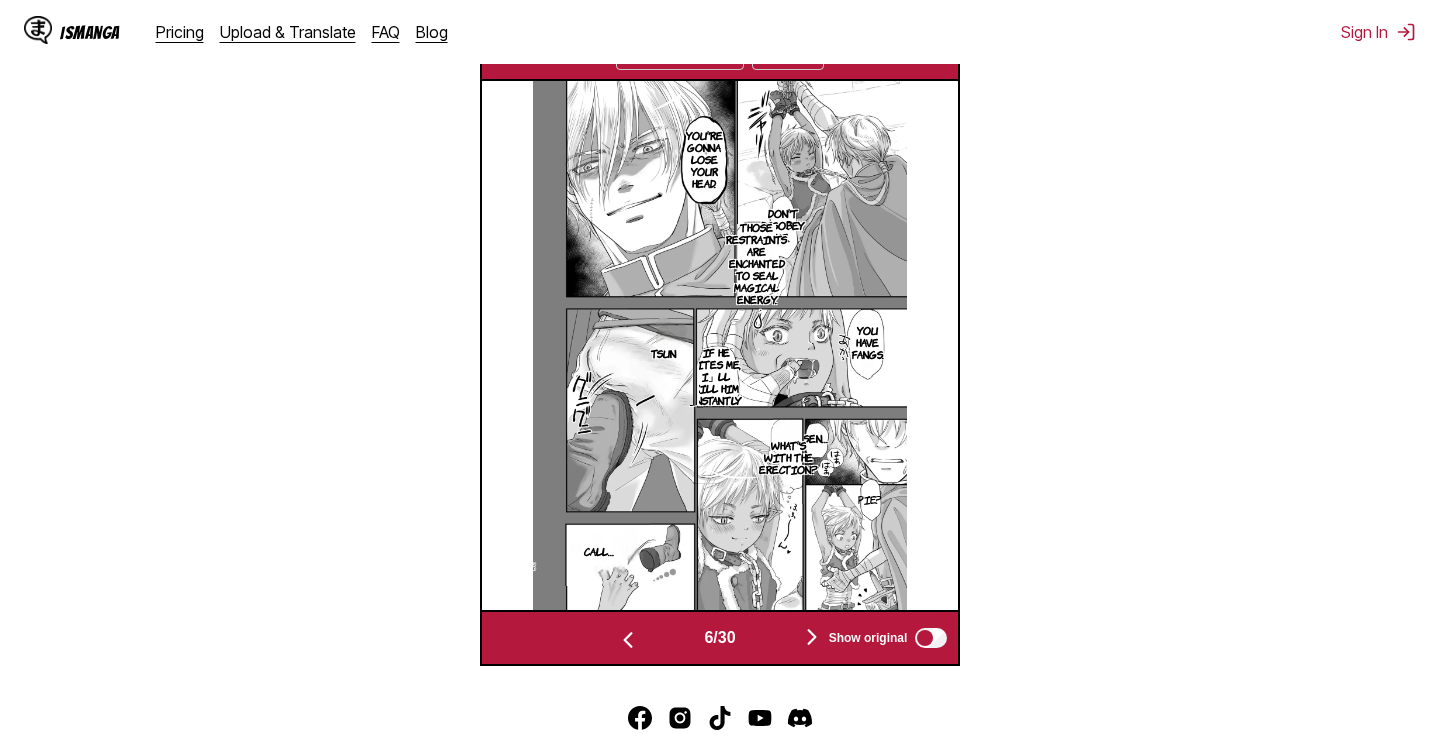 click on "Those restraints are enchanted to seal magical energy." at bounding box center [756, 263] 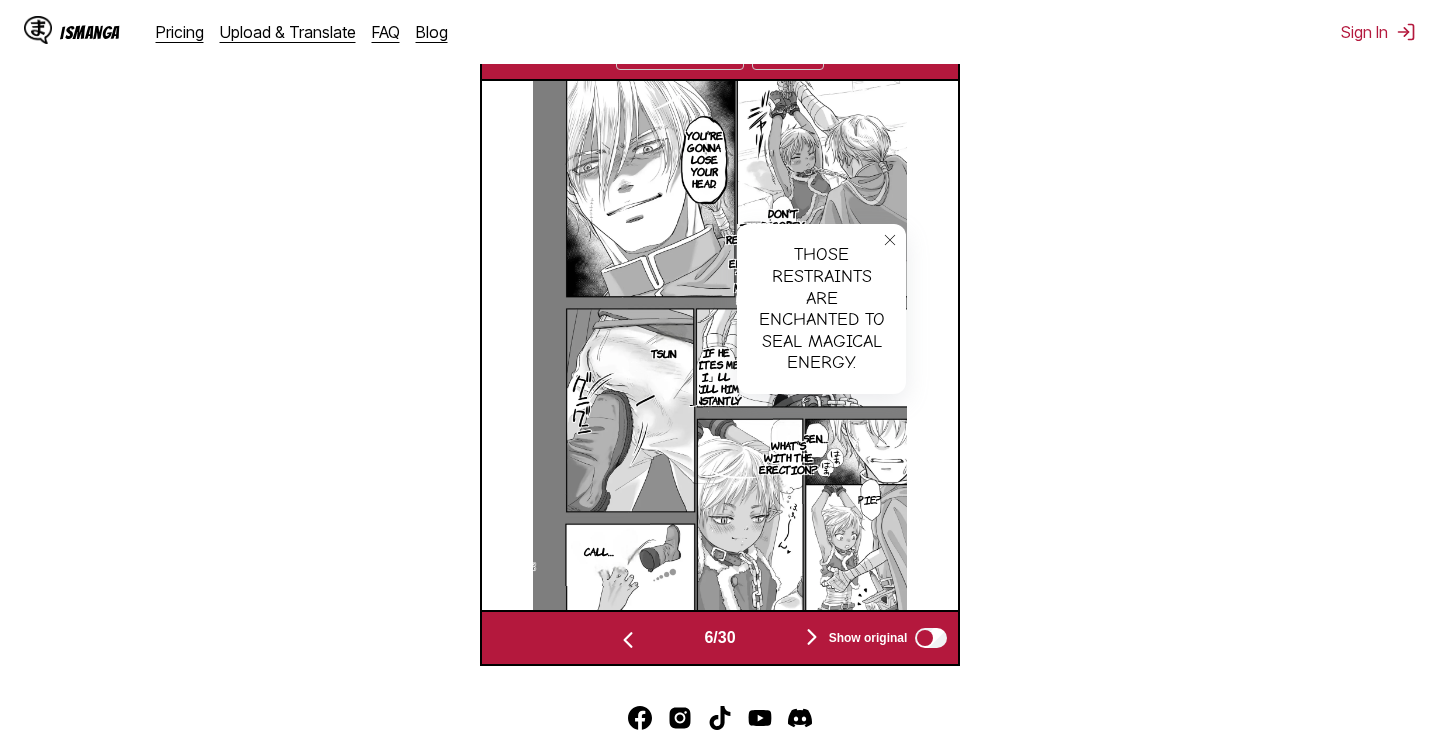 click 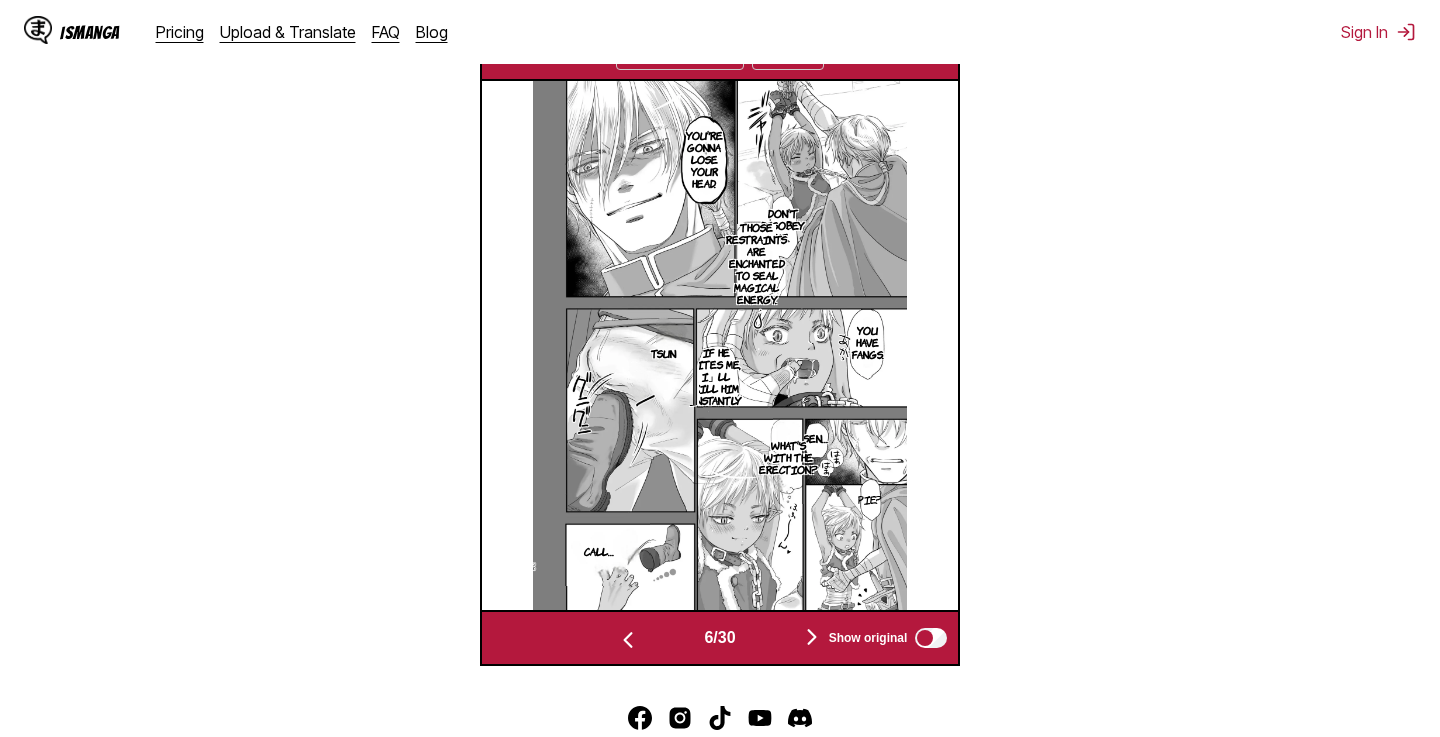 click on "Those restraints are enchanted to seal magical energy." at bounding box center [756, 263] 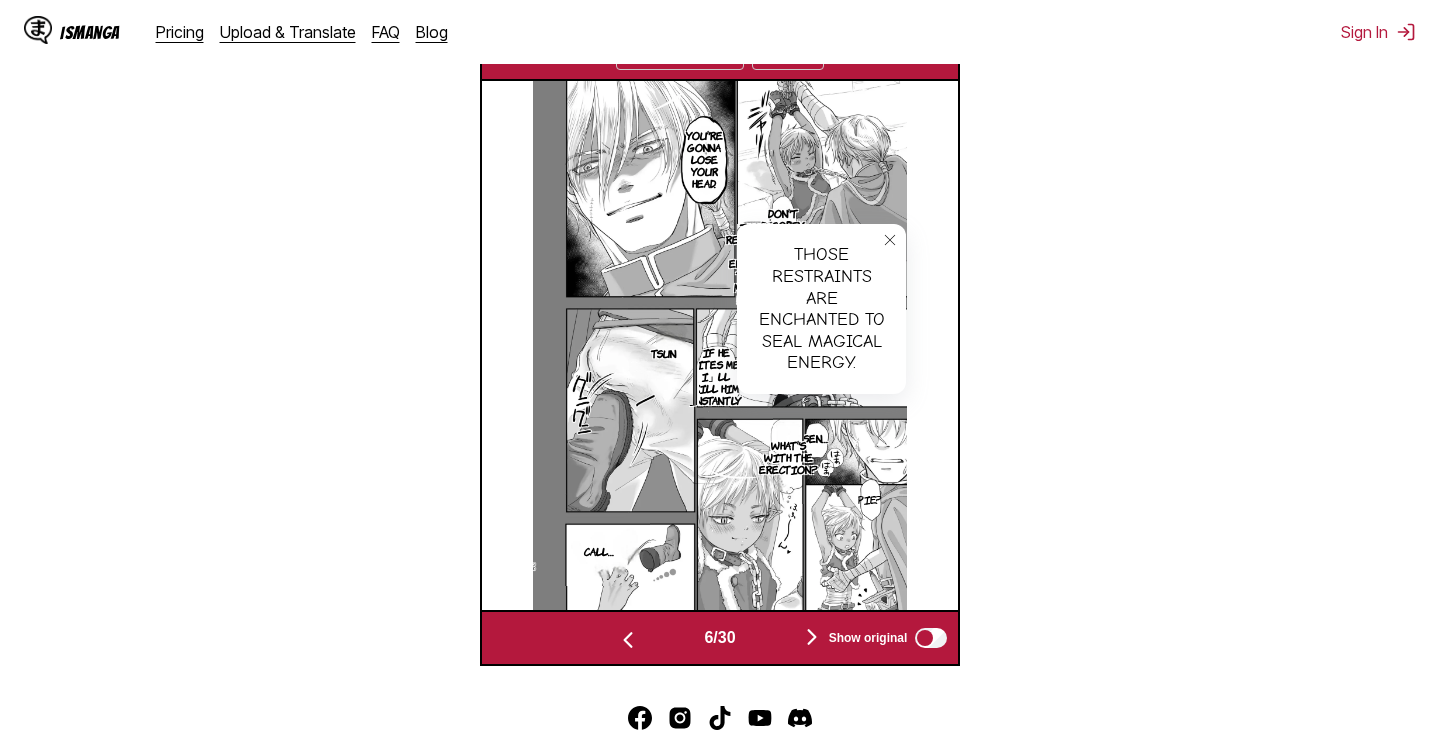 click at bounding box center (890, 240) 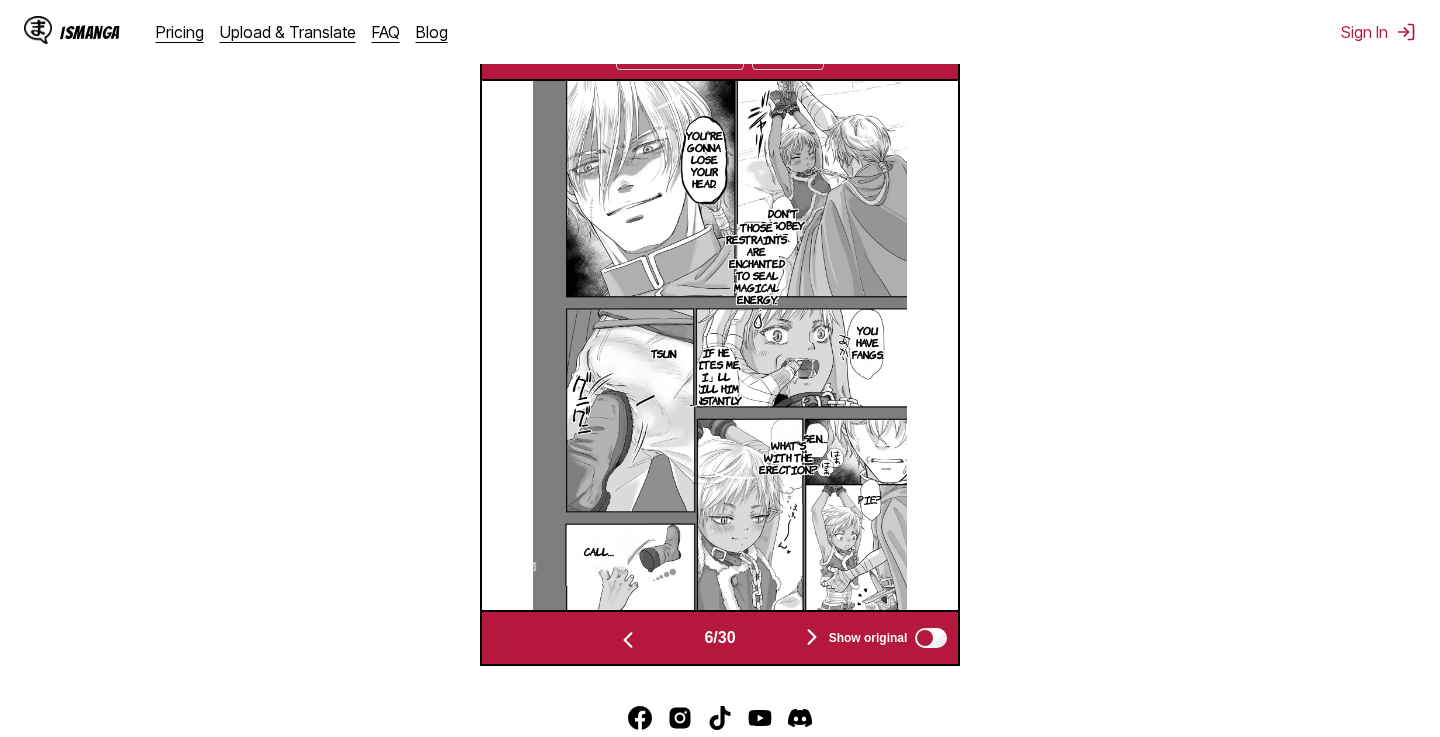 click on "Don't disobey me." at bounding box center (783, 225) 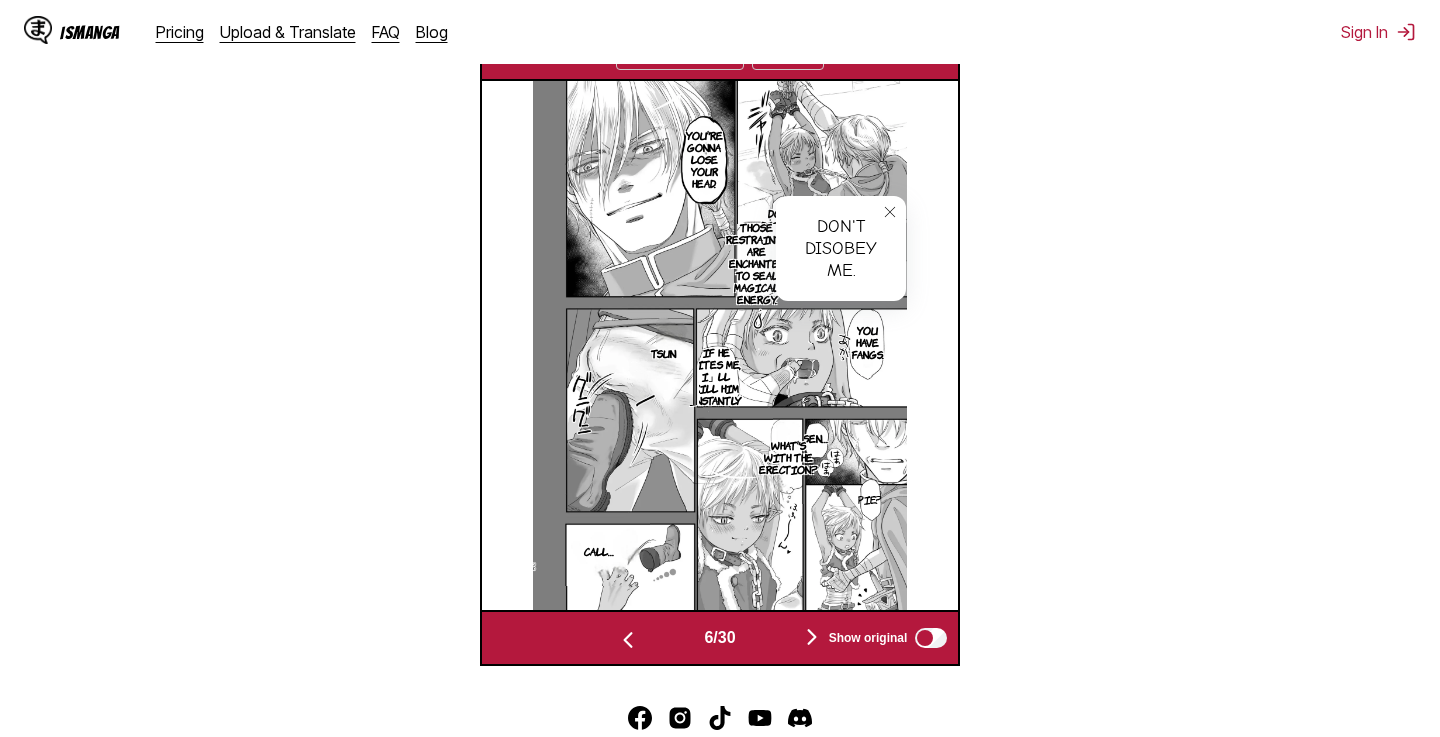 click 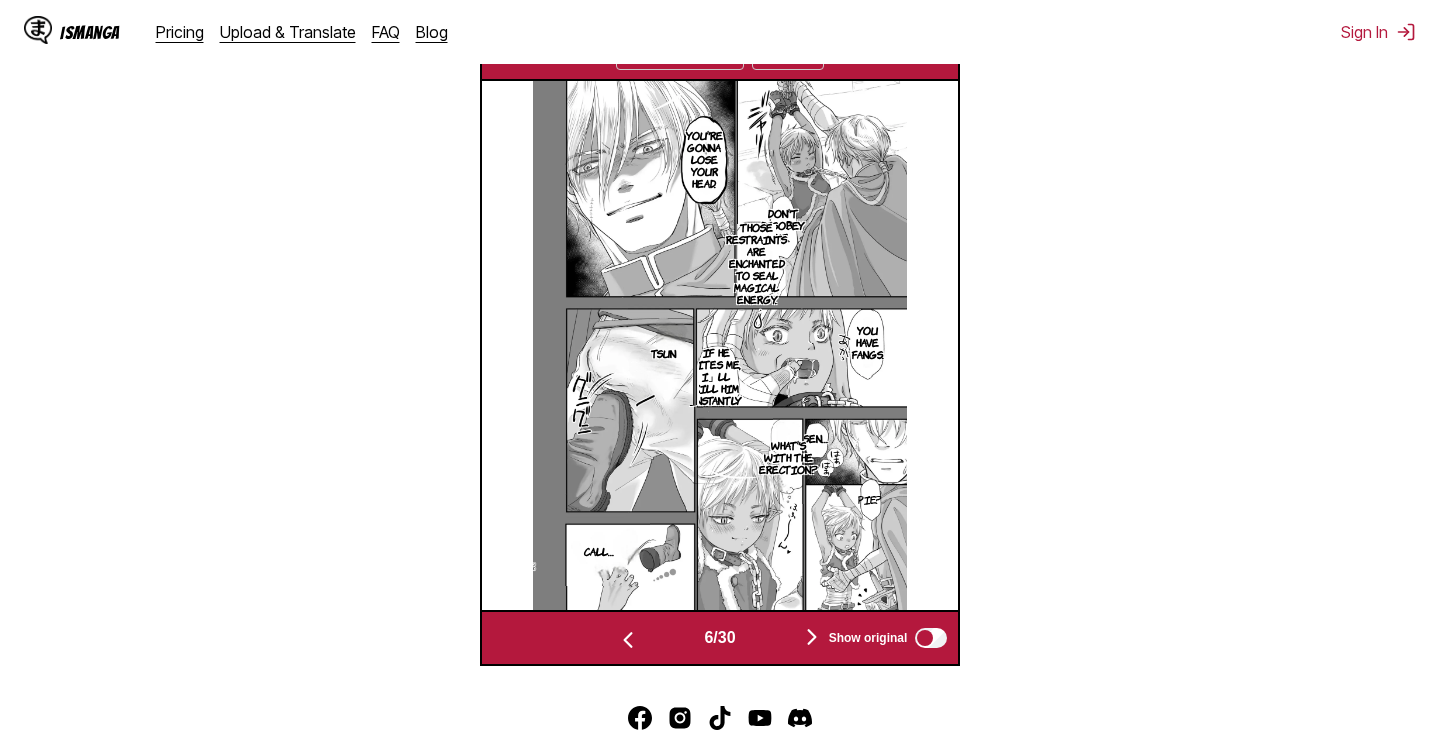click on "Show original" at bounding box center (884, 638) 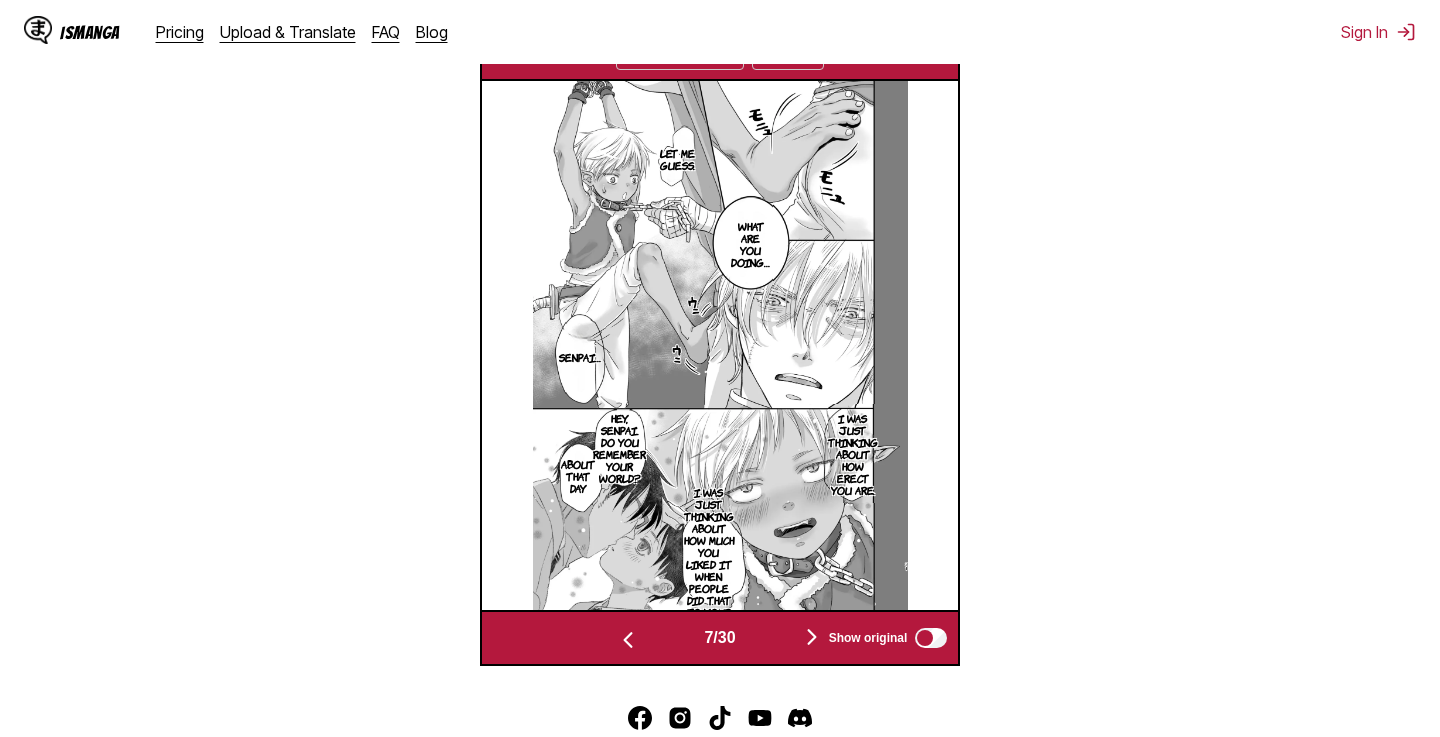 click at bounding box center (812, 637) 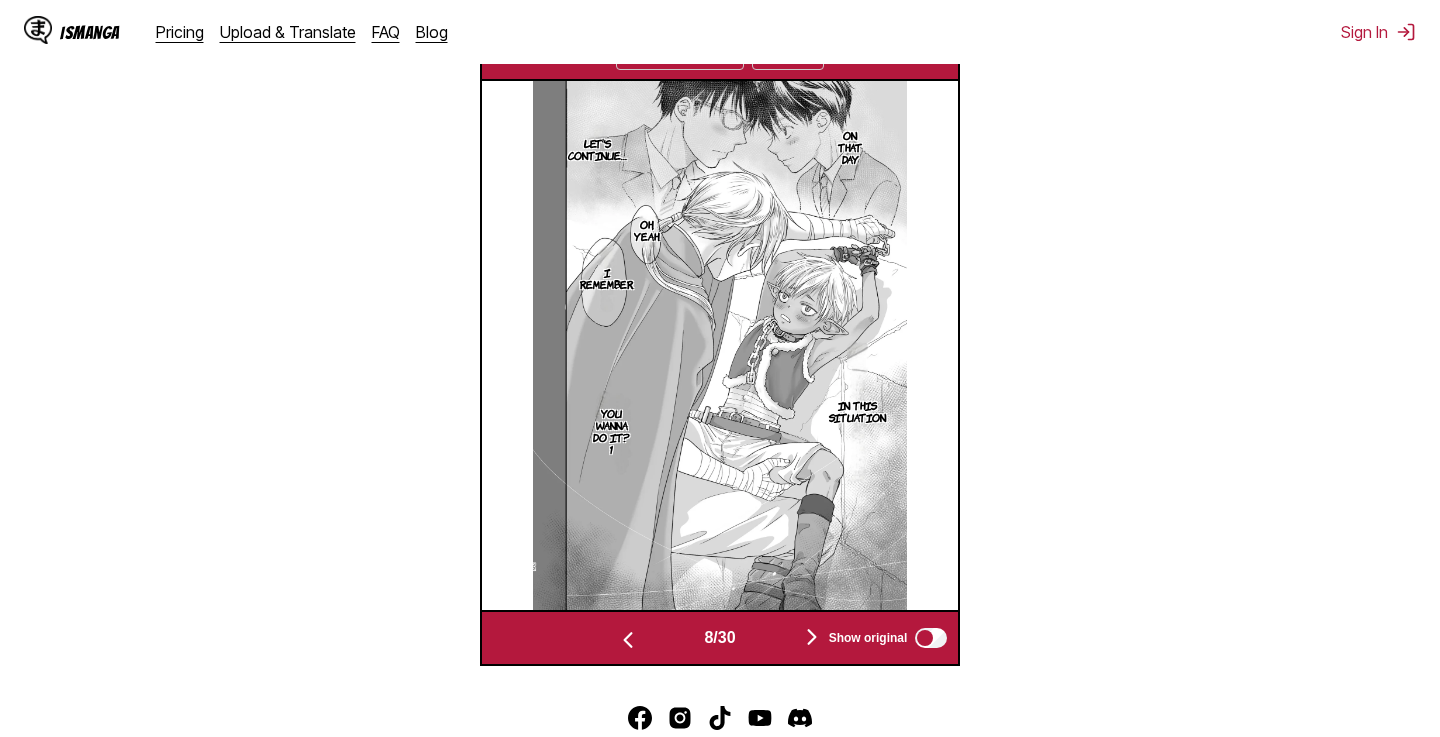 click at bounding box center (812, 637) 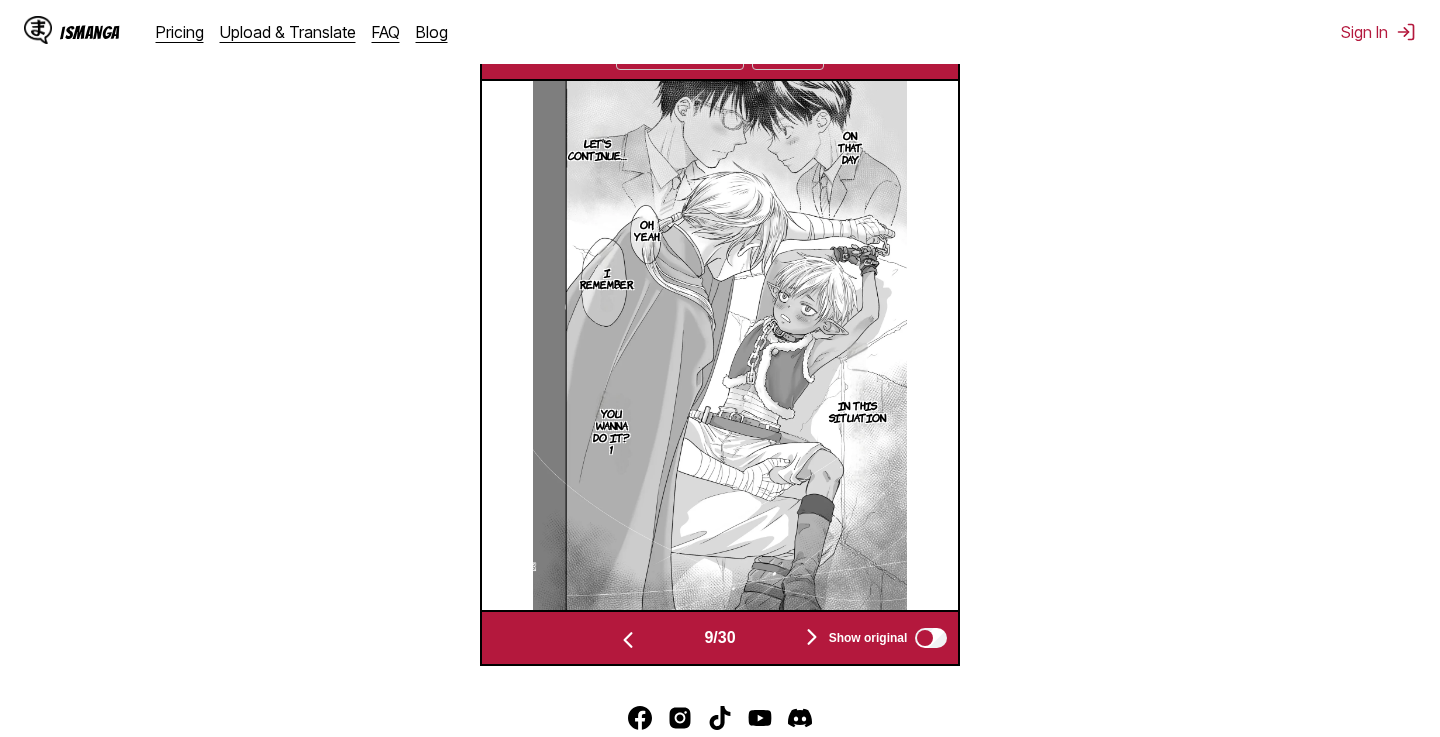 scroll, scrollTop: 0, scrollLeft: 3814, axis: horizontal 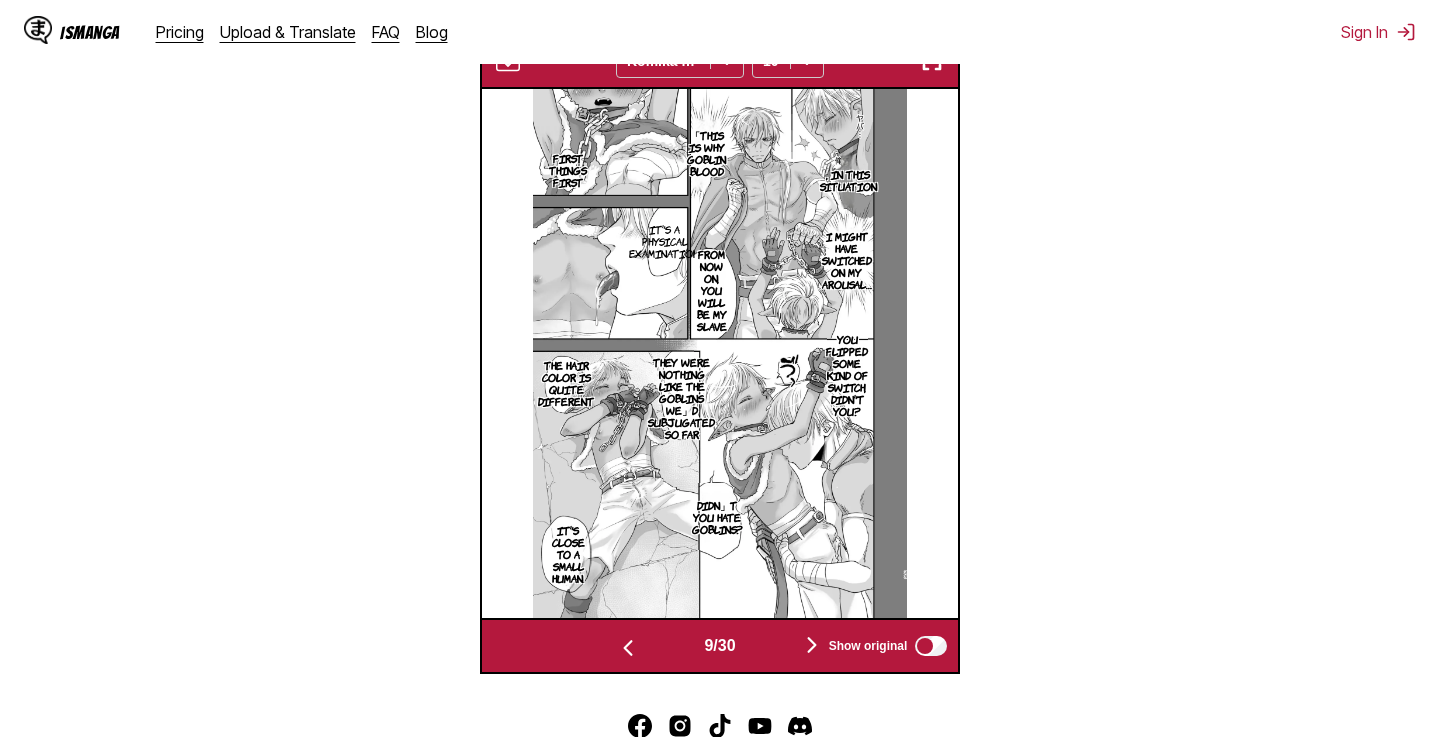 click at bounding box center [812, 645] 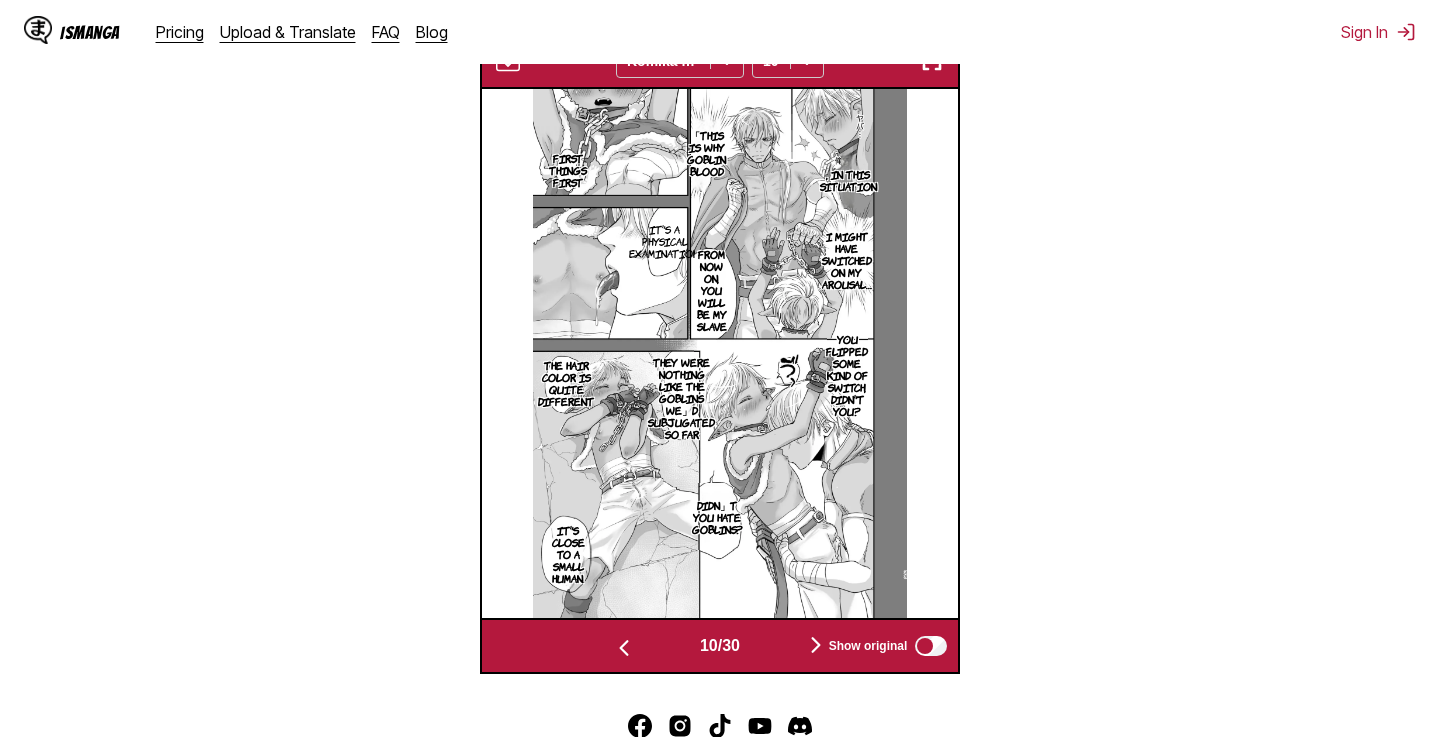 scroll, scrollTop: 0, scrollLeft: 4291, axis: horizontal 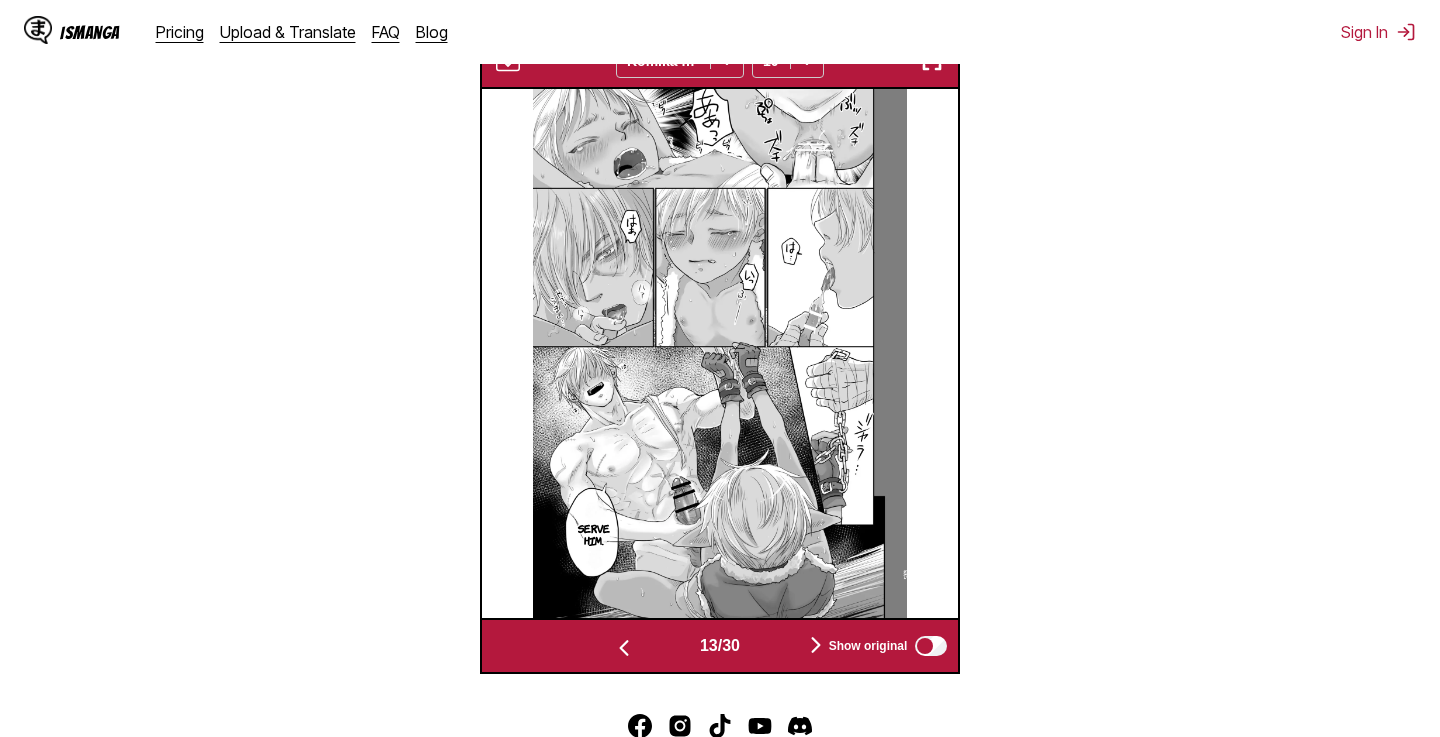 click on "Show original" at bounding box center [884, 646] 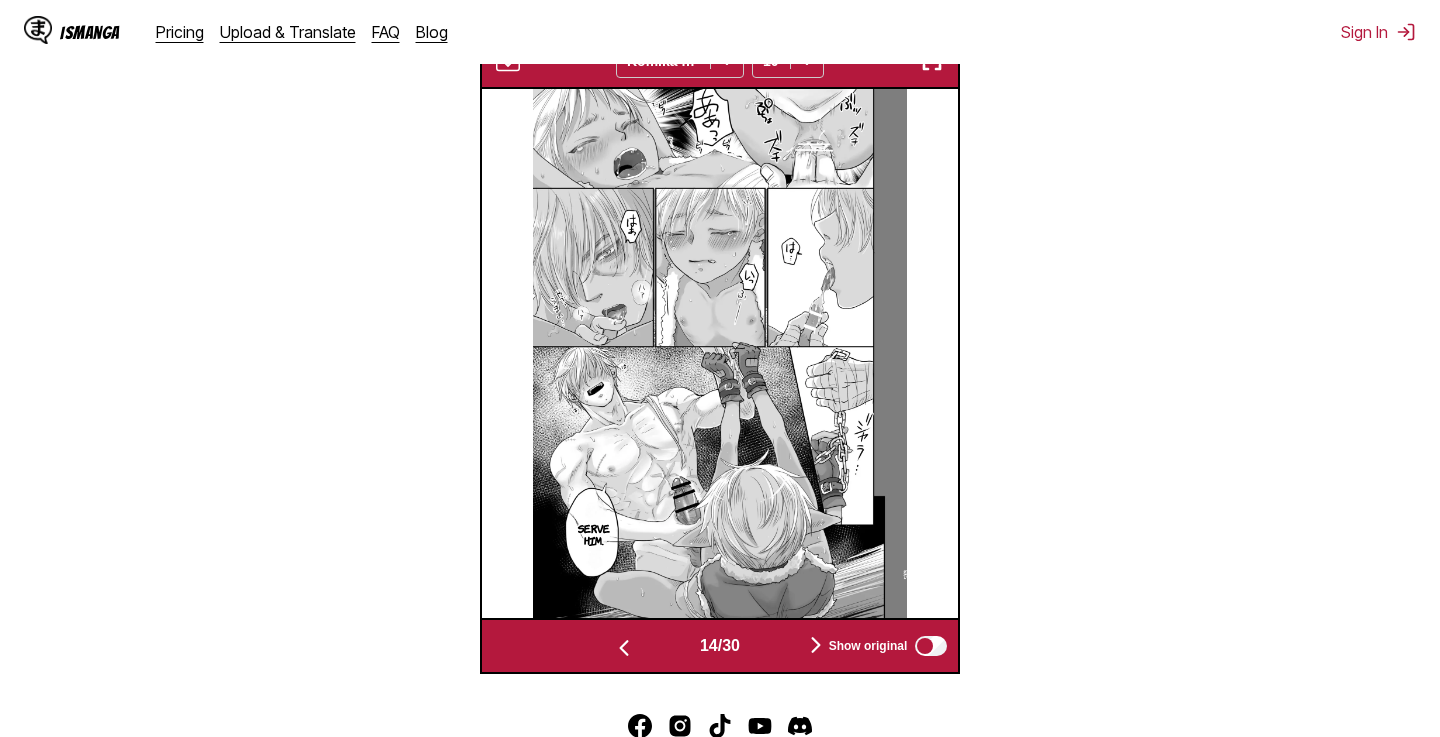 scroll, scrollTop: 0, scrollLeft: 6198, axis: horizontal 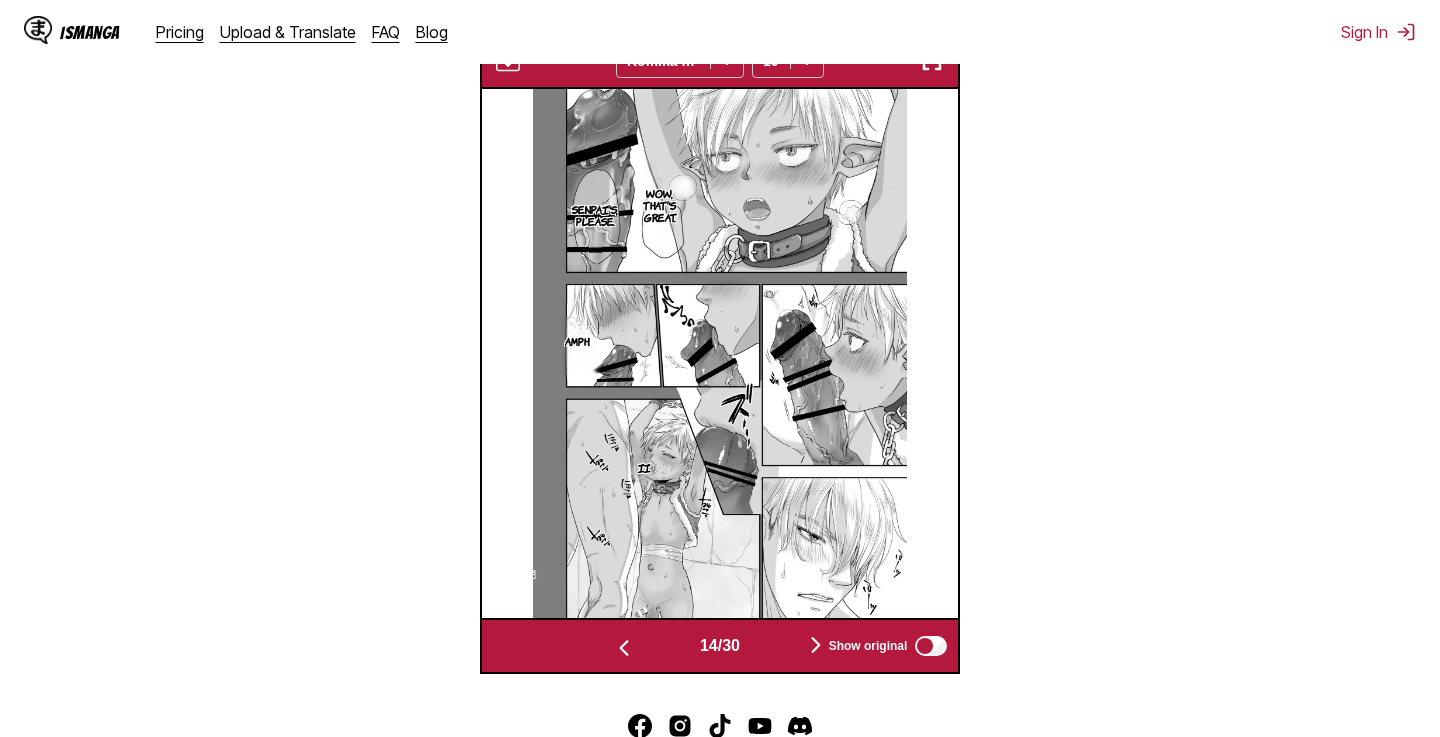 click at bounding box center [816, 645] 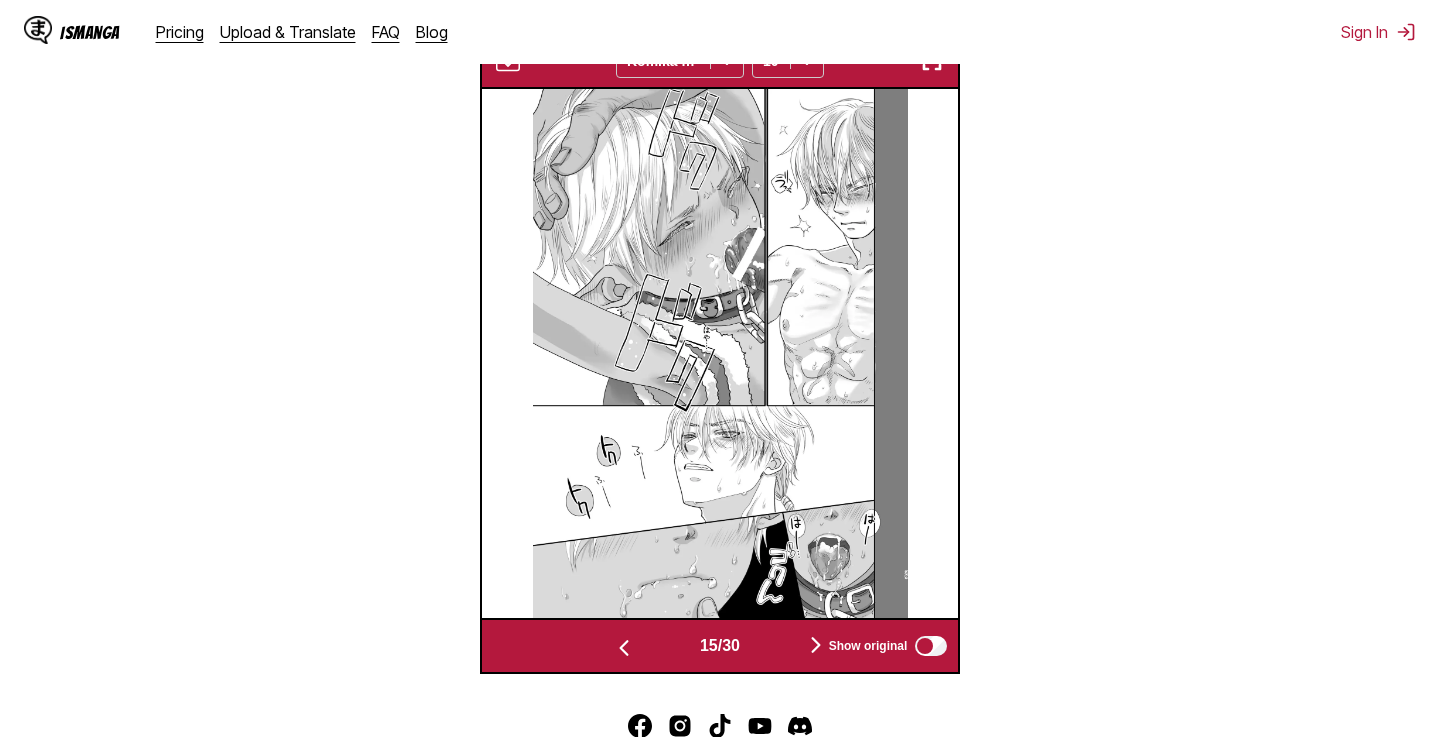 click at bounding box center (624, 648) 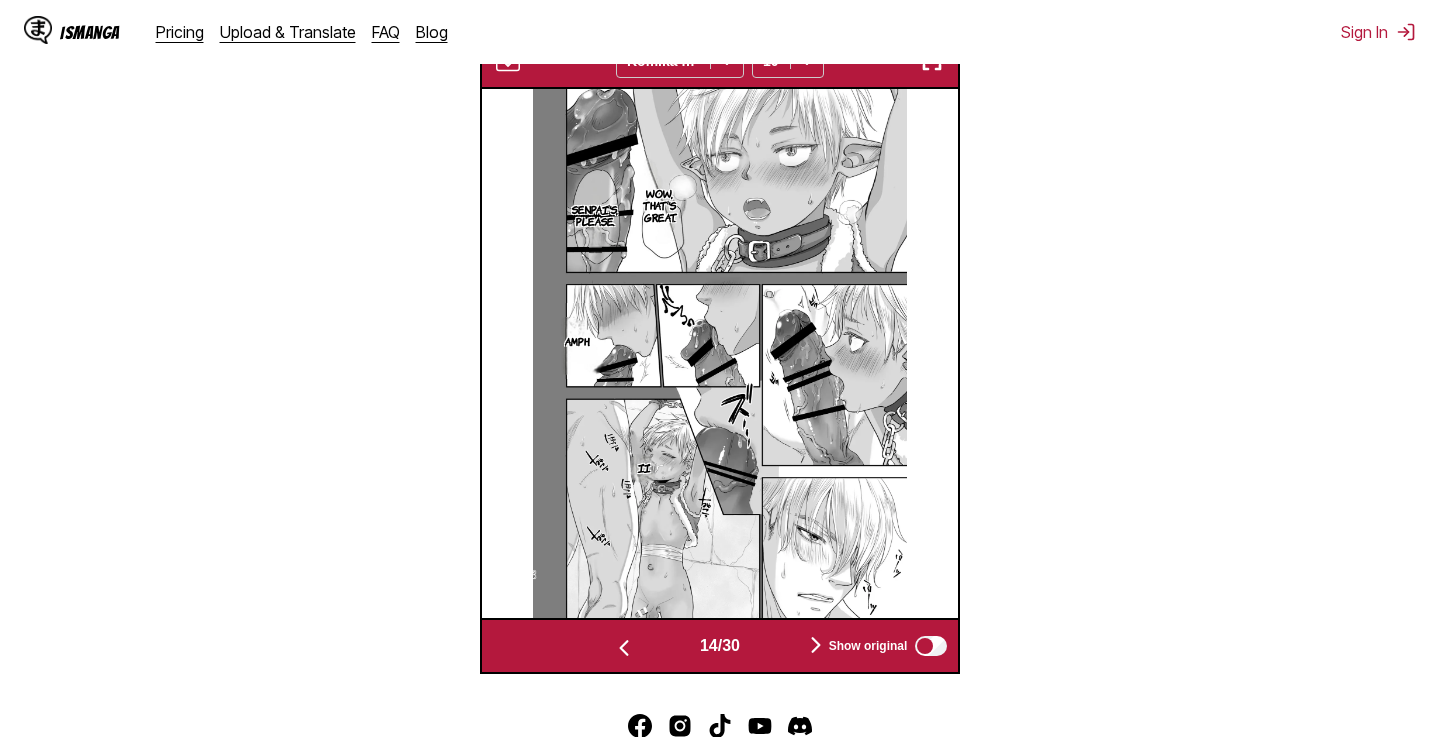 click at bounding box center (624, 648) 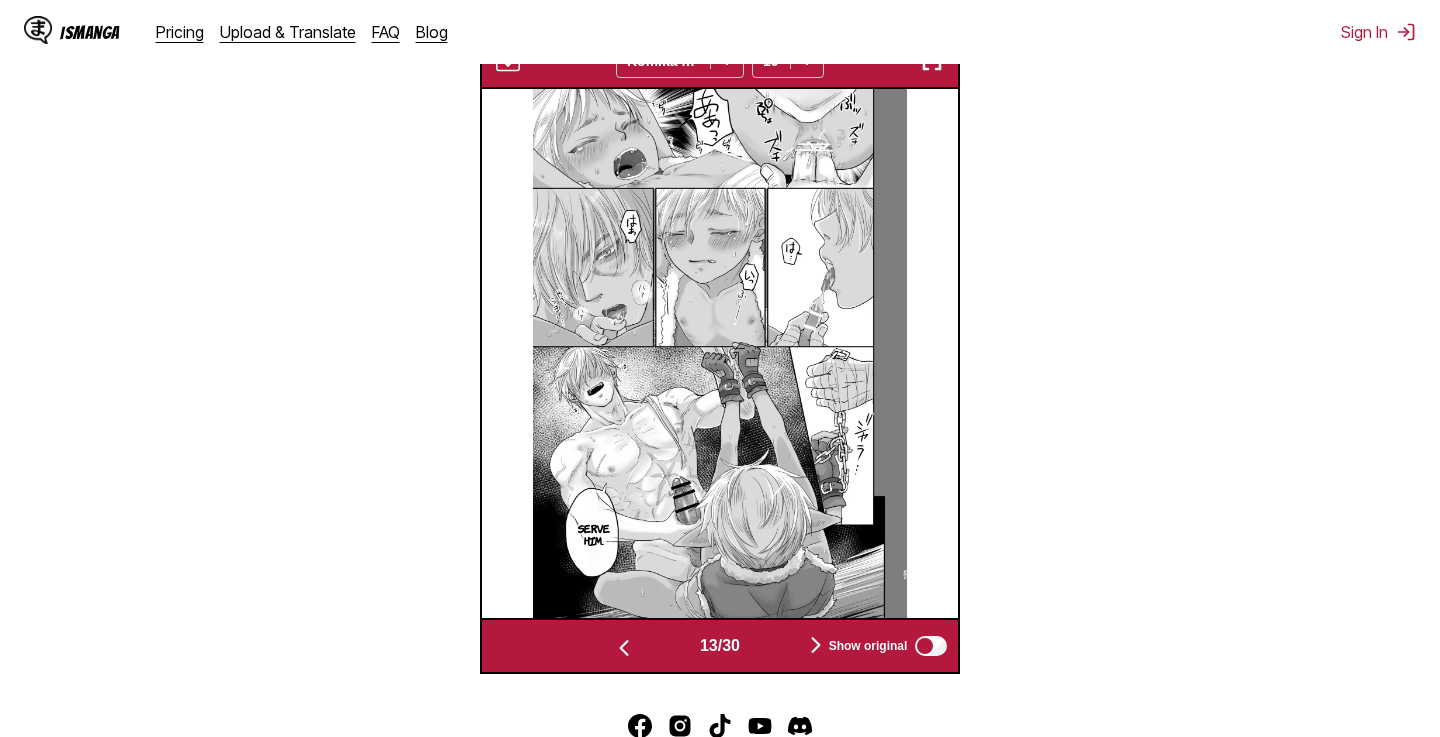 click at bounding box center (624, 648) 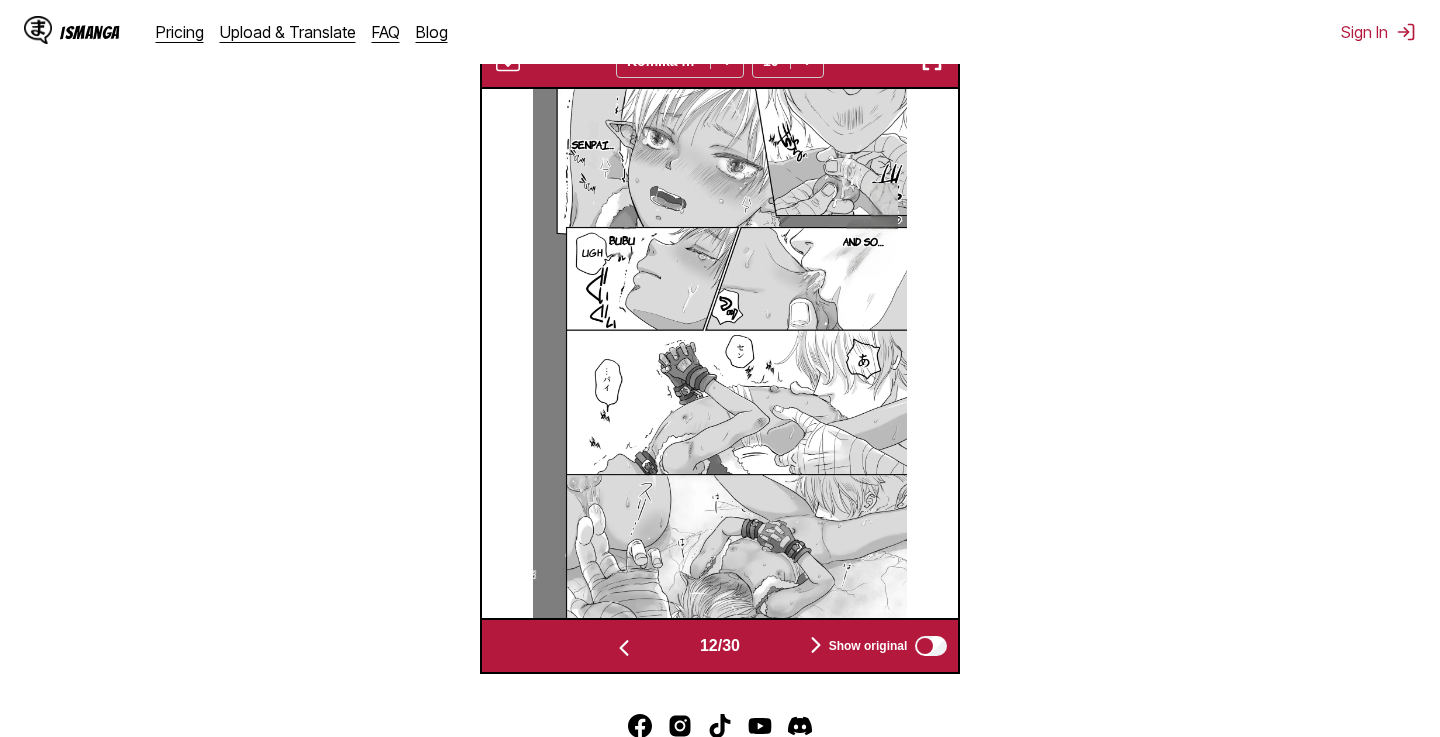 click at bounding box center [624, 648] 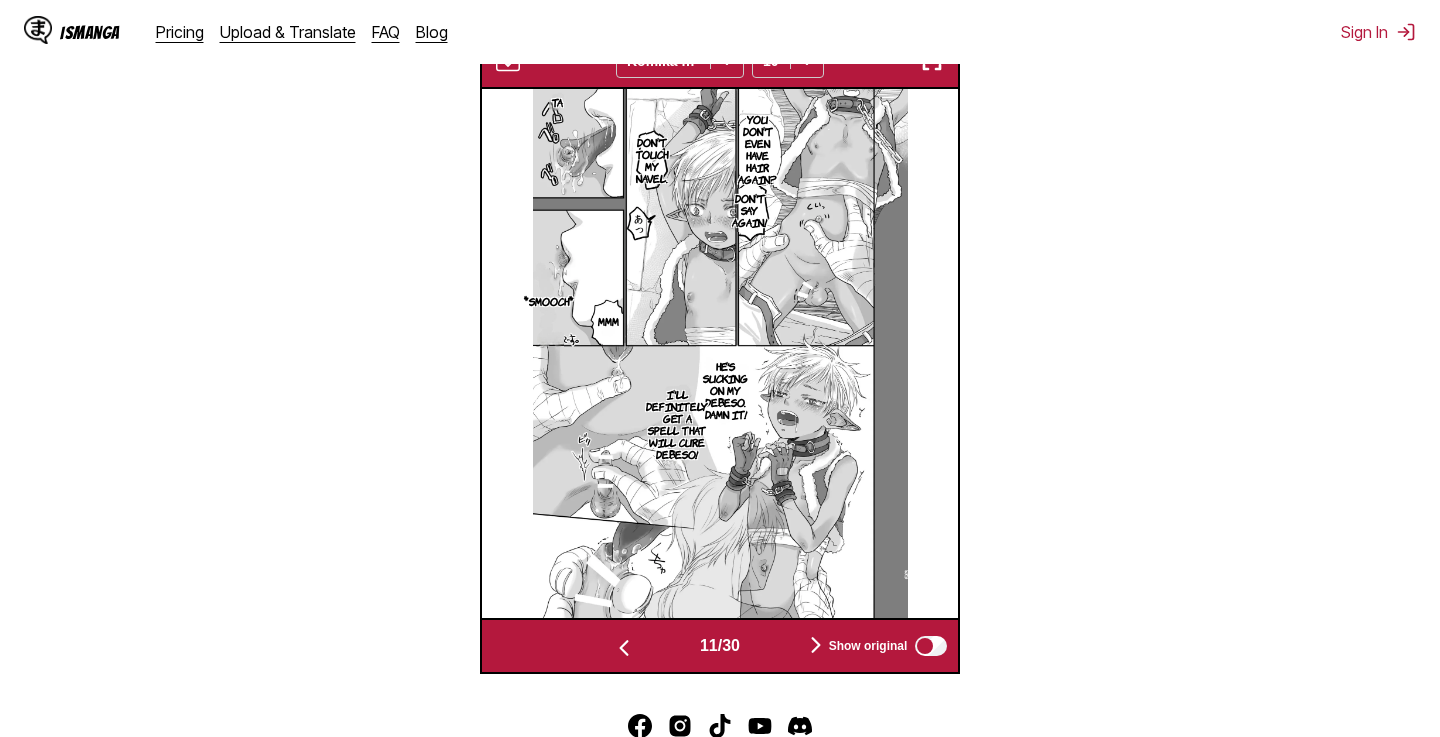 click at bounding box center [624, 648] 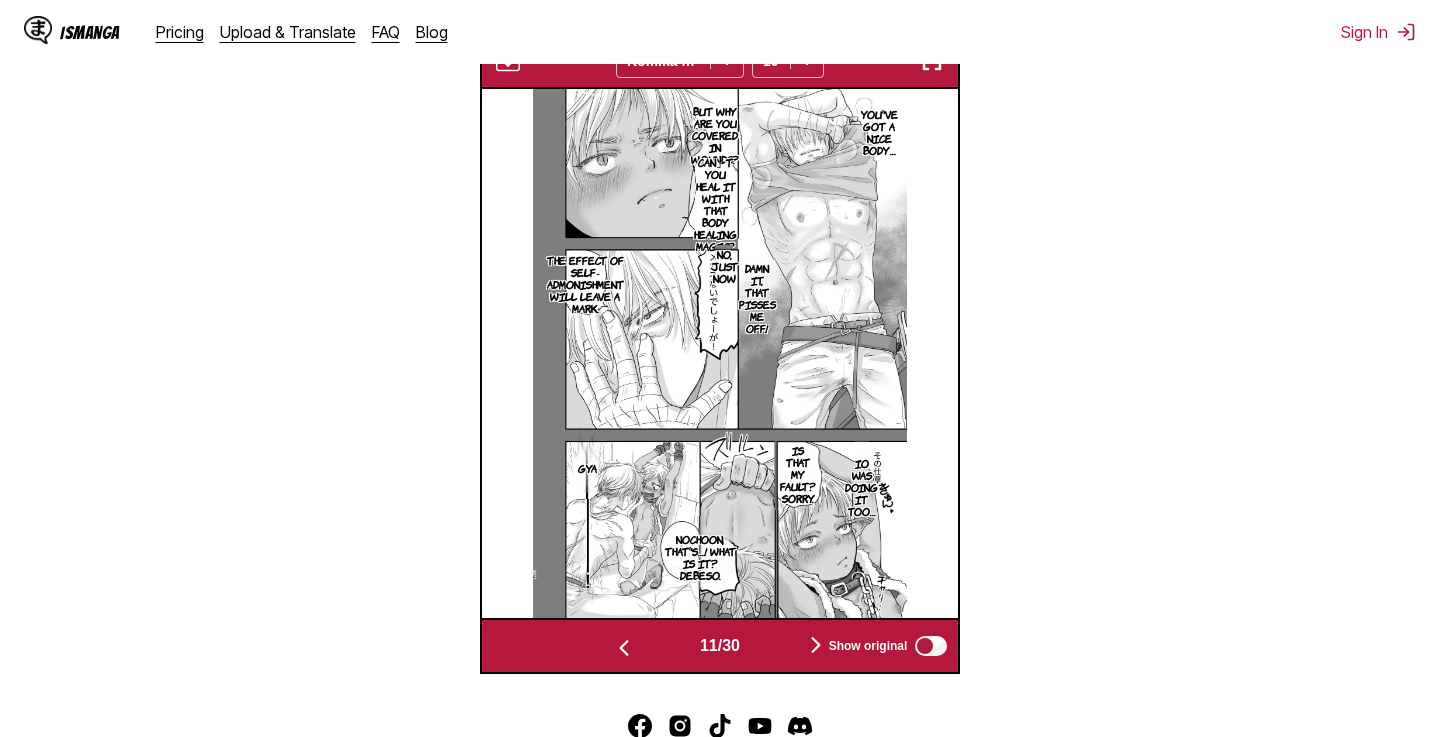 click at bounding box center [624, 648] 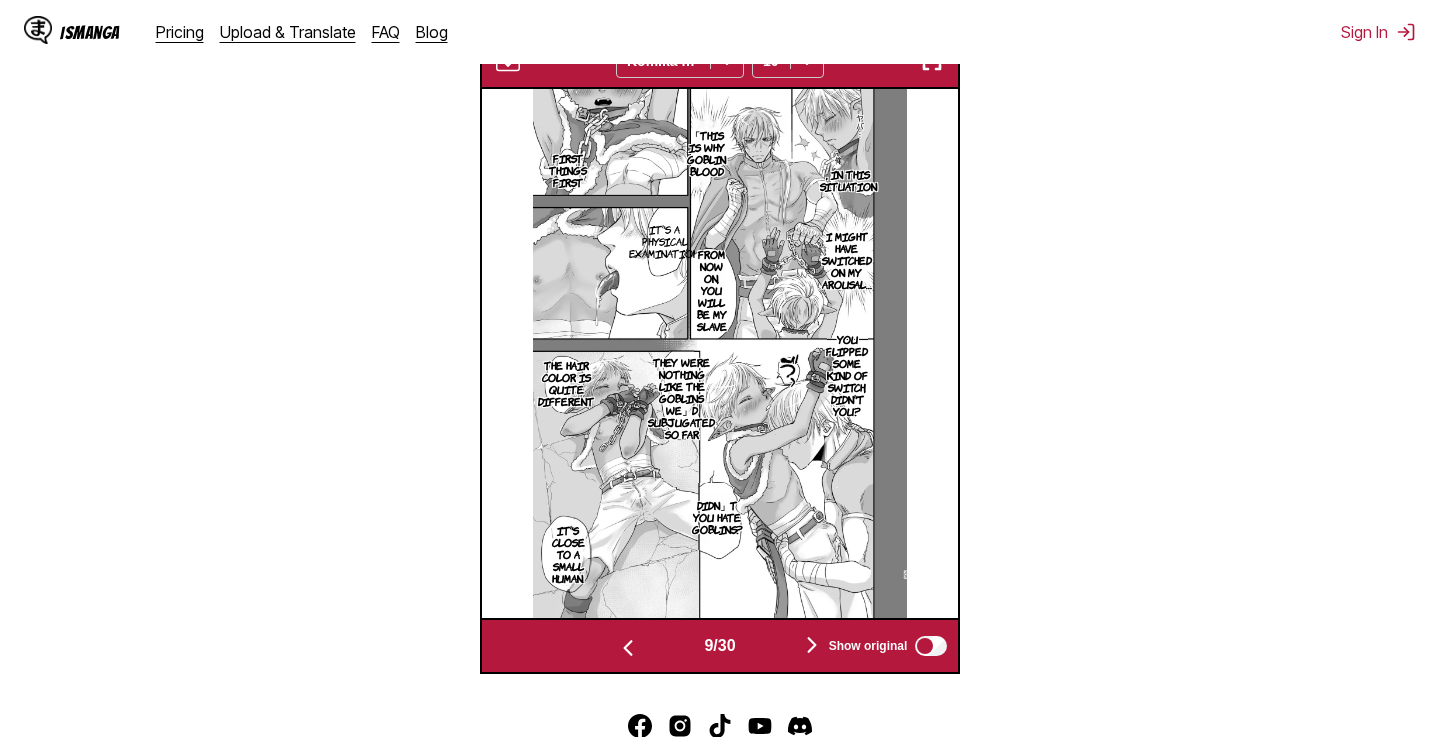 click at bounding box center (628, 648) 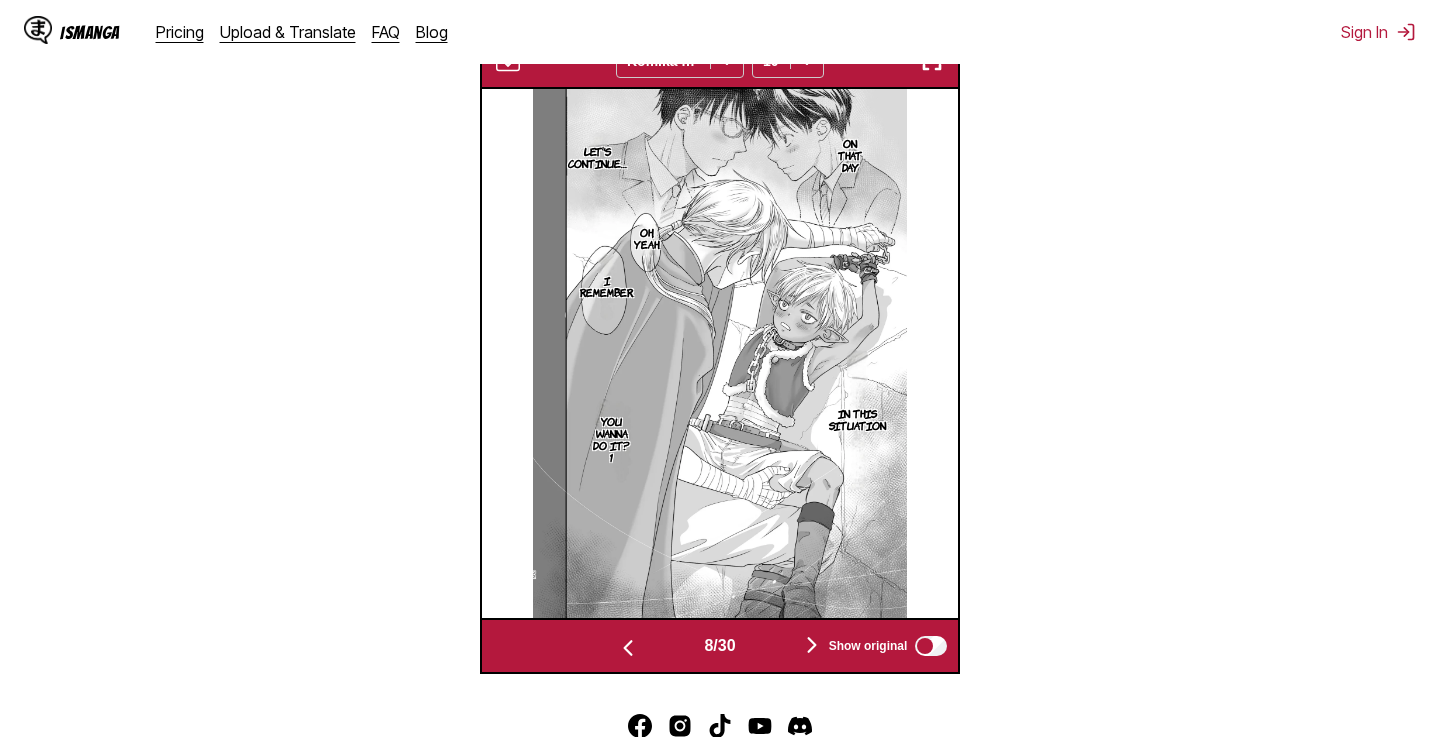 click at bounding box center [628, 648] 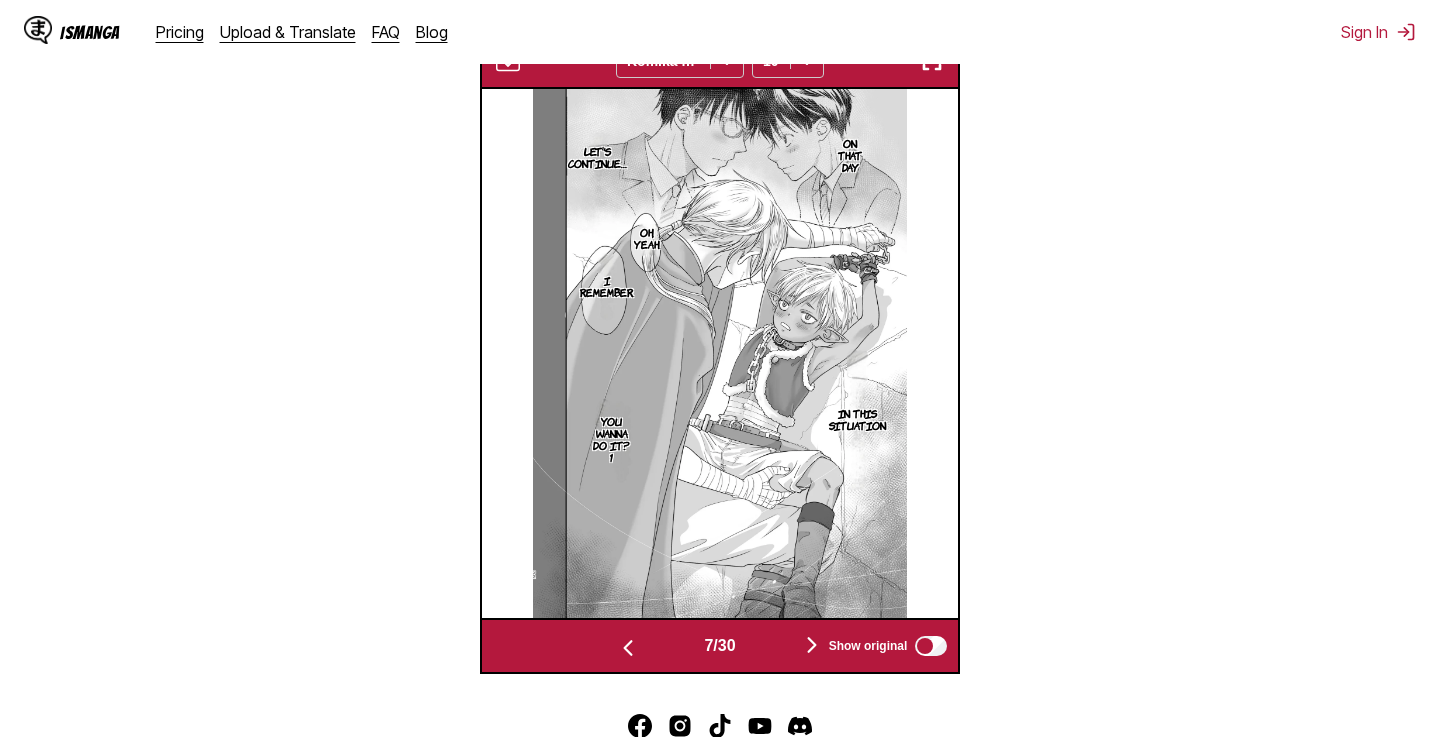 scroll, scrollTop: 0, scrollLeft: 2860, axis: horizontal 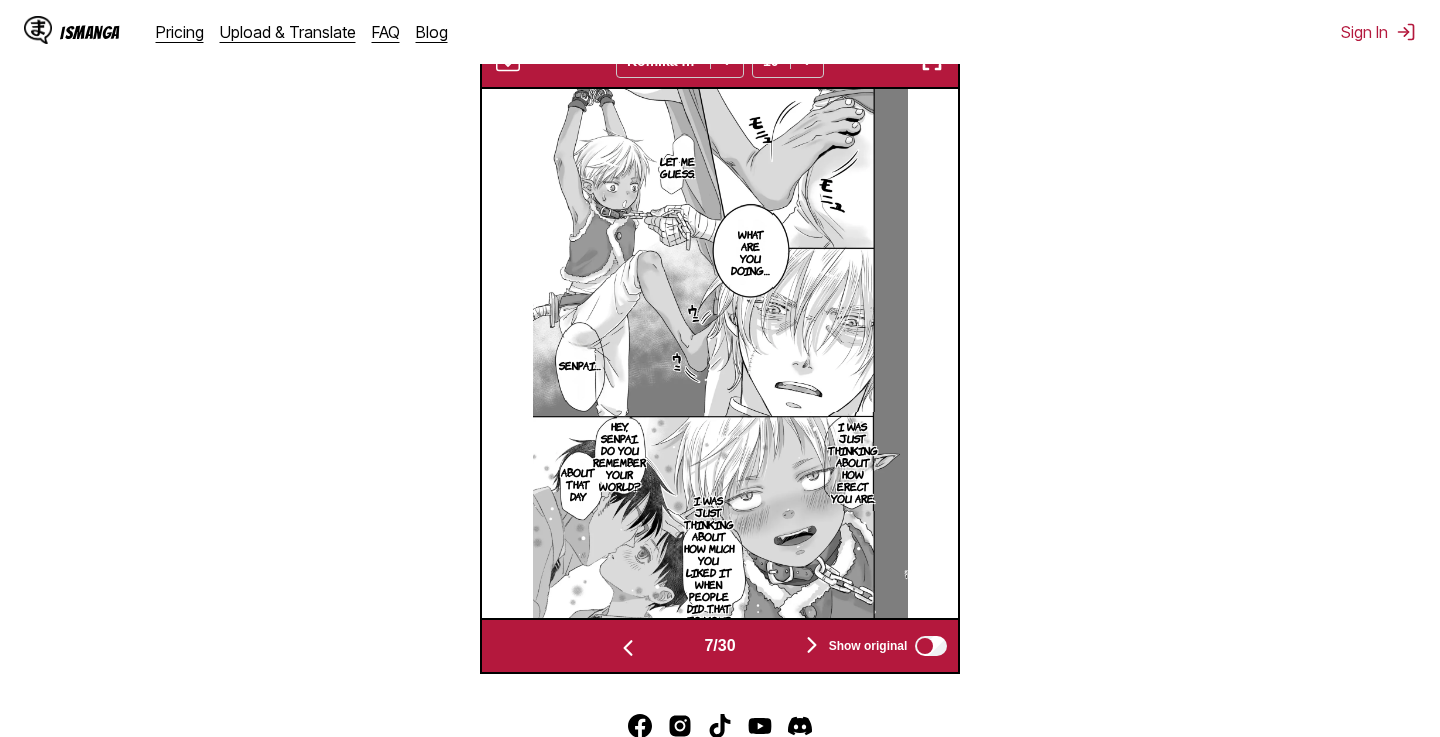 click at bounding box center (628, 648) 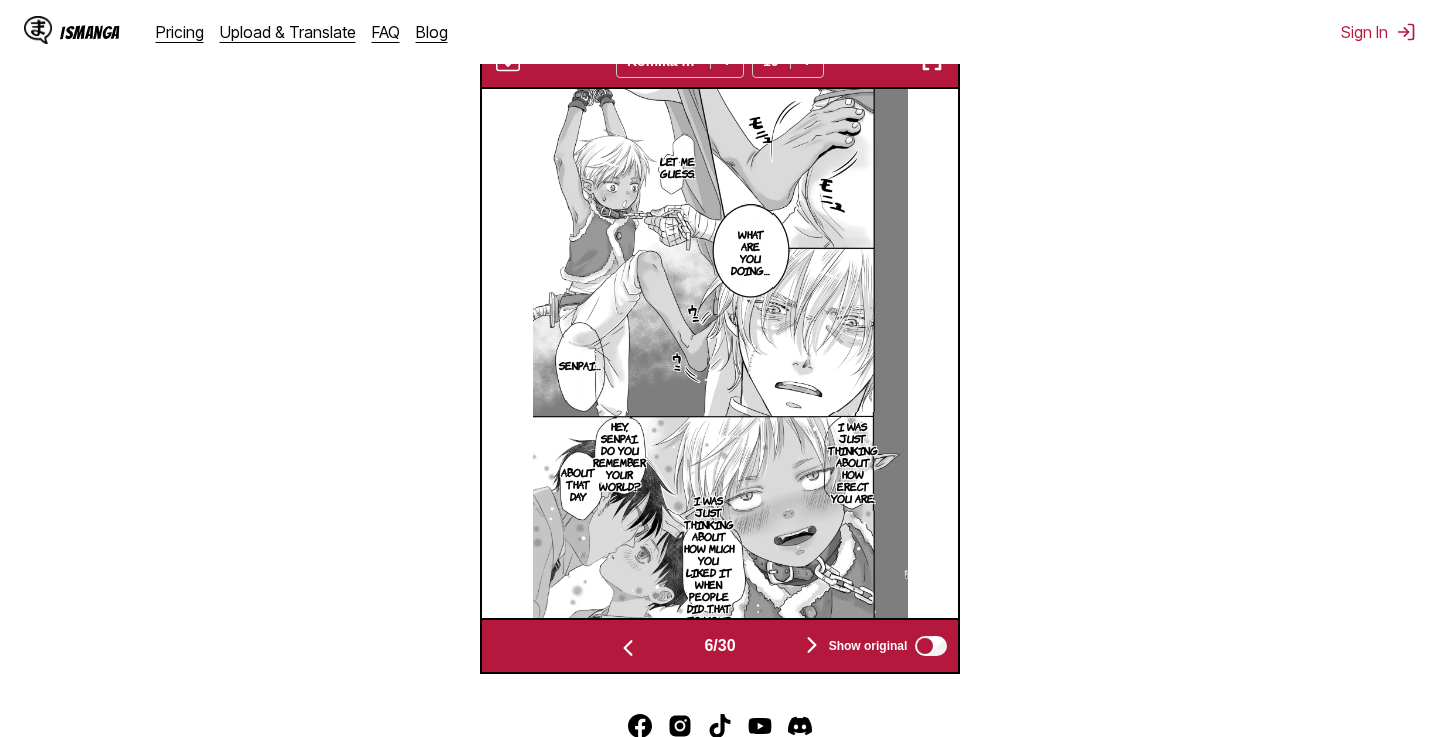scroll, scrollTop: 0, scrollLeft: 2384, axis: horizontal 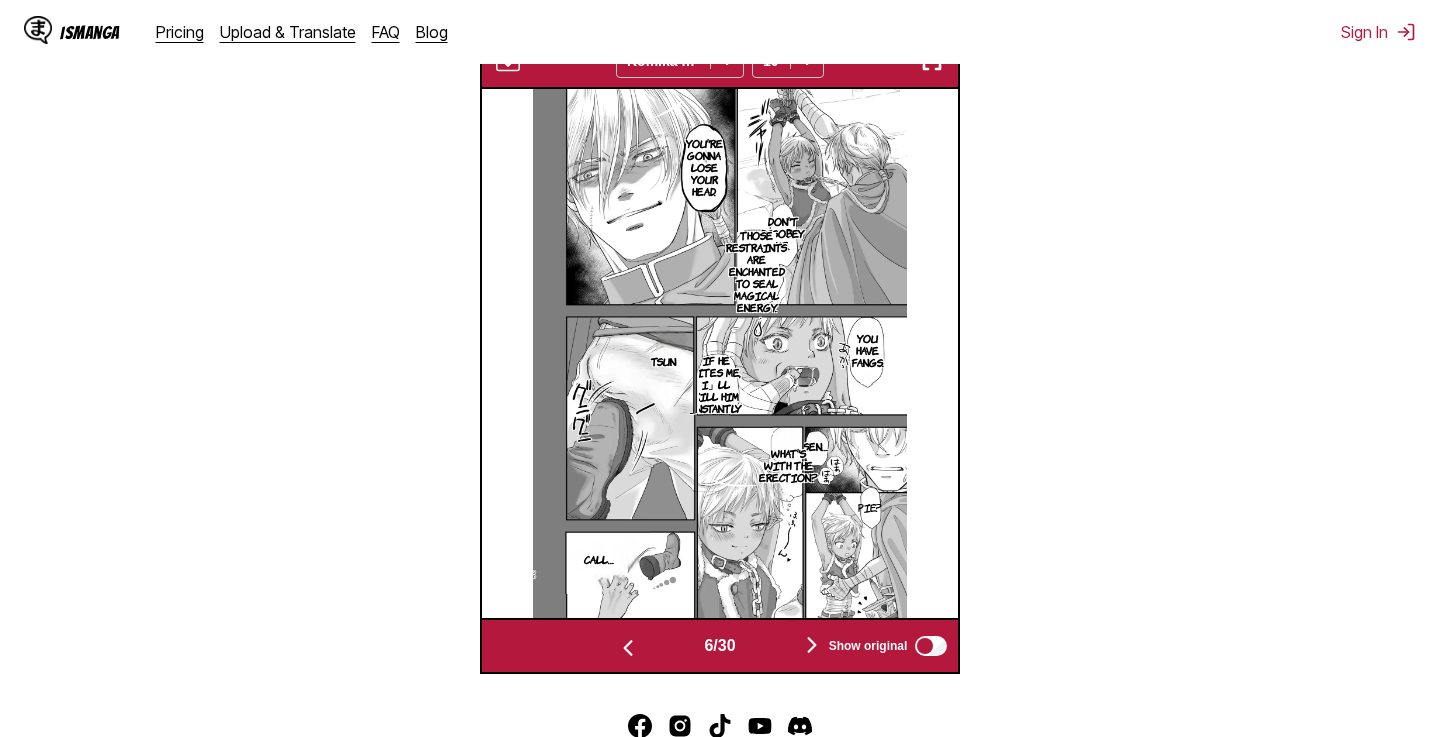 click at bounding box center [628, 648] 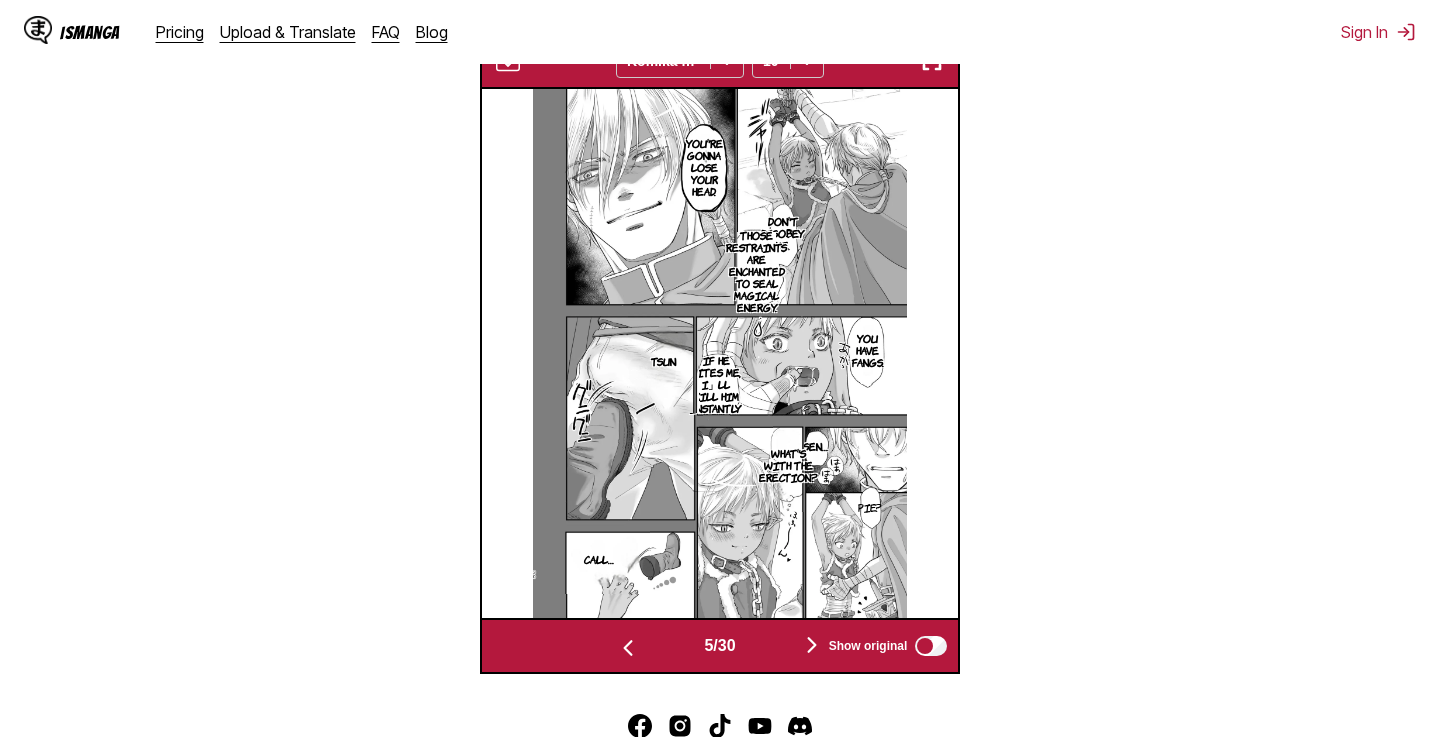 scroll, scrollTop: 0, scrollLeft: 1907, axis: horizontal 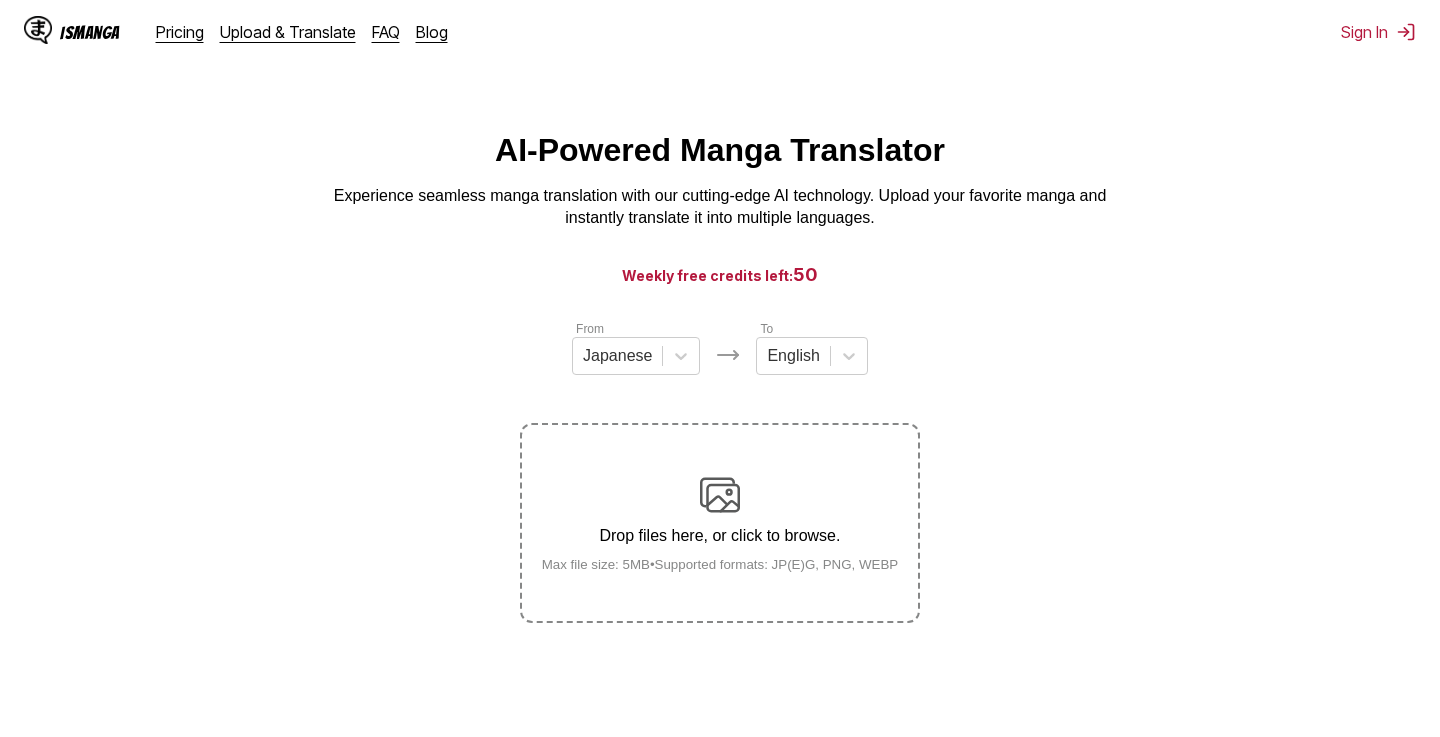 click on "Drop files here, or click to browse. Max file size: 5MB  •  Supported formats: JP(E)G, PNG, WEBP" at bounding box center (720, 523) 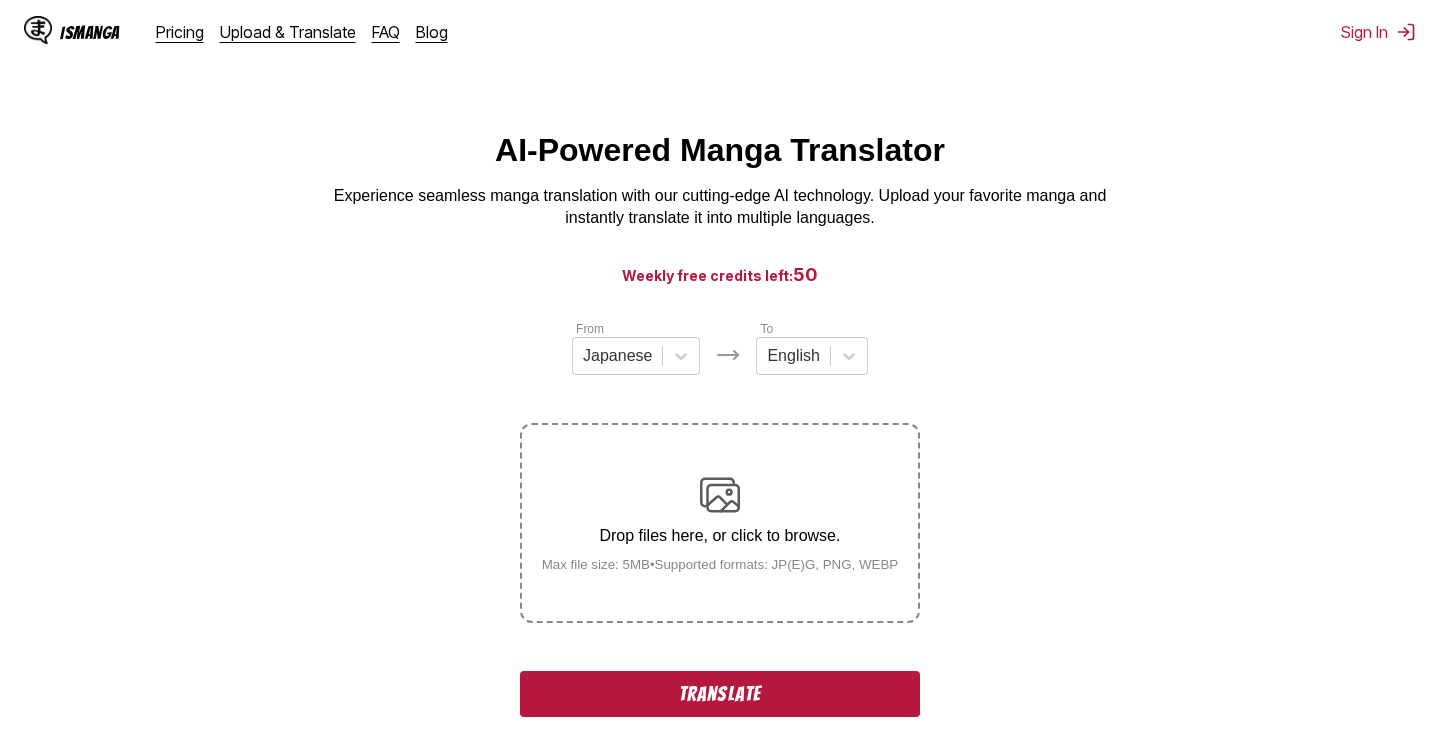 click on "Translate" at bounding box center [720, 694] 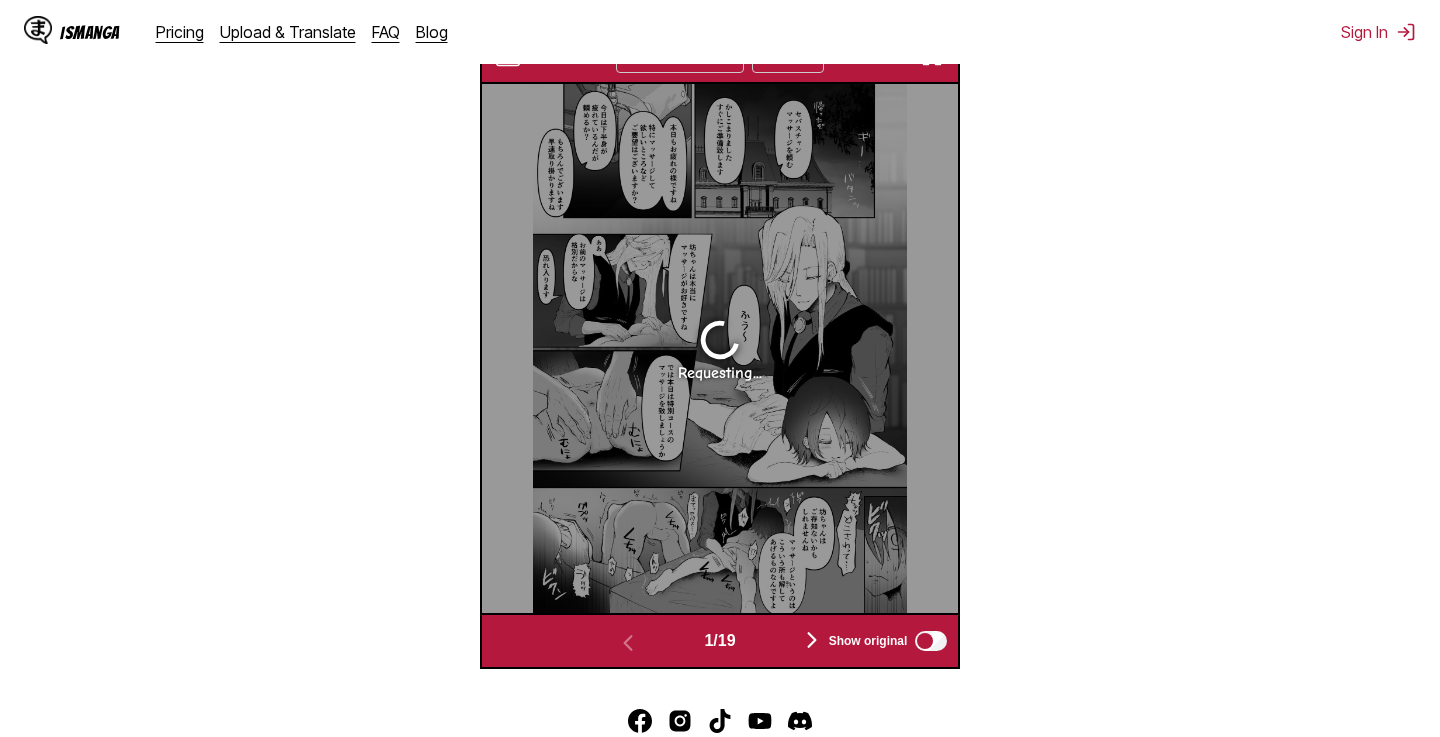 scroll, scrollTop: 725, scrollLeft: 0, axis: vertical 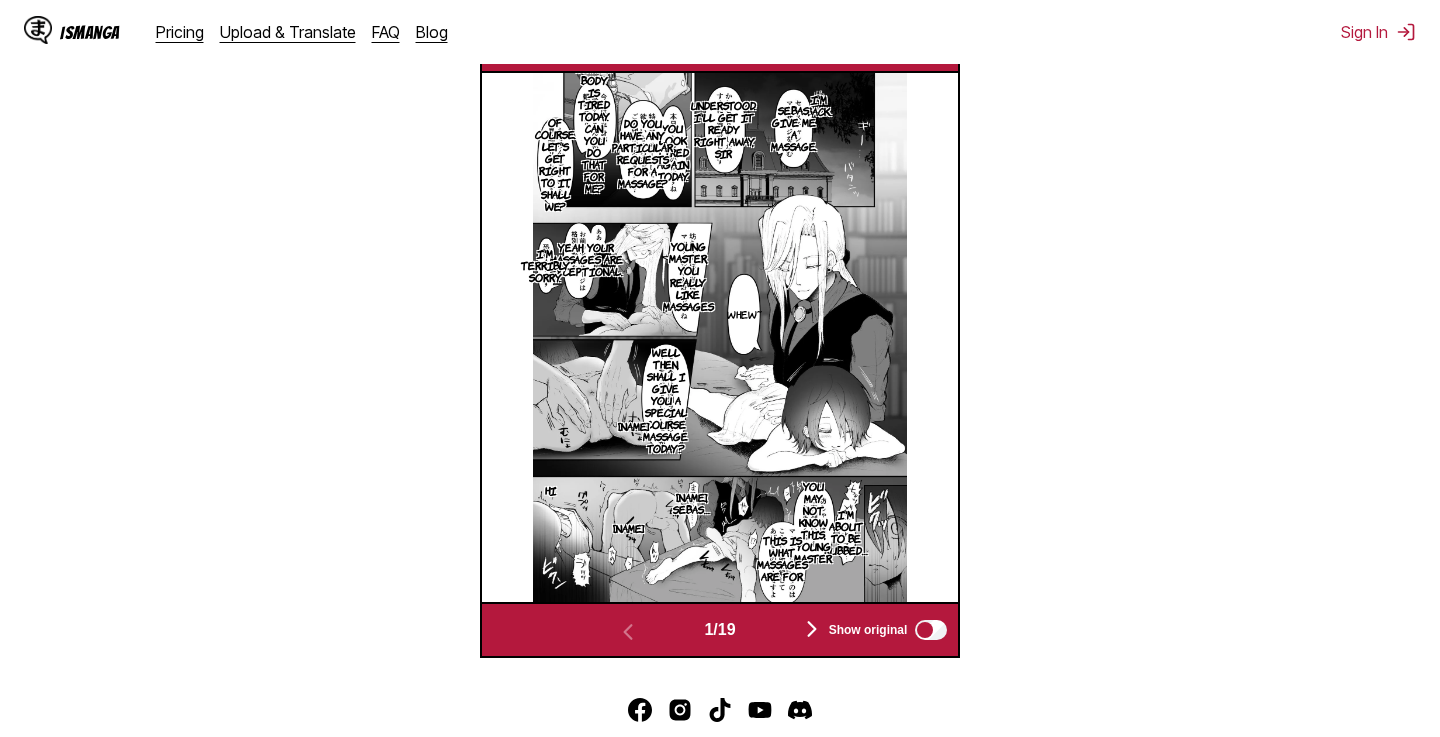 click on "You look tired again today." at bounding box center [673, 152] 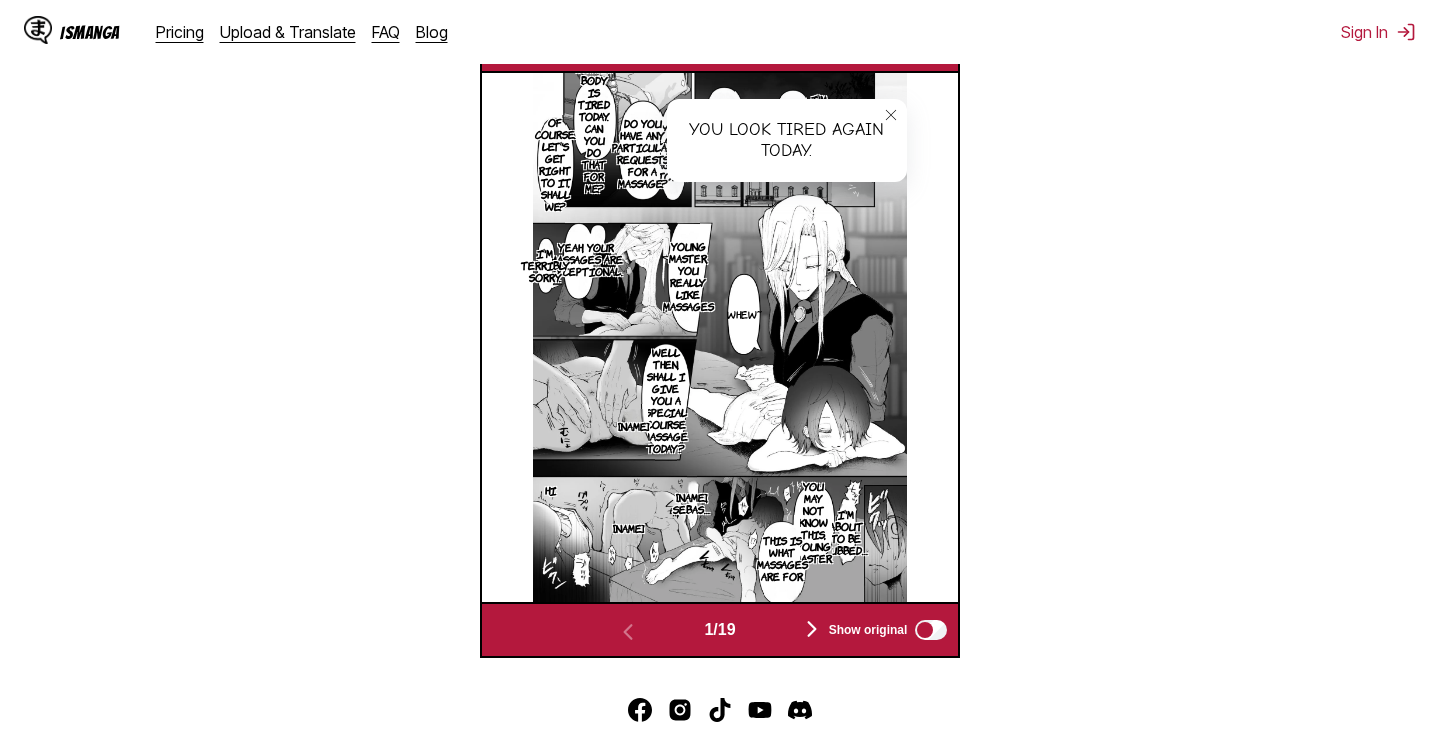 click 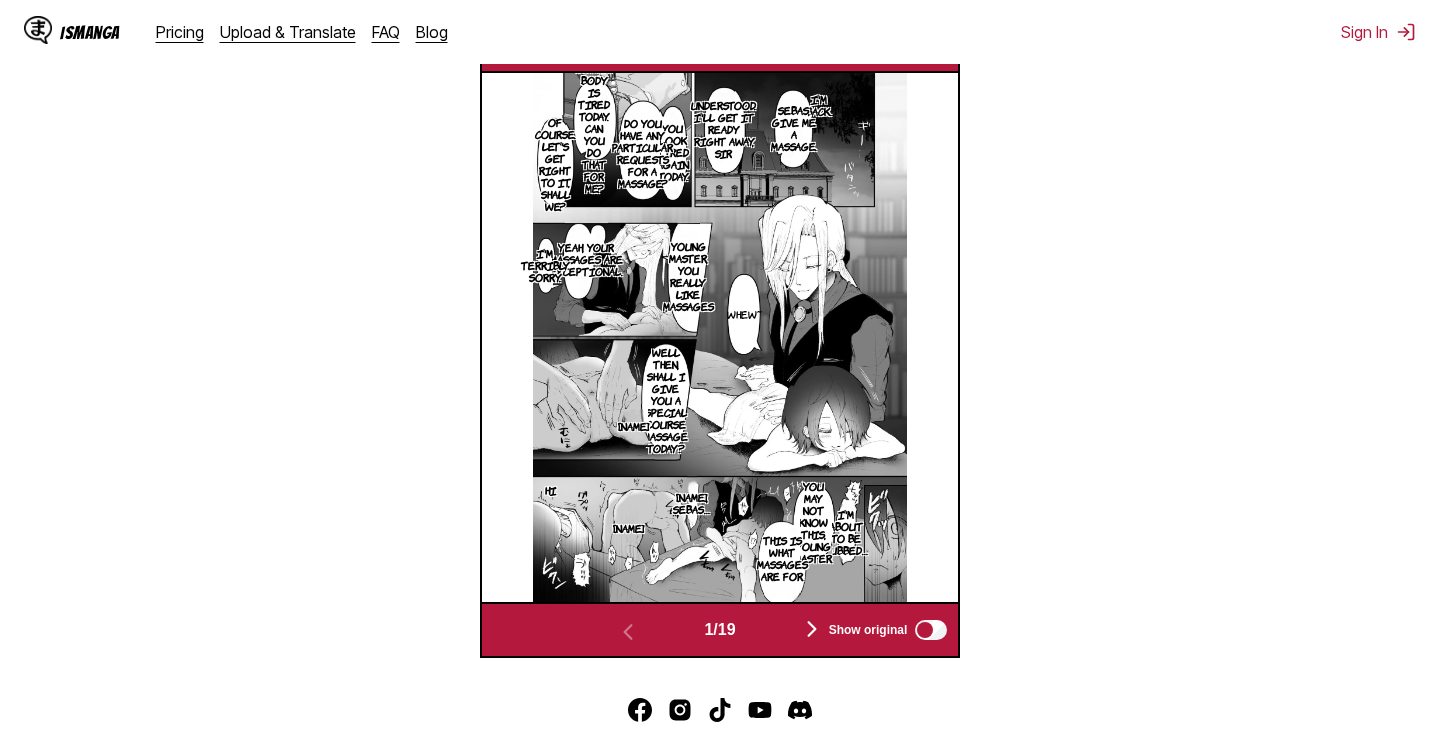 click on "Yeah, your massages are exceptional." at bounding box center (586, 259) 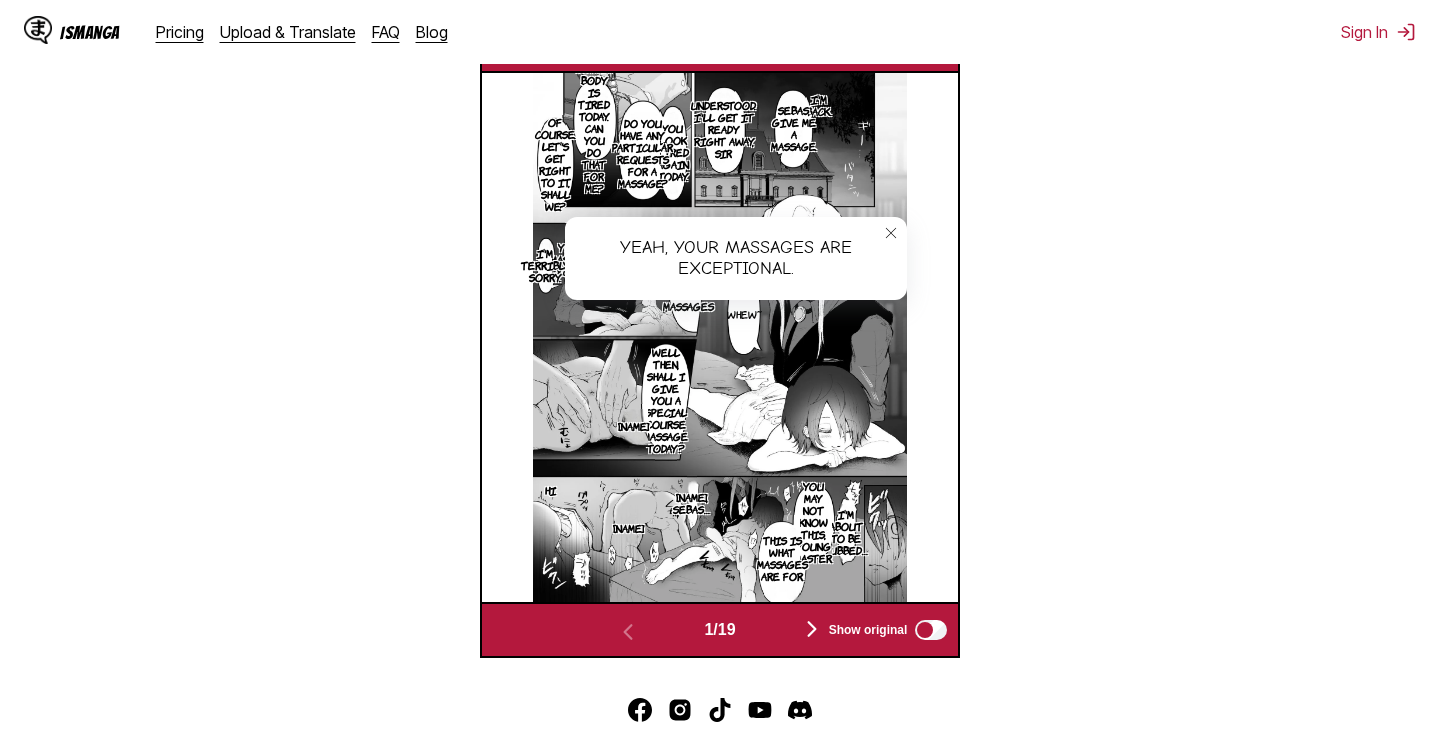 click at bounding box center (891, 233) 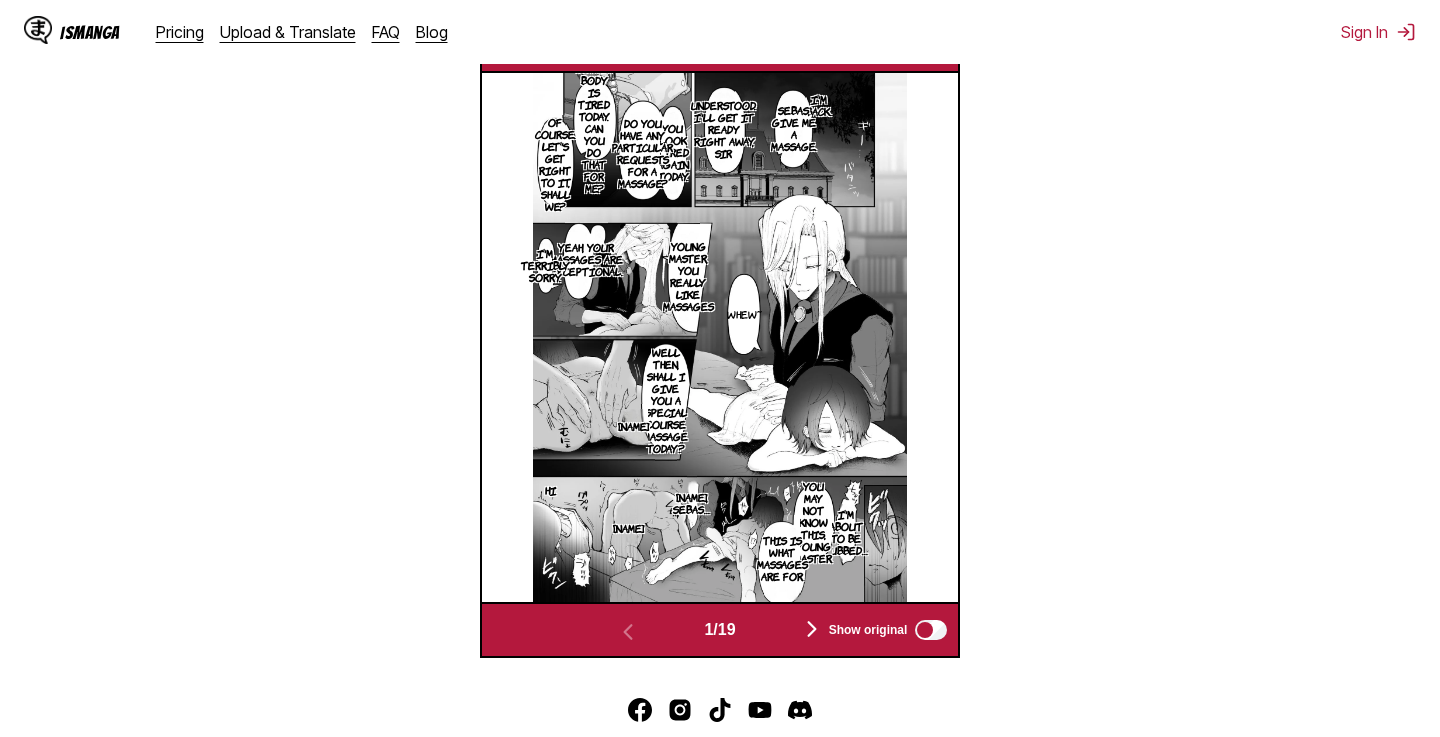 click on "I'm about to be rubbed…" at bounding box center [846, 532] 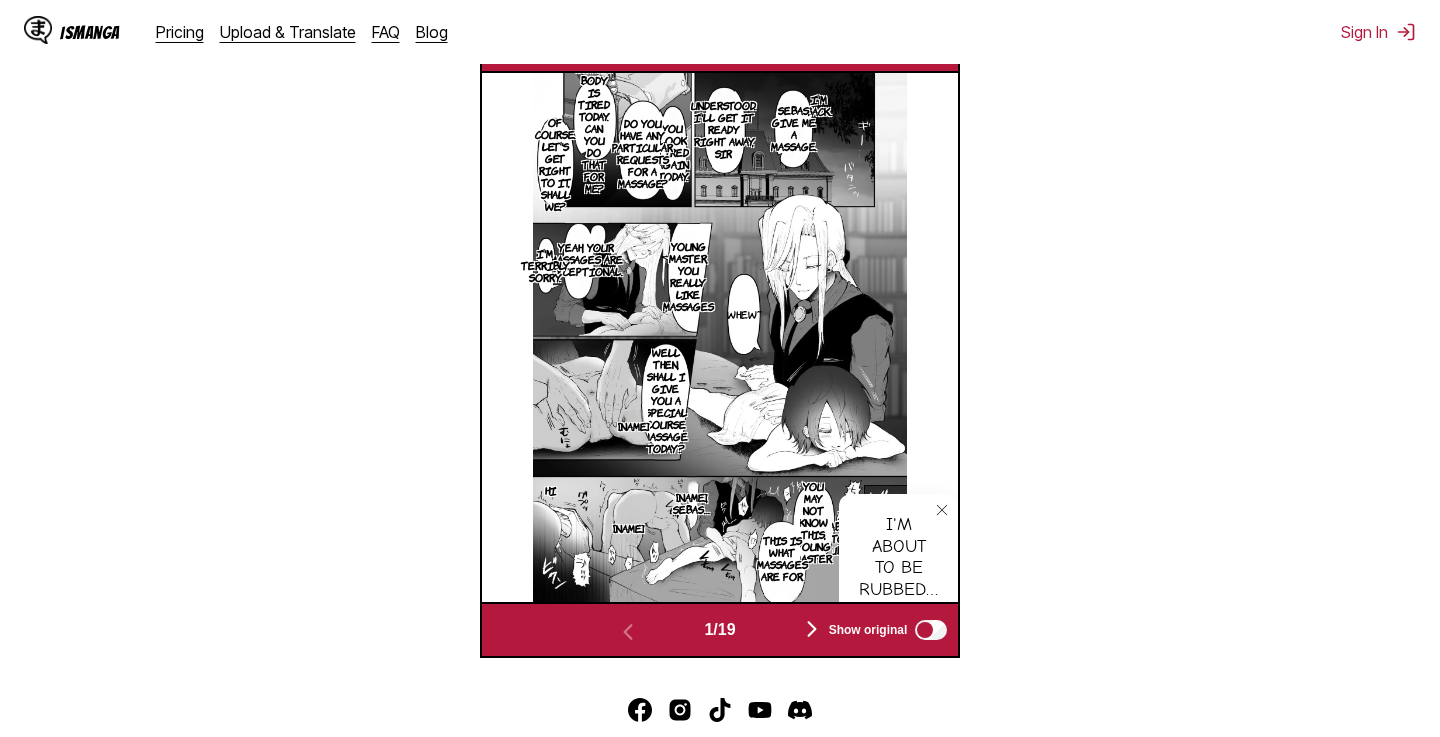 click 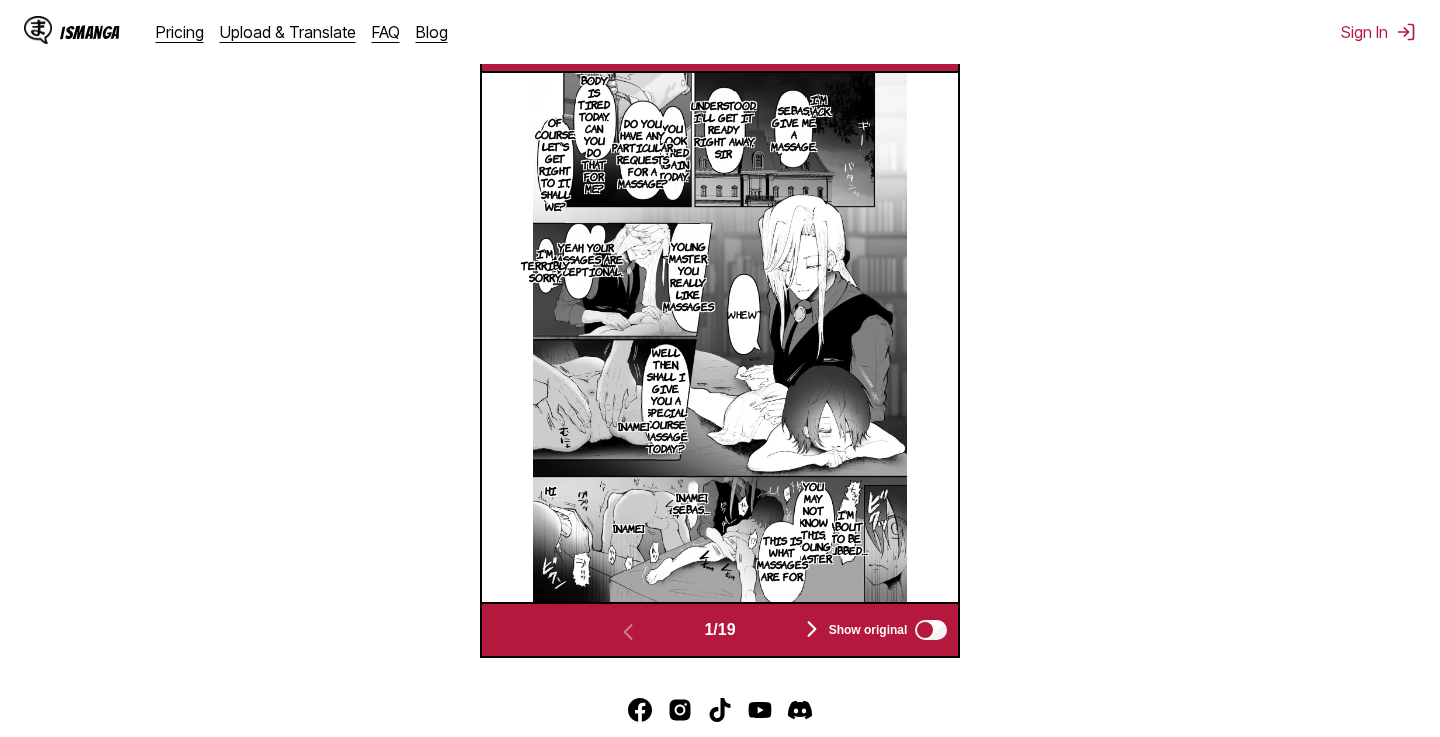 click on "You may not know this, young master." at bounding box center [813, 522] 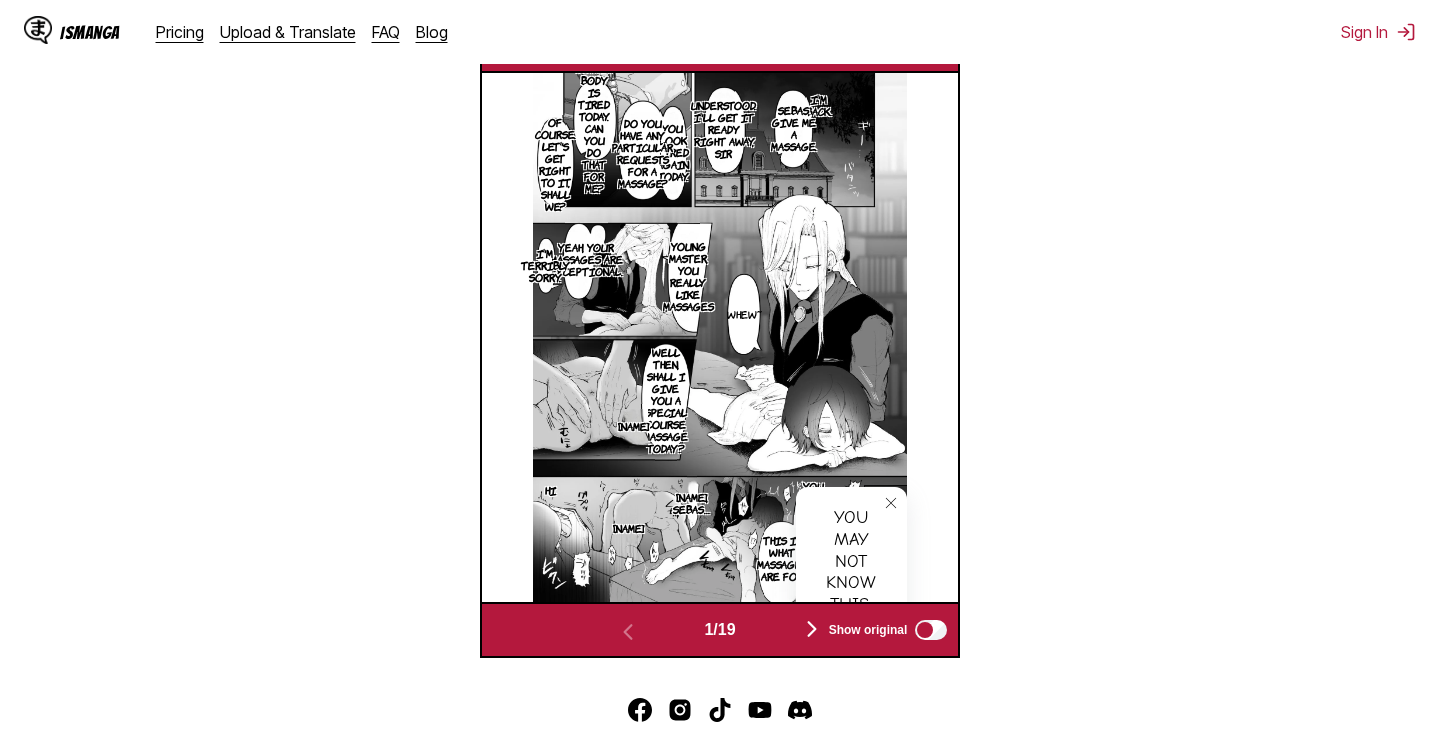 click on "You may not know this, young master." at bounding box center [851, 582] 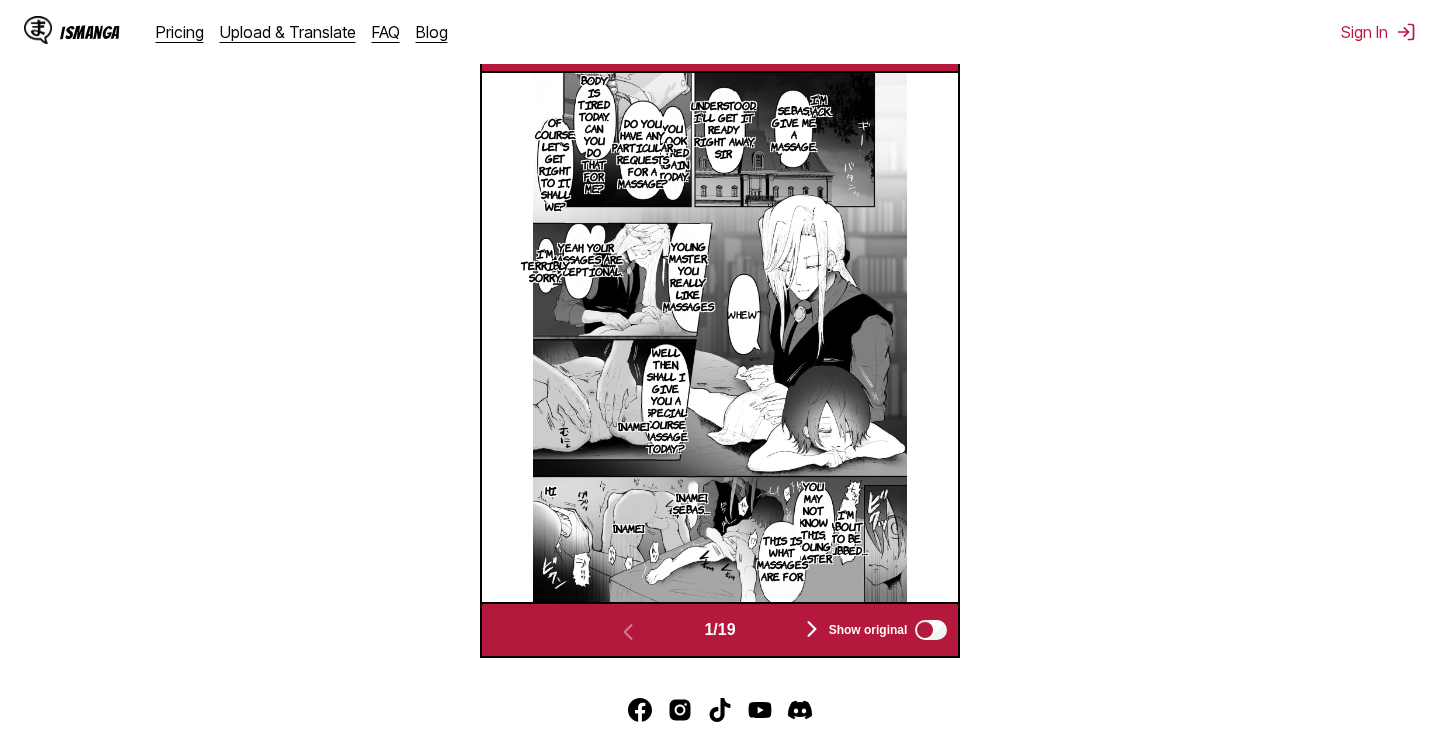 click on "You may not know this, young master." at bounding box center [813, 522] 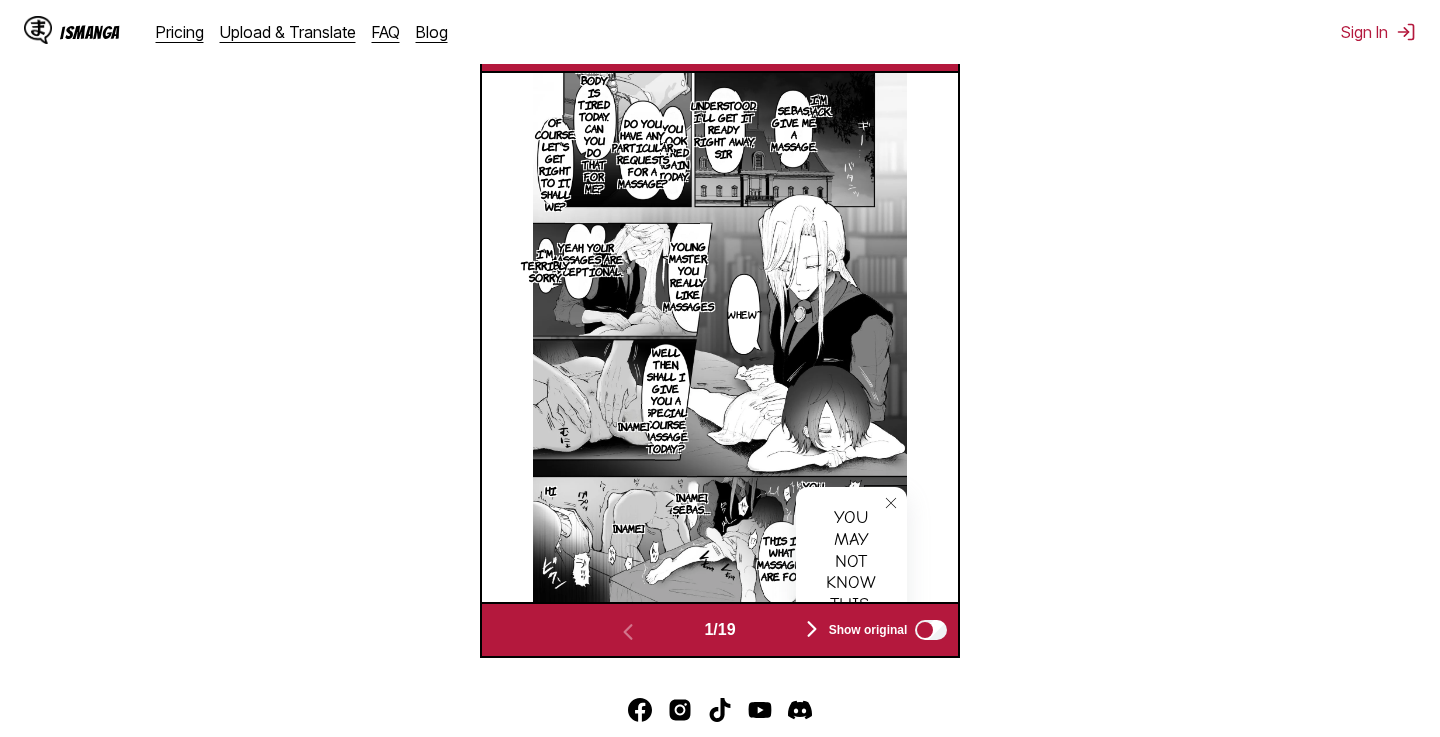click on "You may not know this, young master." at bounding box center [851, 582] 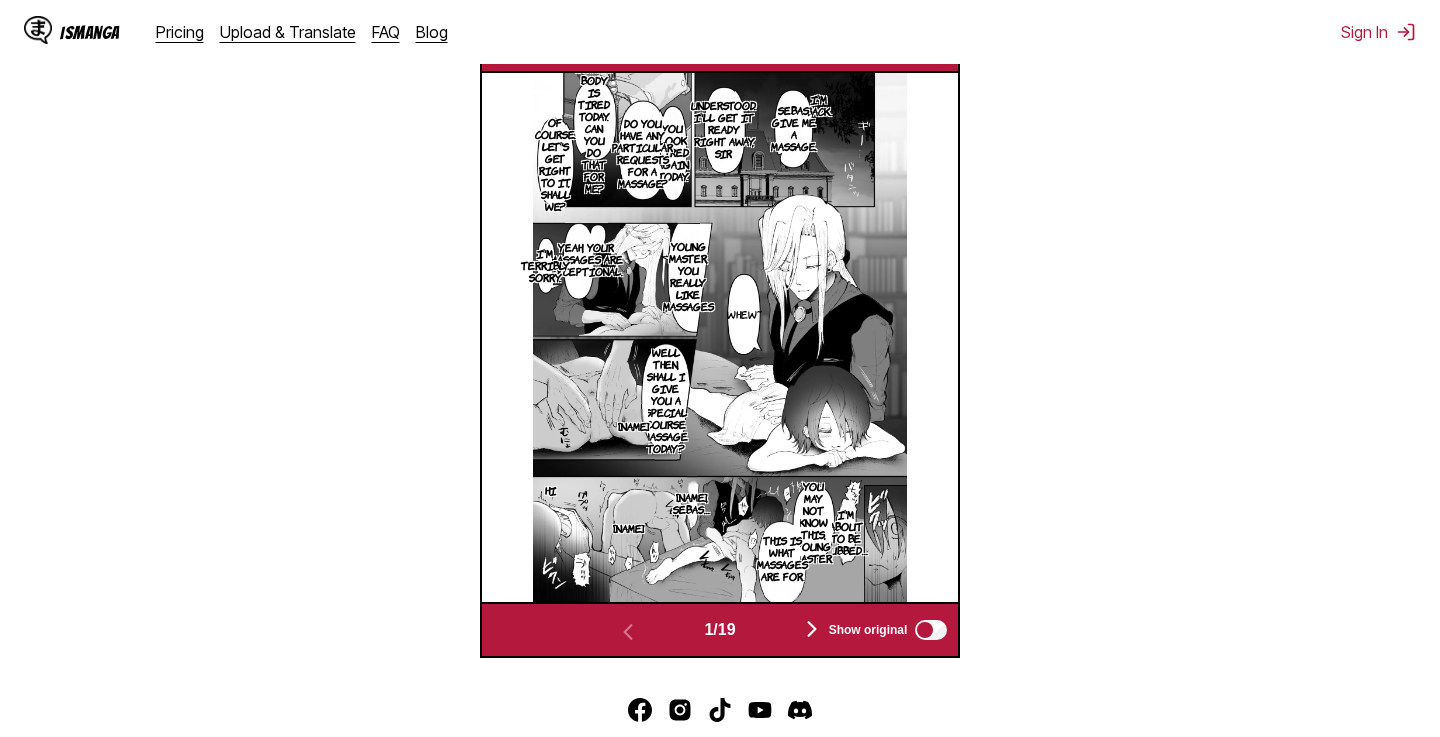 click on "You may not know this, young master." at bounding box center (813, 522) 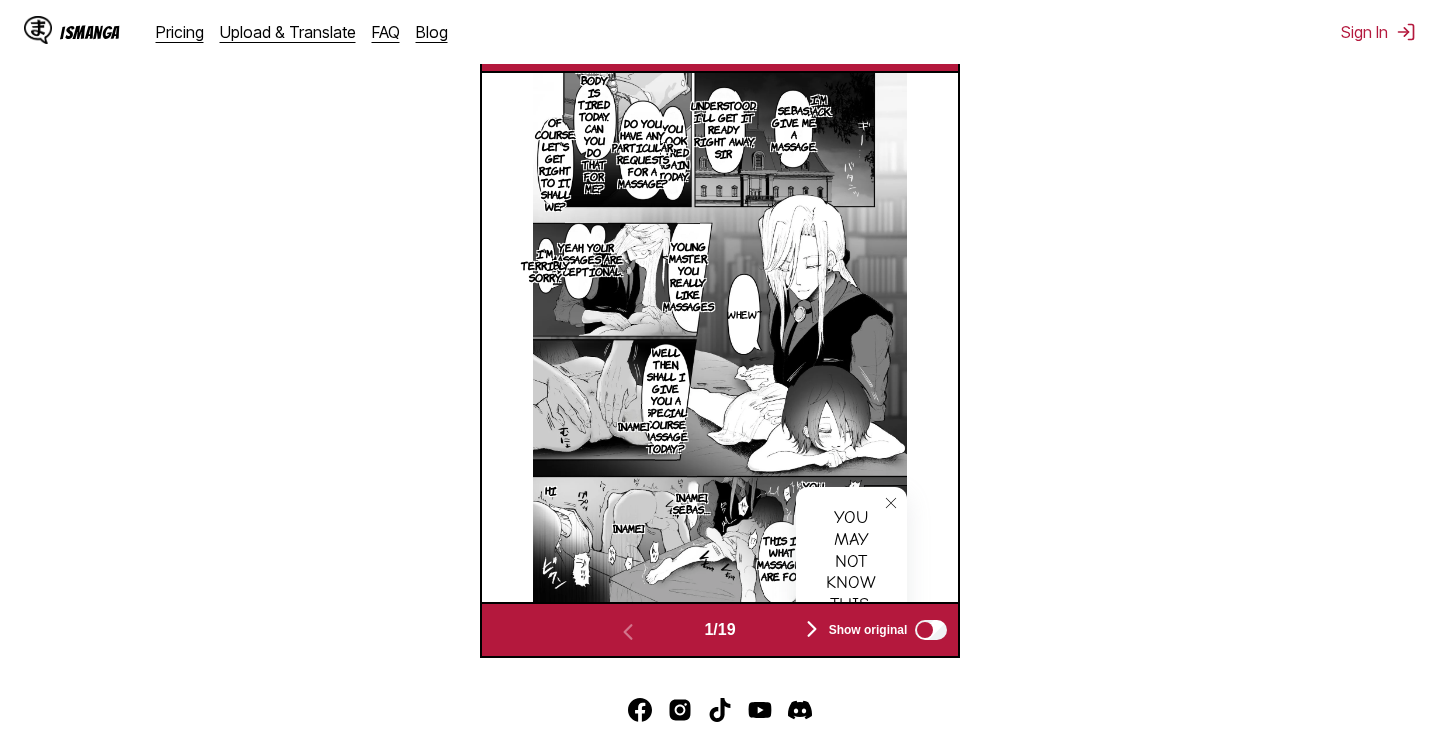 click on "I'm back. Sebas, give me a massage. Understood. I'll get it ready right away, sir You look tired again today. My lower body is tired today. Can you do that for me? Do you have any particular requests for a massage? Of course. Let's get right to it, shall we? Whew~ Young master, you really like massages Yeah, your massages are exceptional. I'm terribly sorry. Well then, shall I give you a special course massage today? Munyo Hi I'm about to be rubbed… You may not know this, young master. You may not know this, young master. Nohote, Sebas… Kuna This is what massages are for." at bounding box center (720, 337) 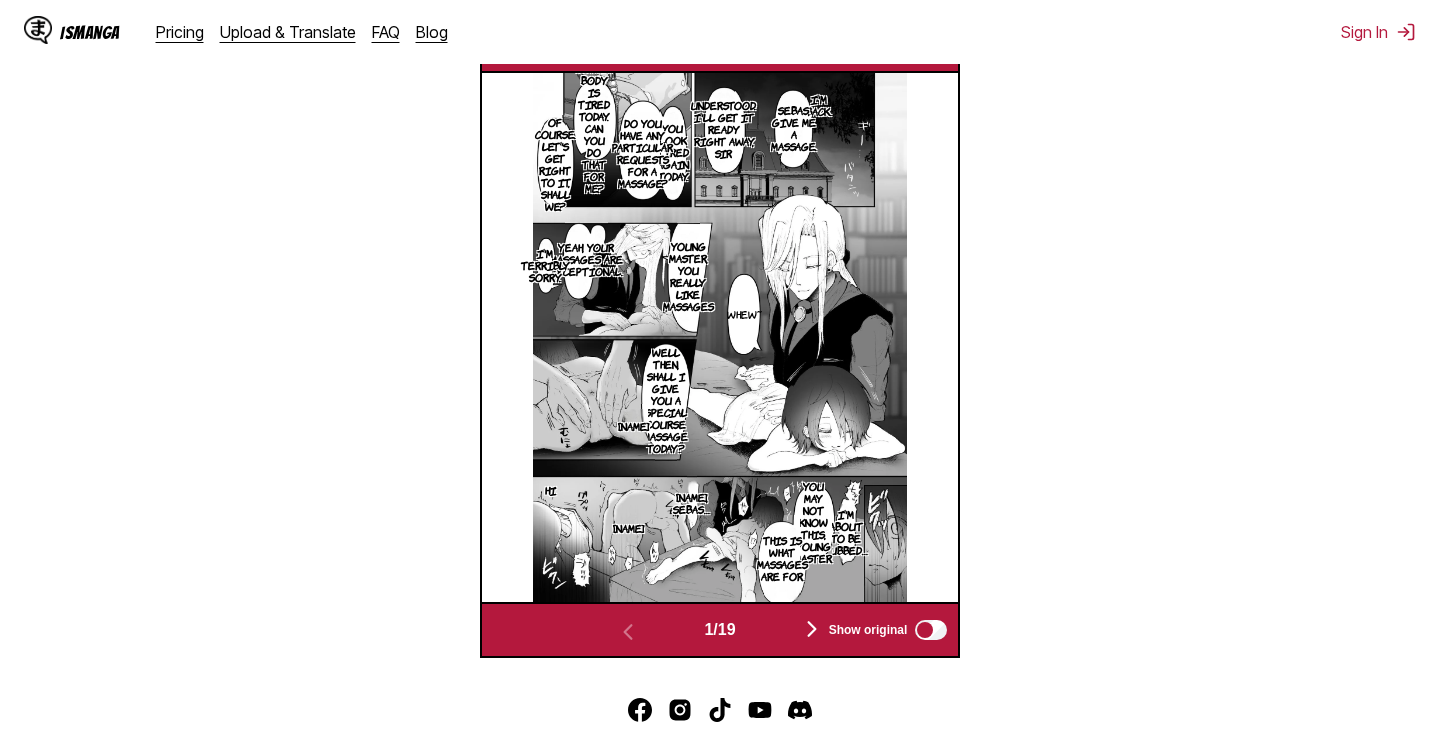 click at bounding box center [812, 629] 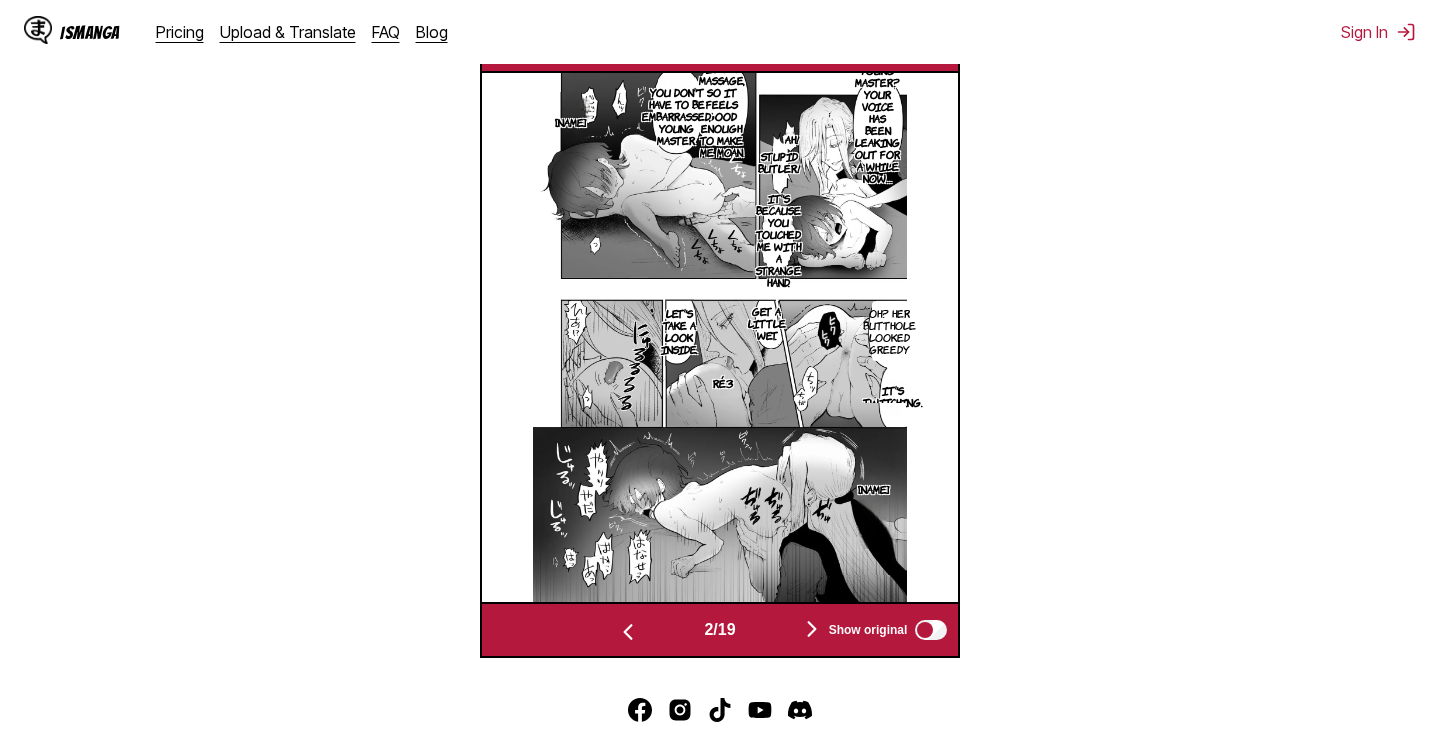 click at bounding box center [628, 630] 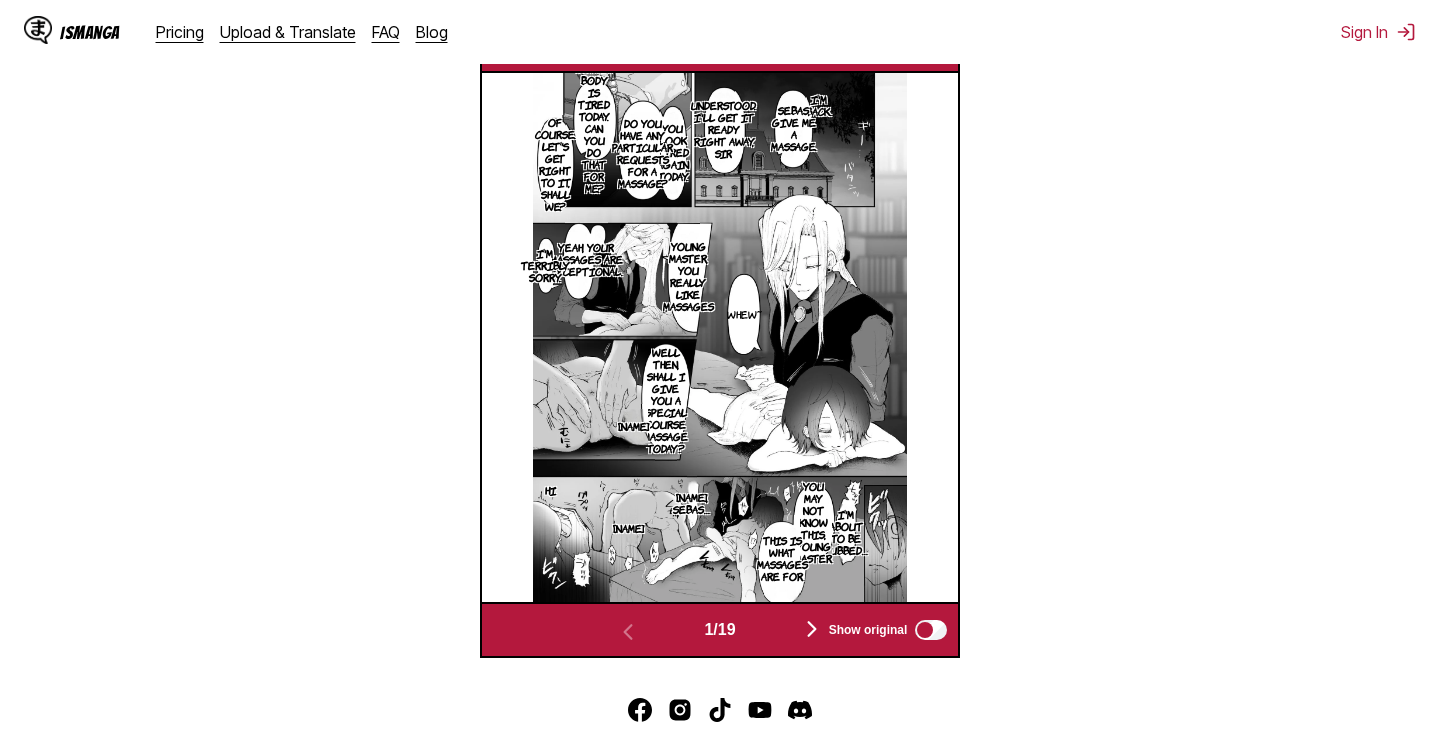click at bounding box center [812, 629] 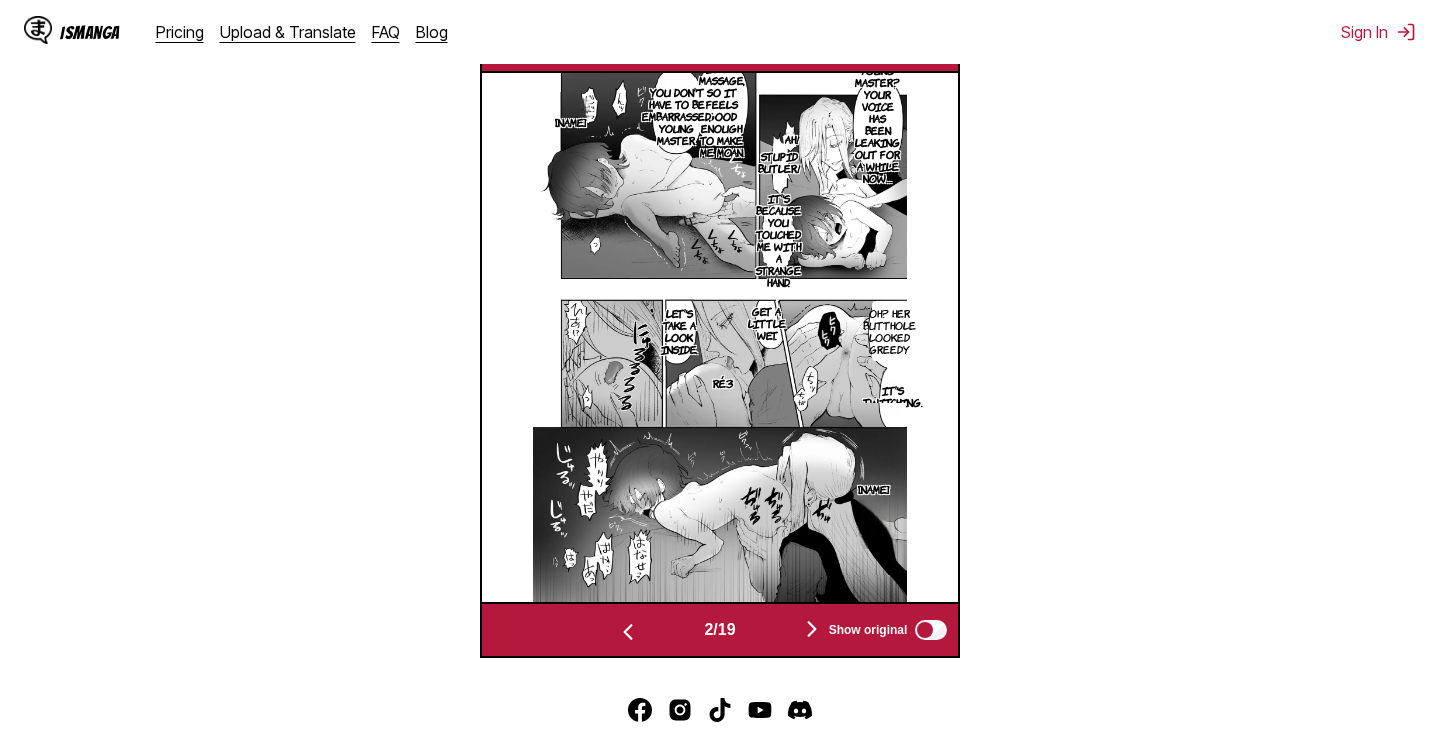 click at bounding box center [812, 629] 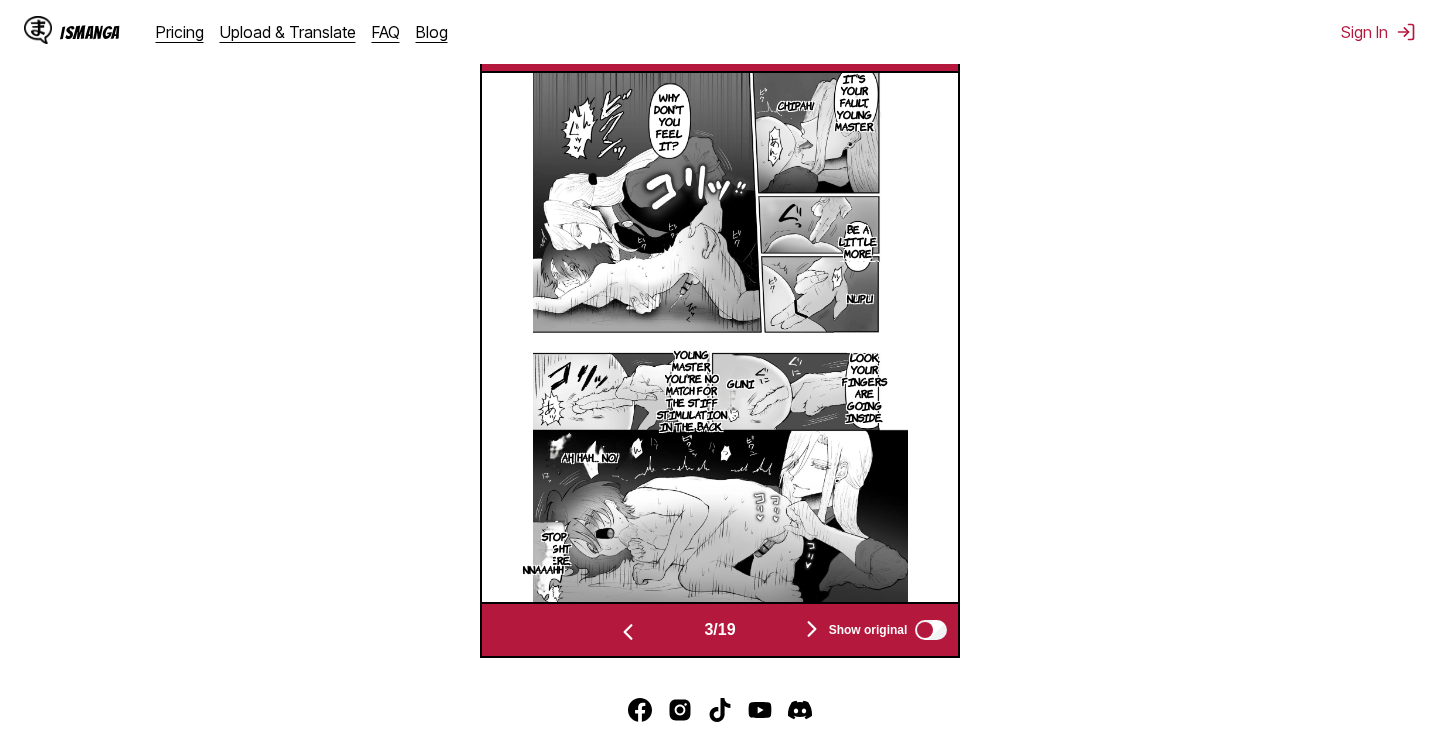 click at bounding box center [812, 629] 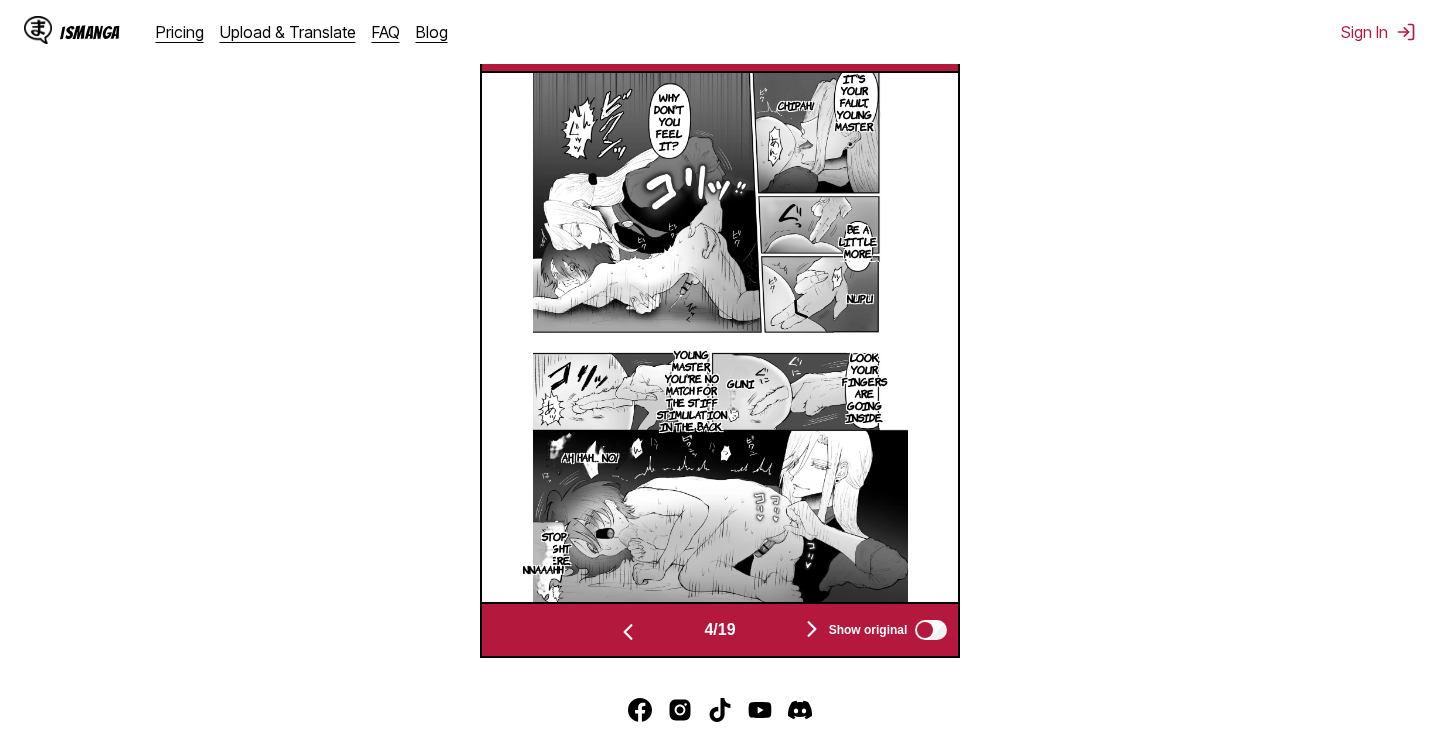 scroll, scrollTop: 0, scrollLeft: 1430, axis: horizontal 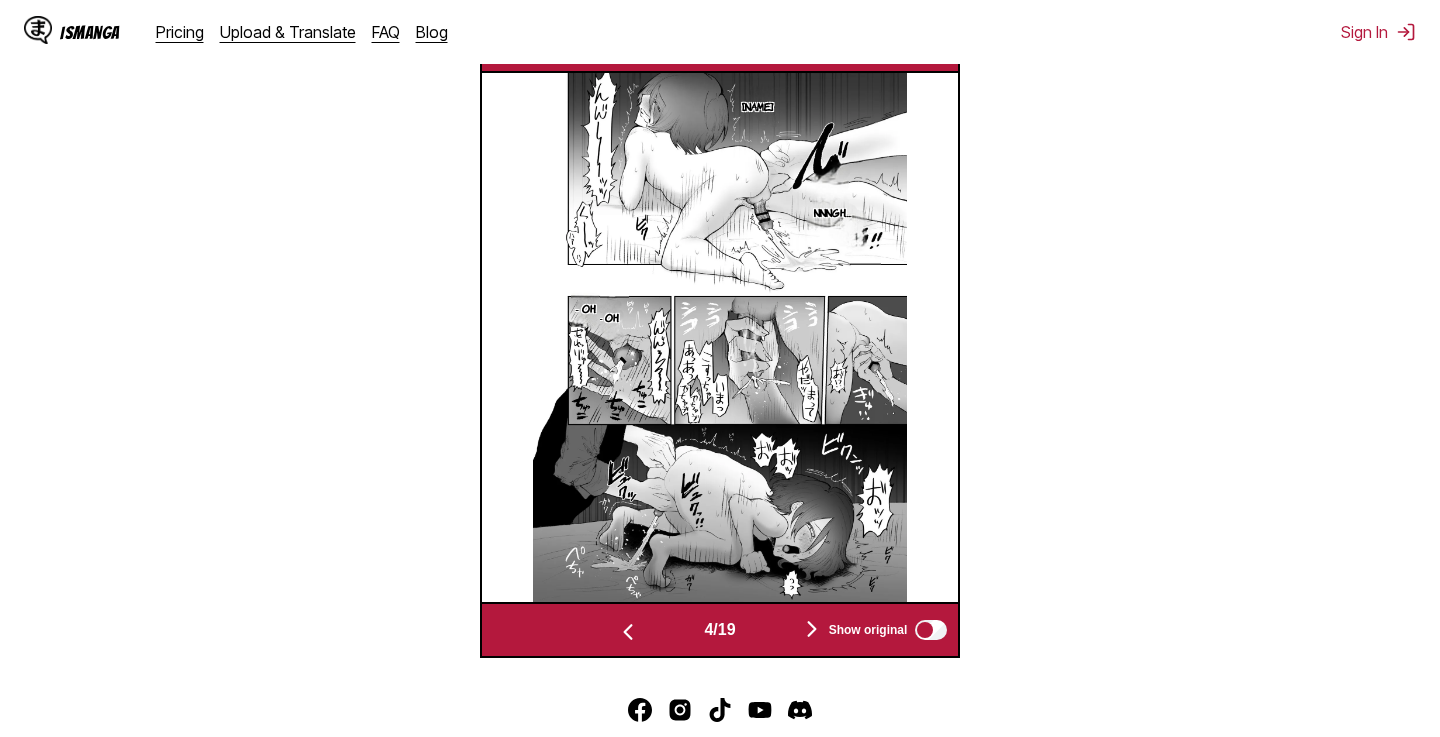 click at bounding box center [812, 629] 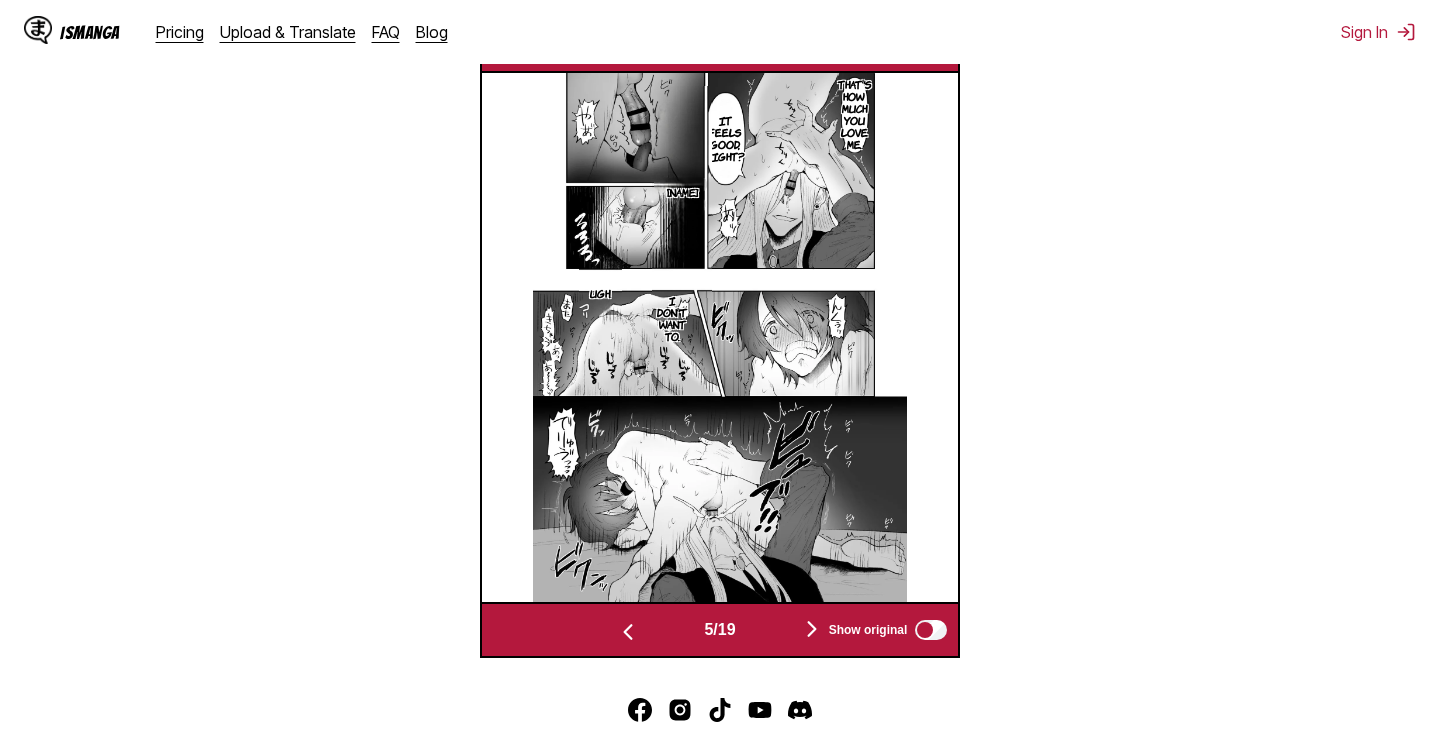 click at bounding box center [628, 630] 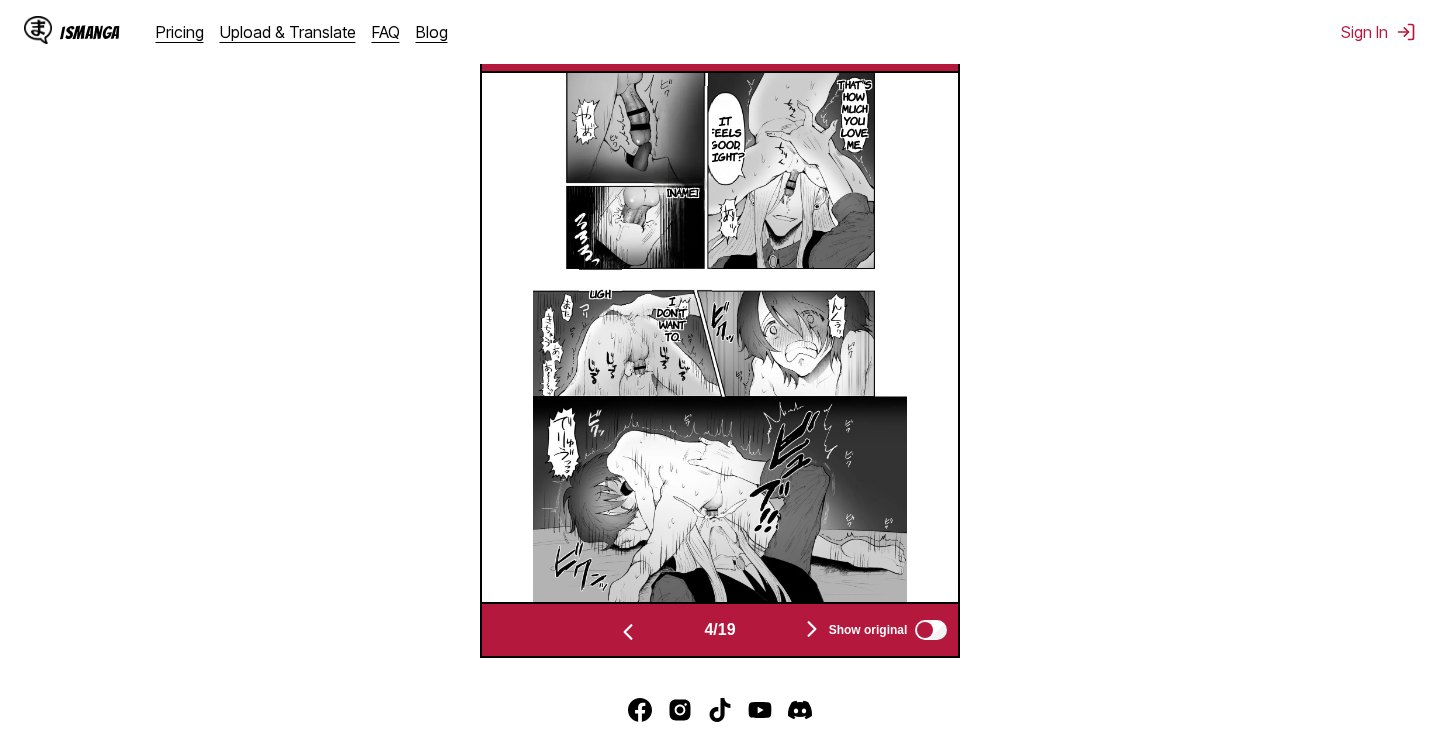 scroll, scrollTop: 0, scrollLeft: 1430, axis: horizontal 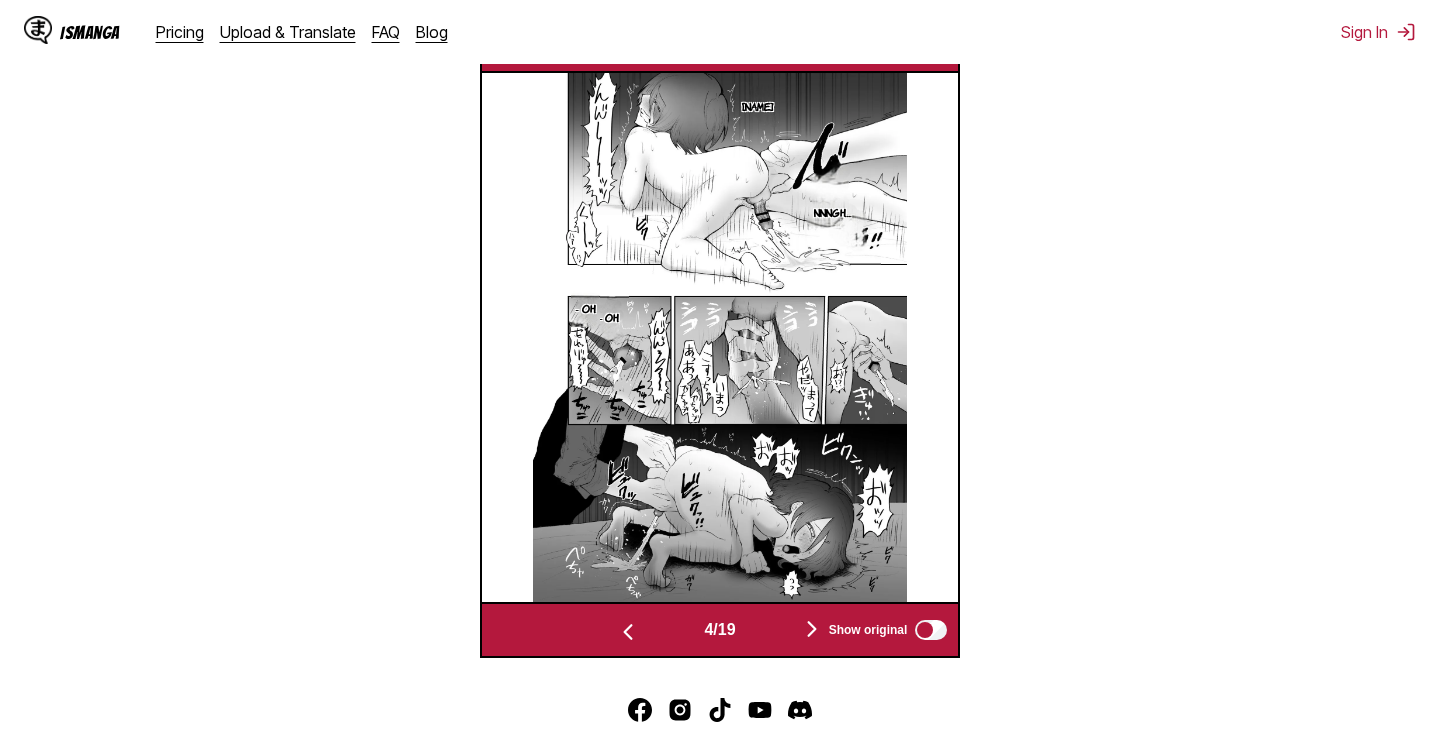 click at bounding box center [812, 629] 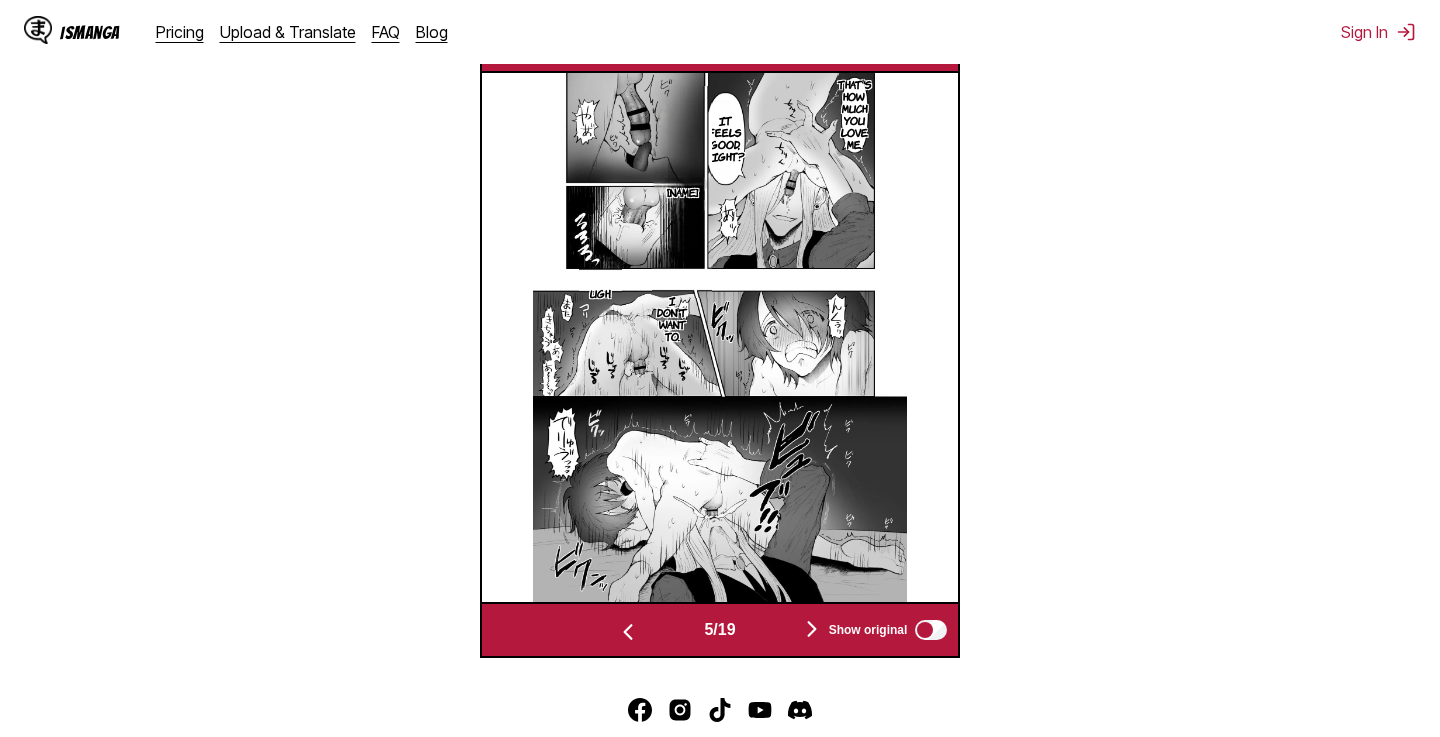 click at bounding box center [812, 629] 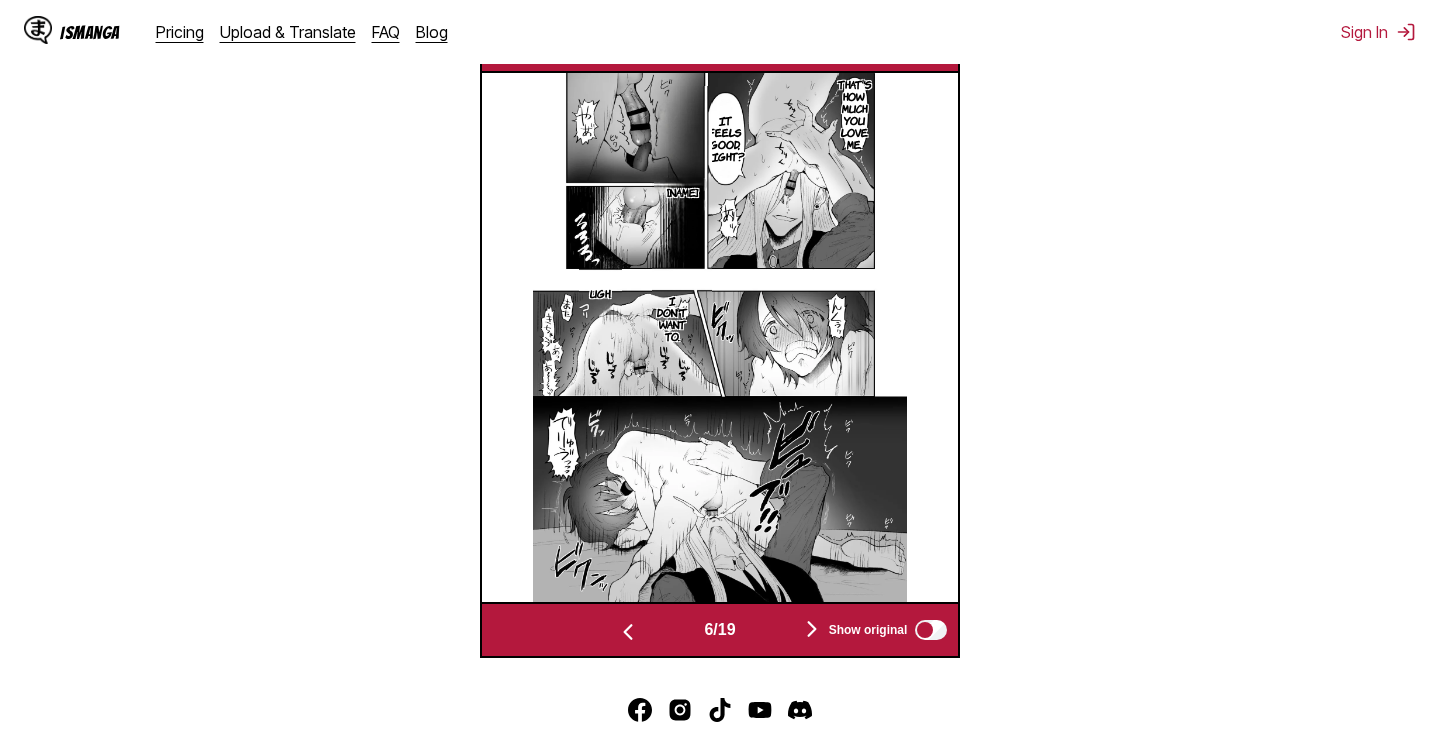 scroll, scrollTop: 0, scrollLeft: 2384, axis: horizontal 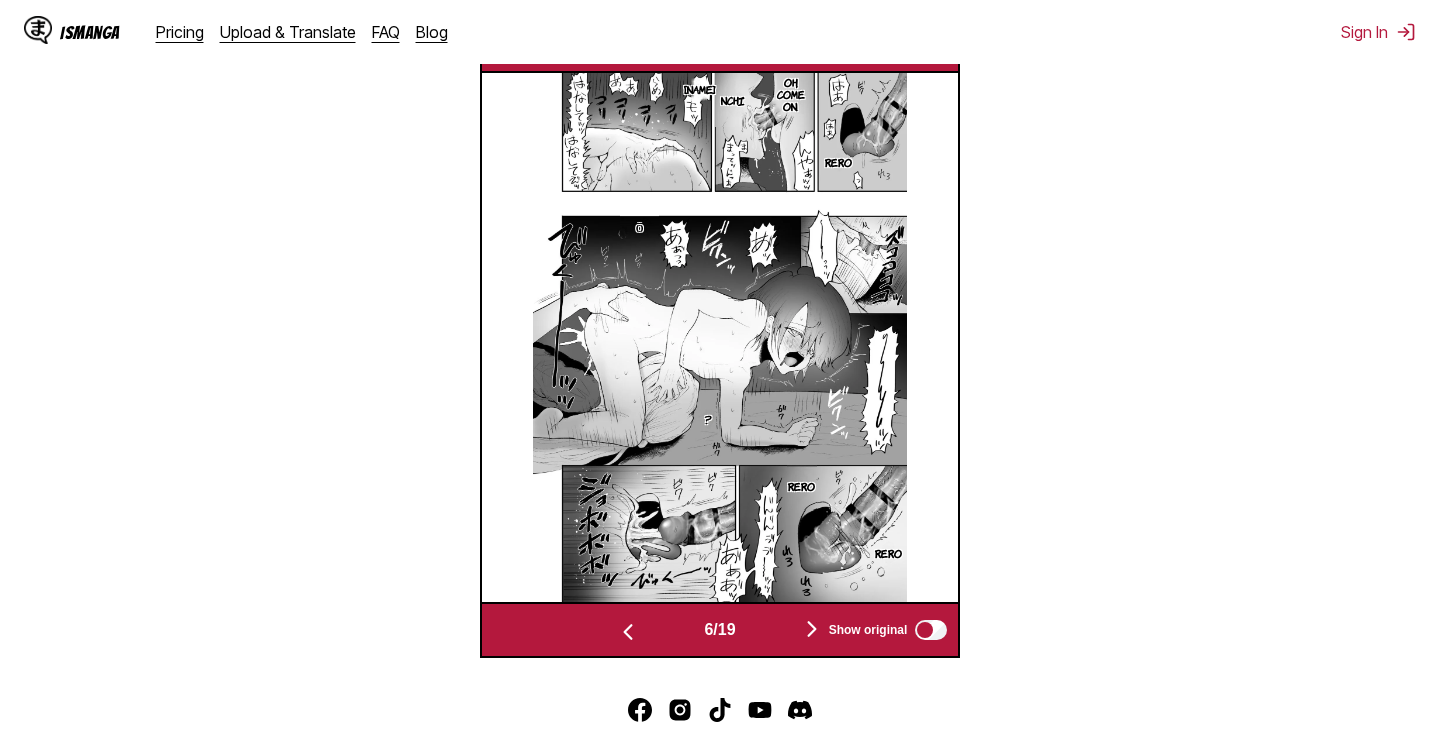 click at bounding box center [812, 629] 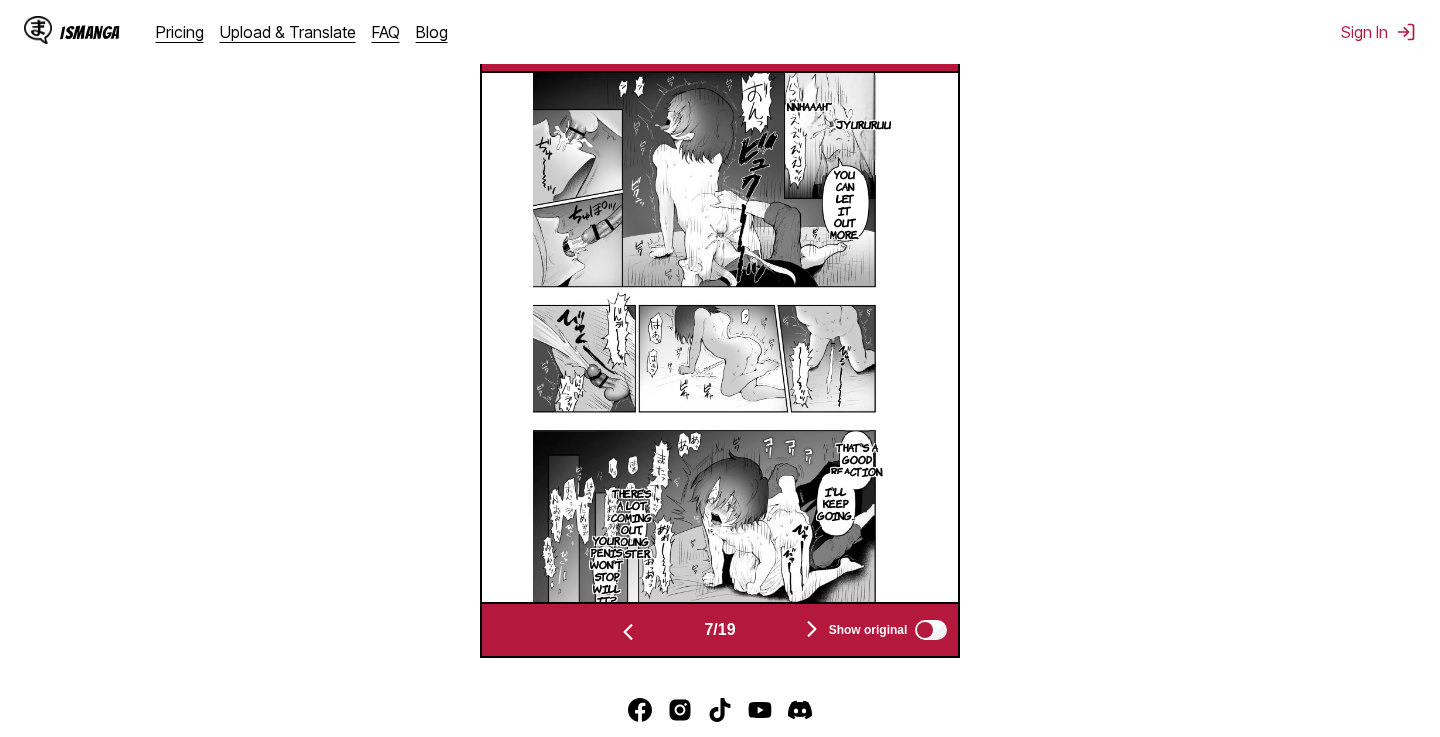 click at bounding box center (812, 629) 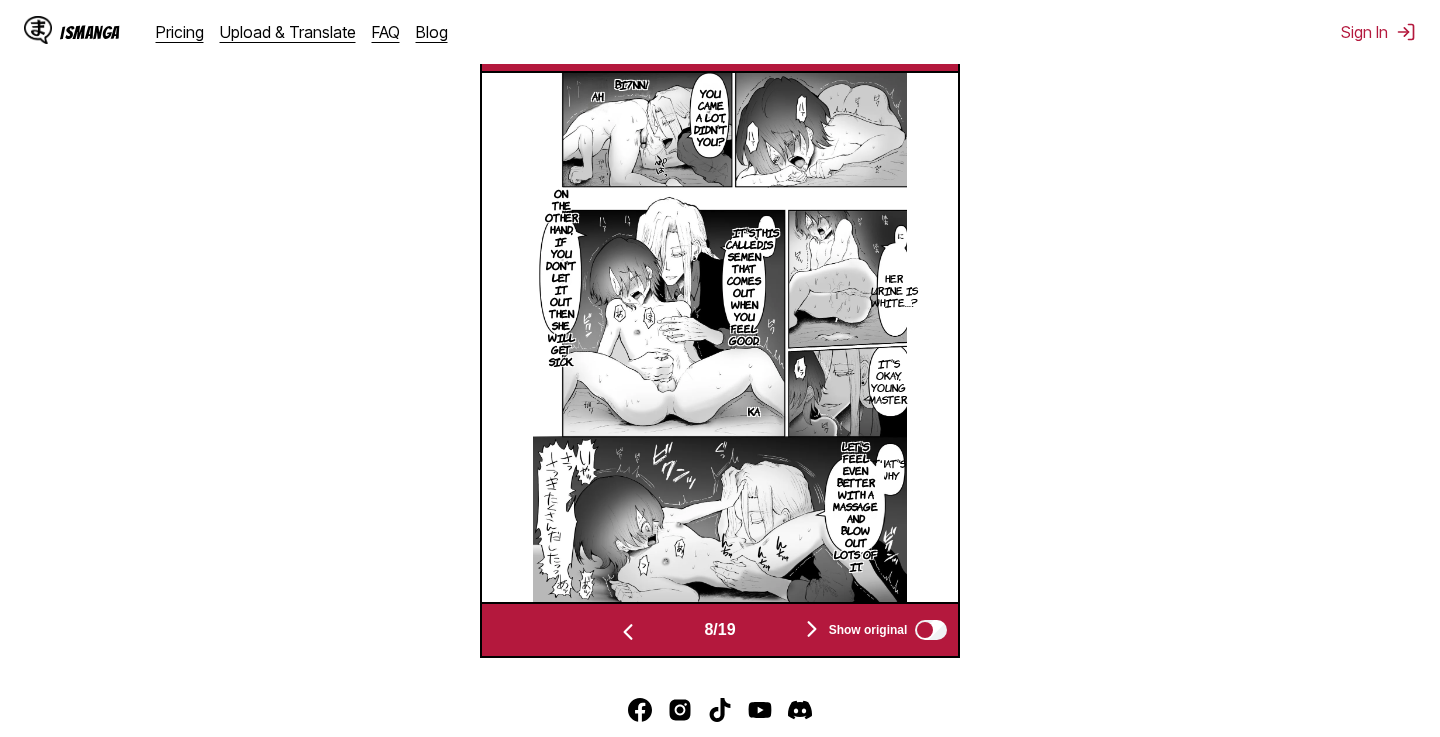 click at bounding box center [812, 629] 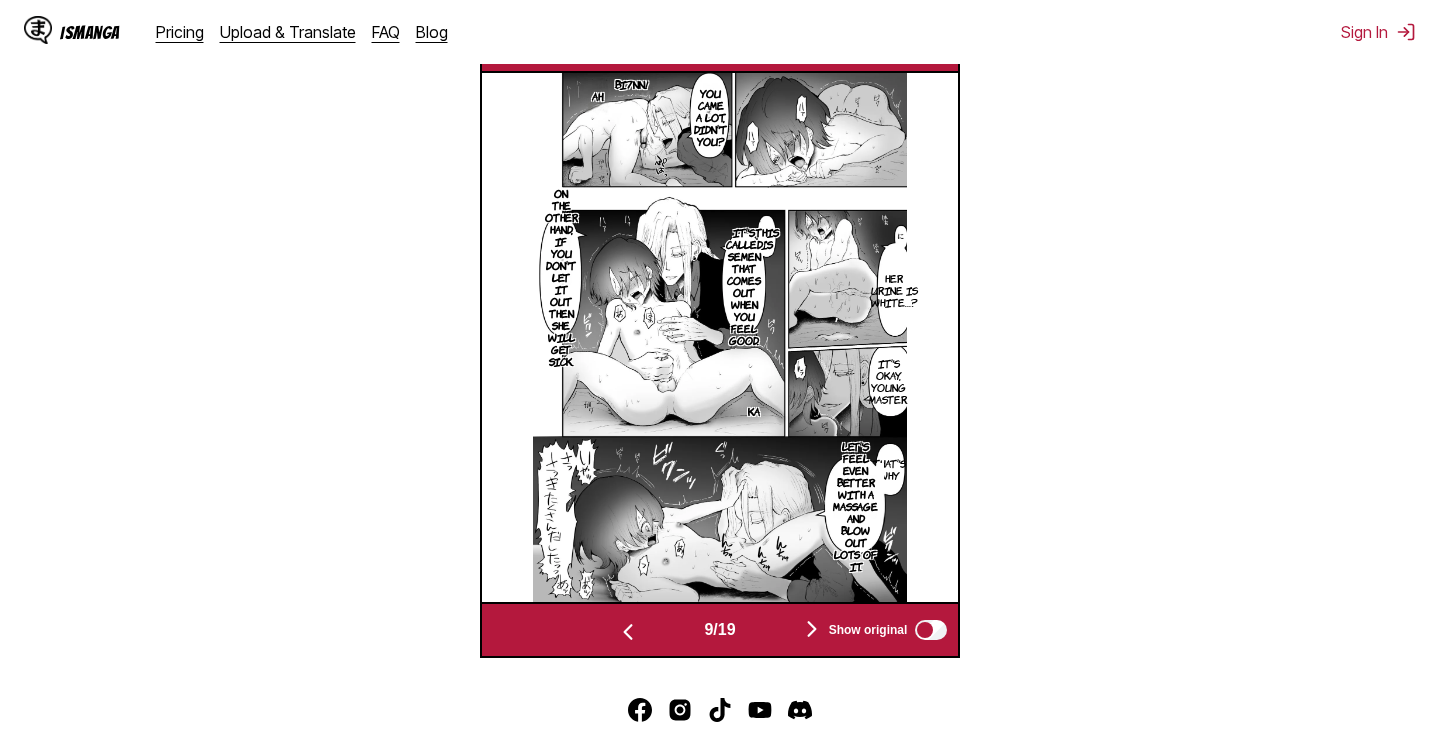 scroll, scrollTop: 0, scrollLeft: 3814, axis: horizontal 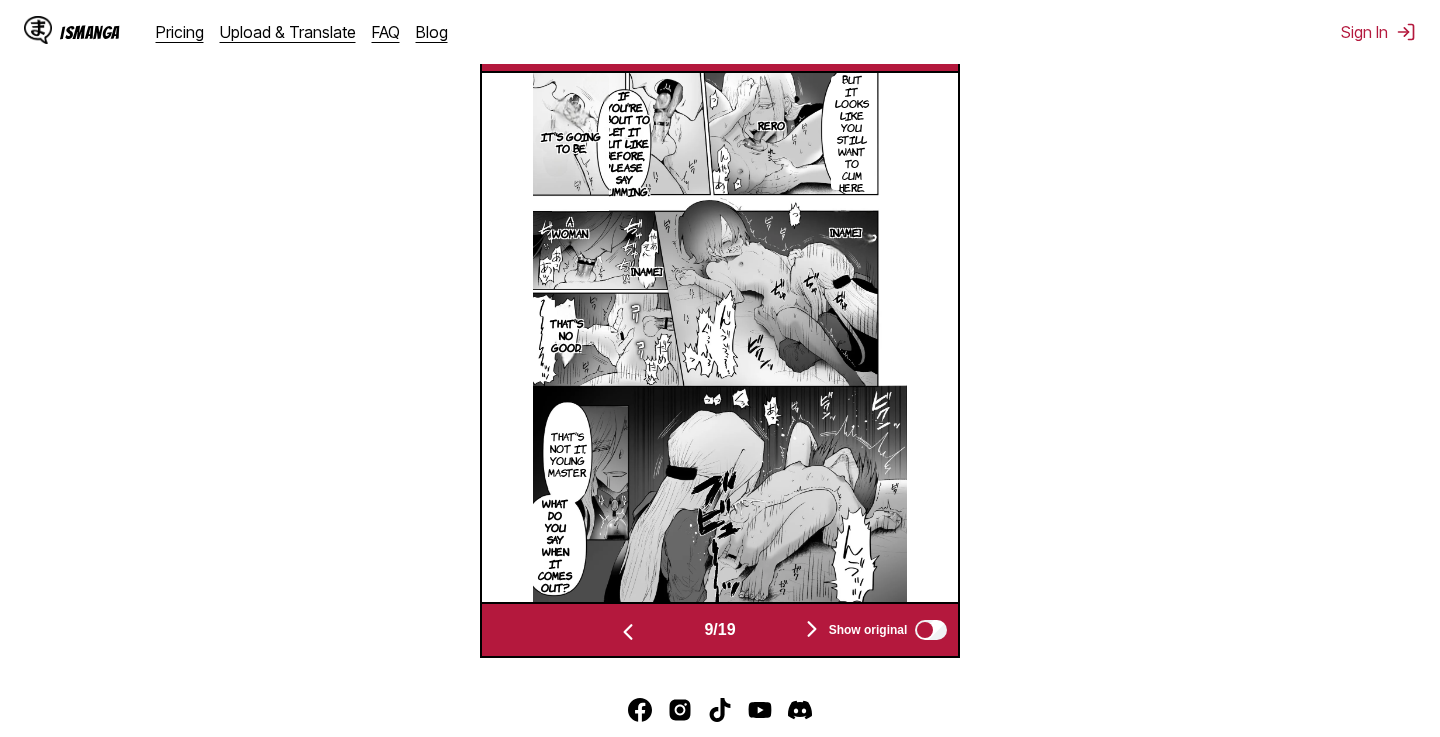click at bounding box center (812, 629) 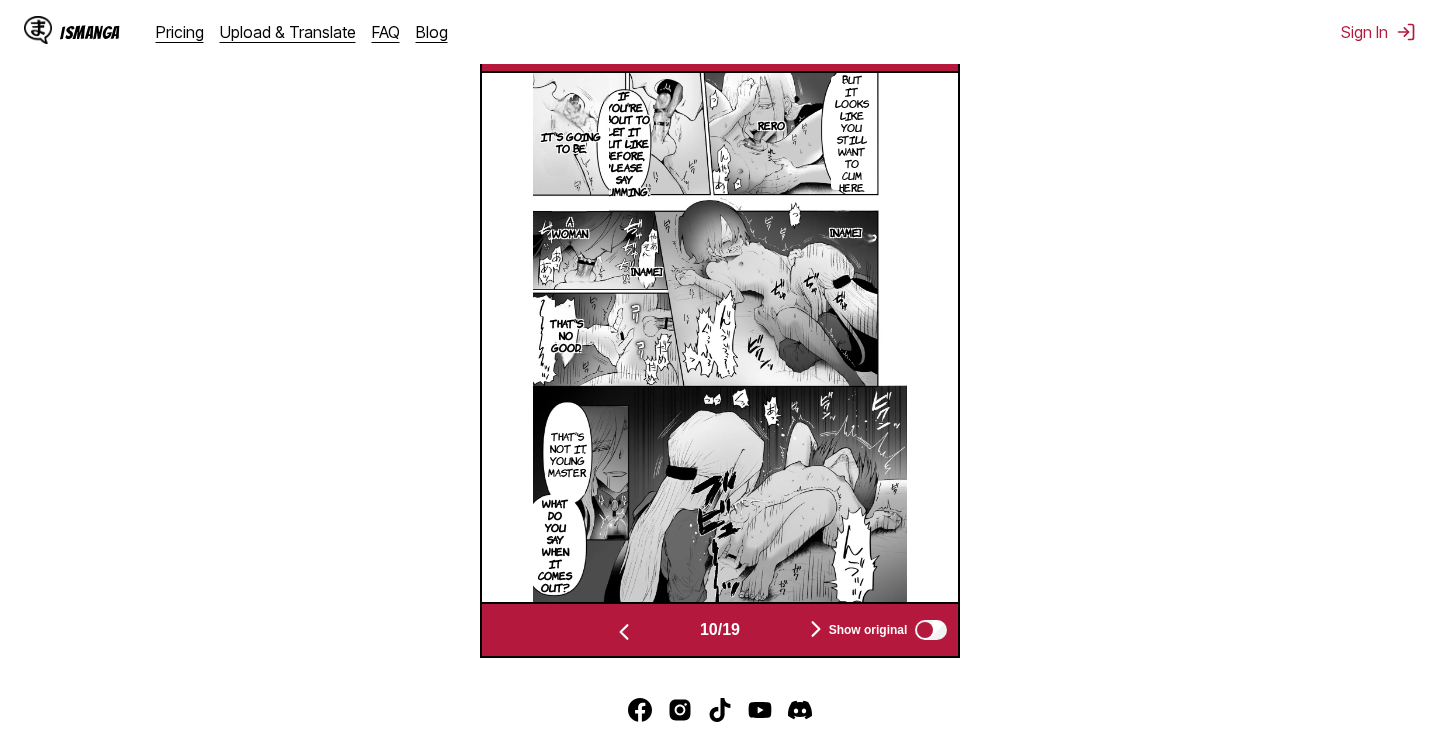 scroll, scrollTop: 0, scrollLeft: 4291, axis: horizontal 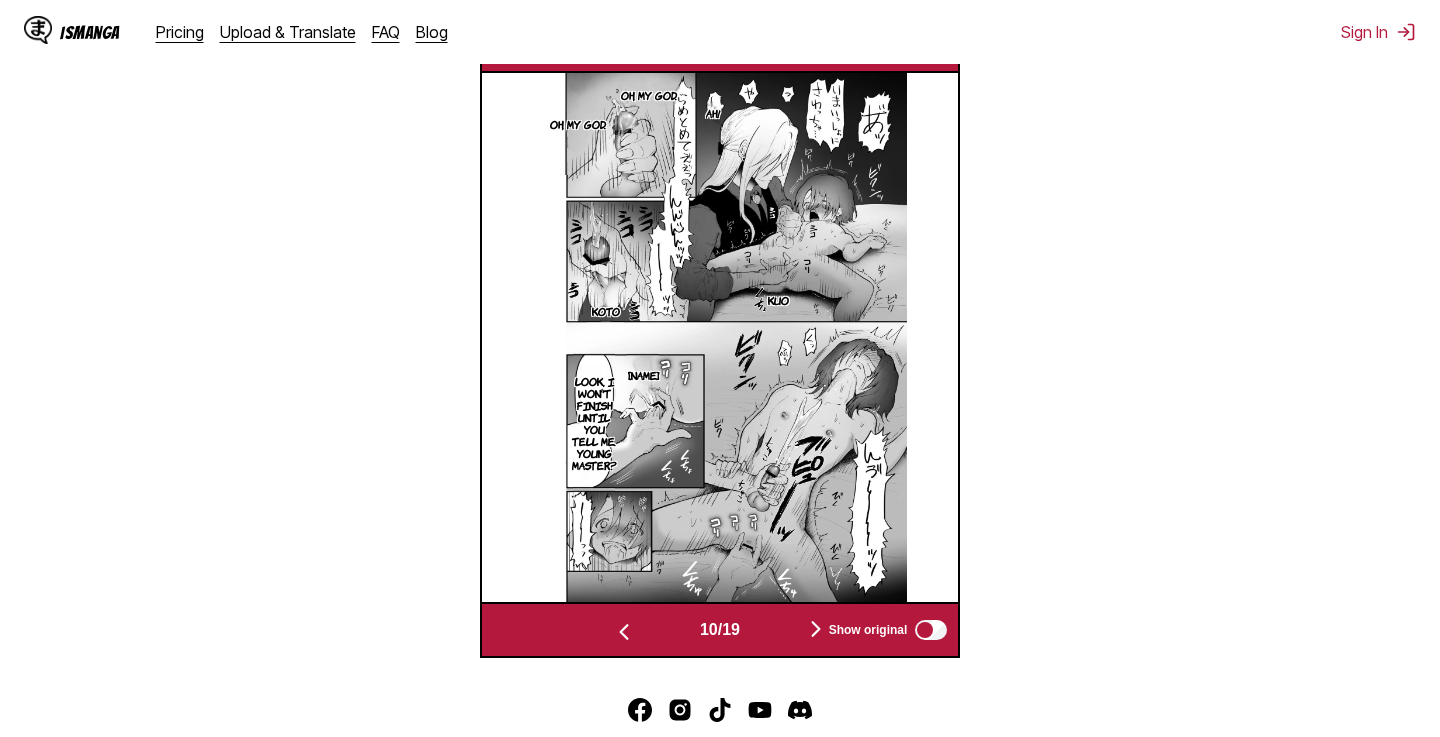 click at bounding box center [624, 632] 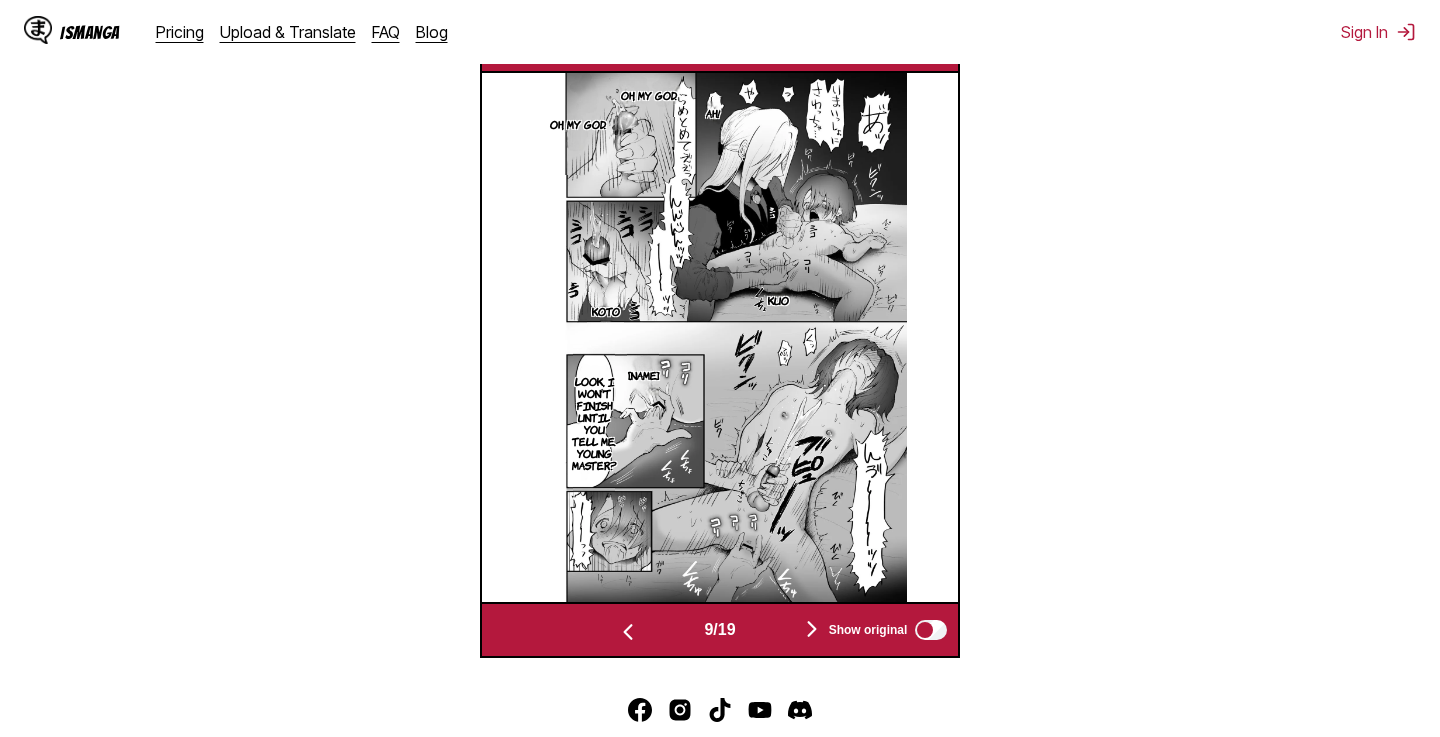 scroll, scrollTop: 0, scrollLeft: 3814, axis: horizontal 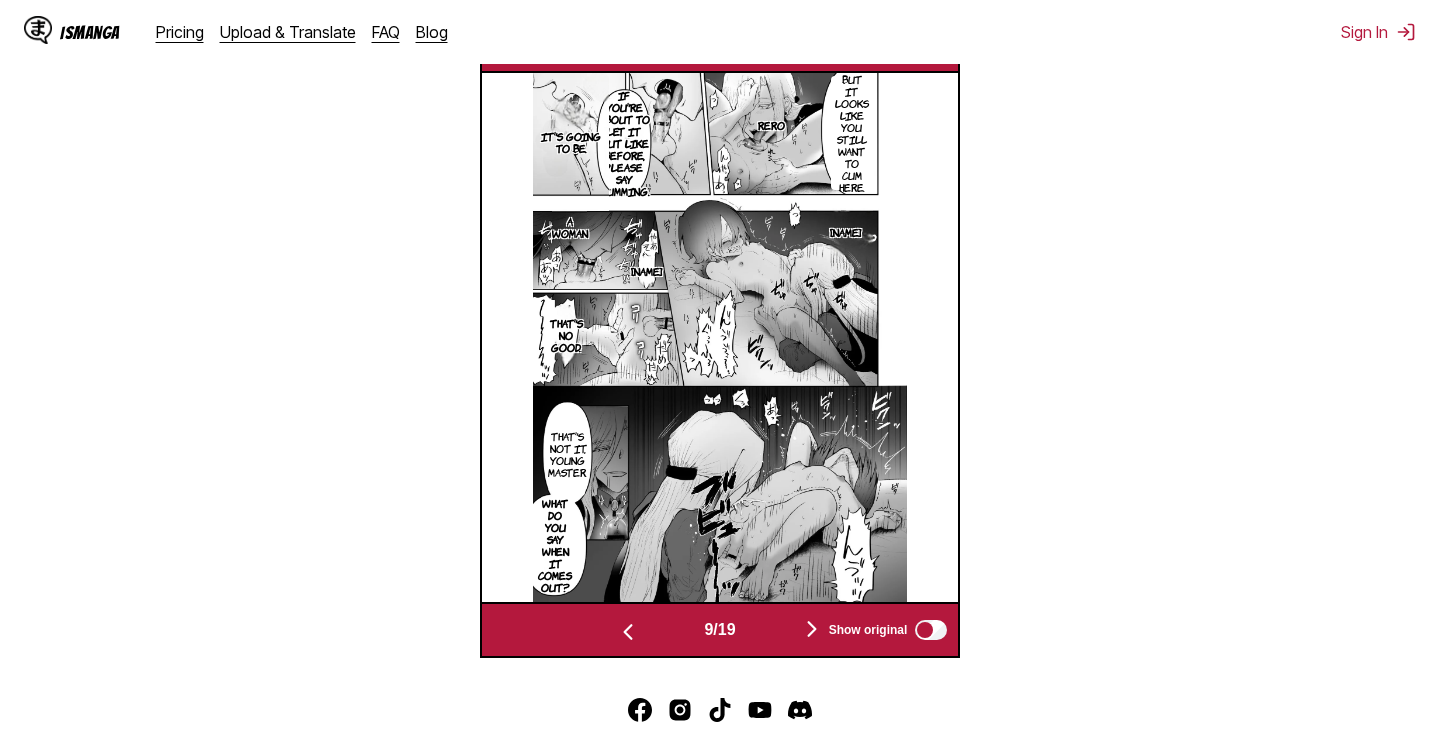 click on "Show original" at bounding box center (884, 630) 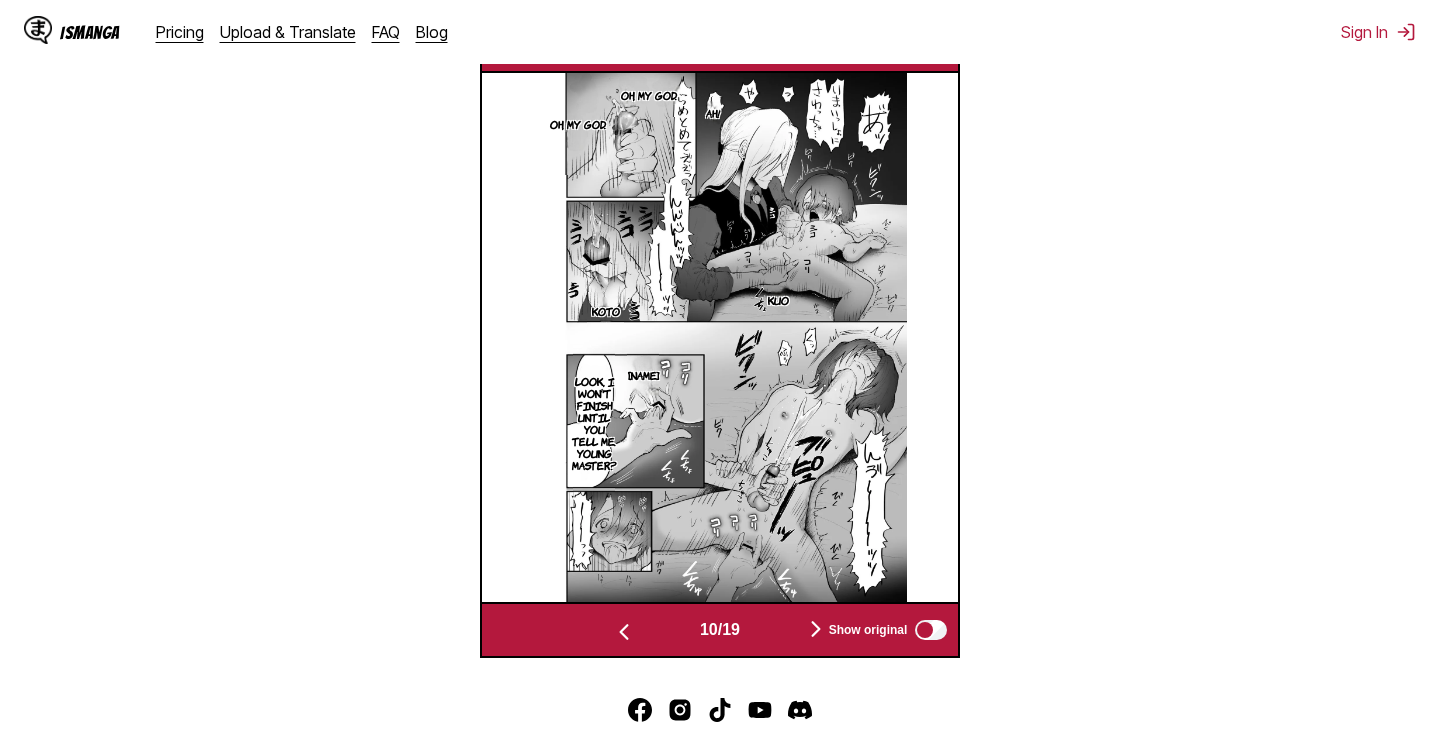 click at bounding box center [816, 630] 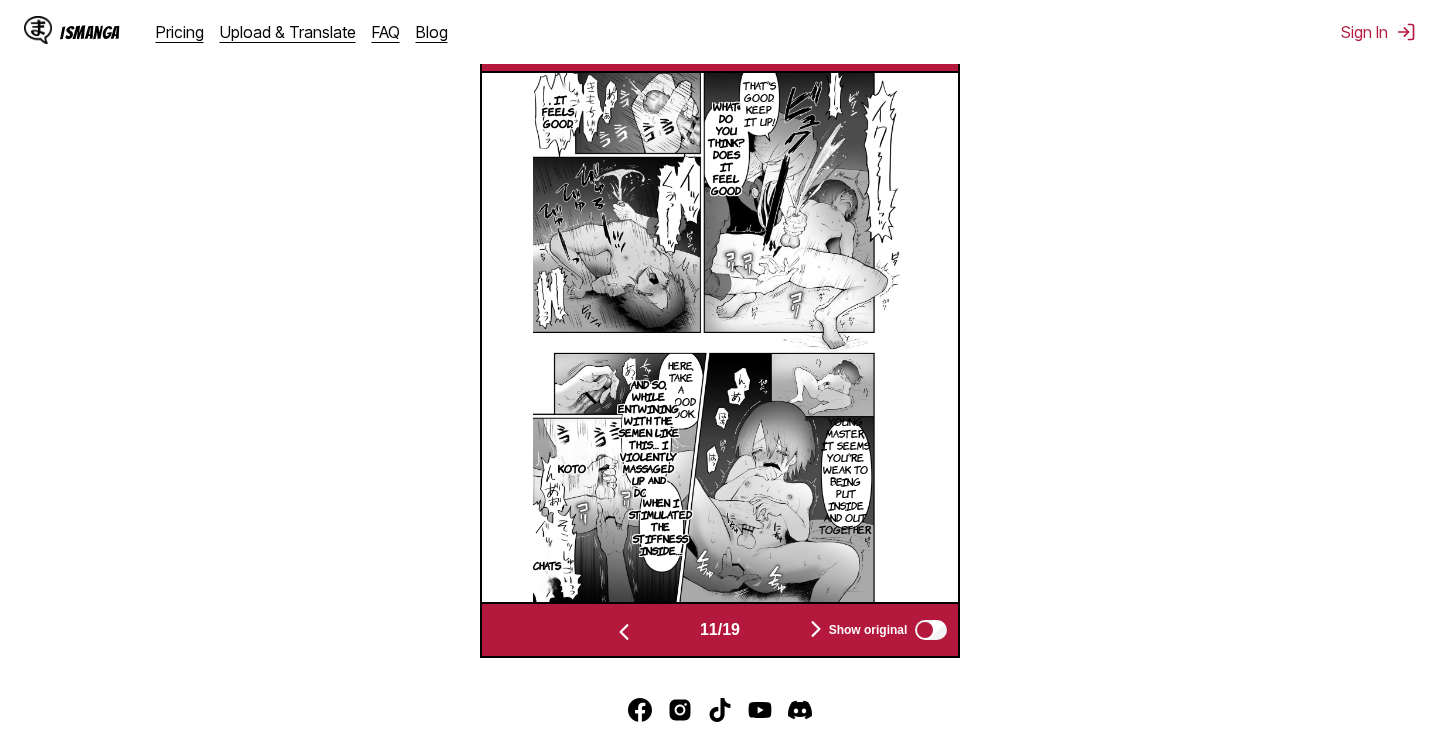 click at bounding box center [816, 629] 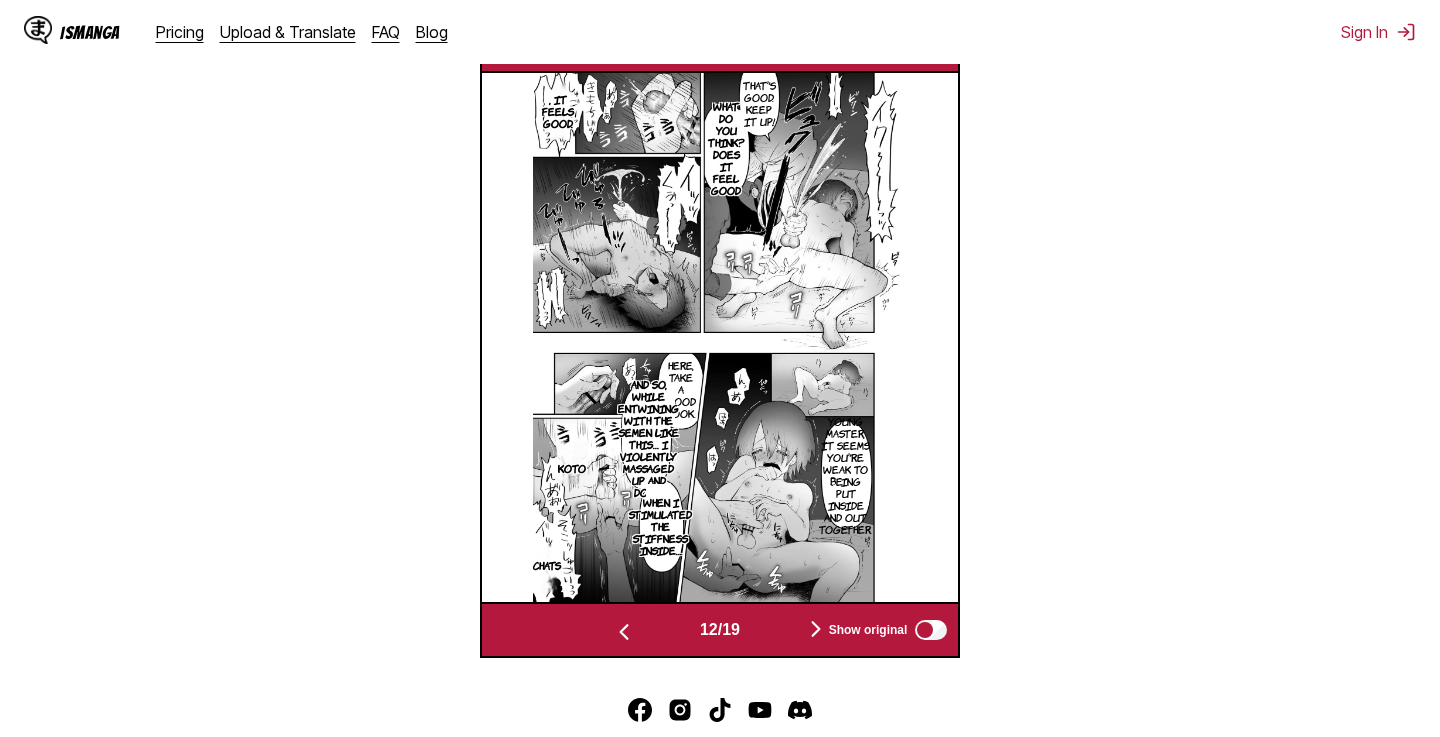 scroll, scrollTop: 0, scrollLeft: 5244, axis: horizontal 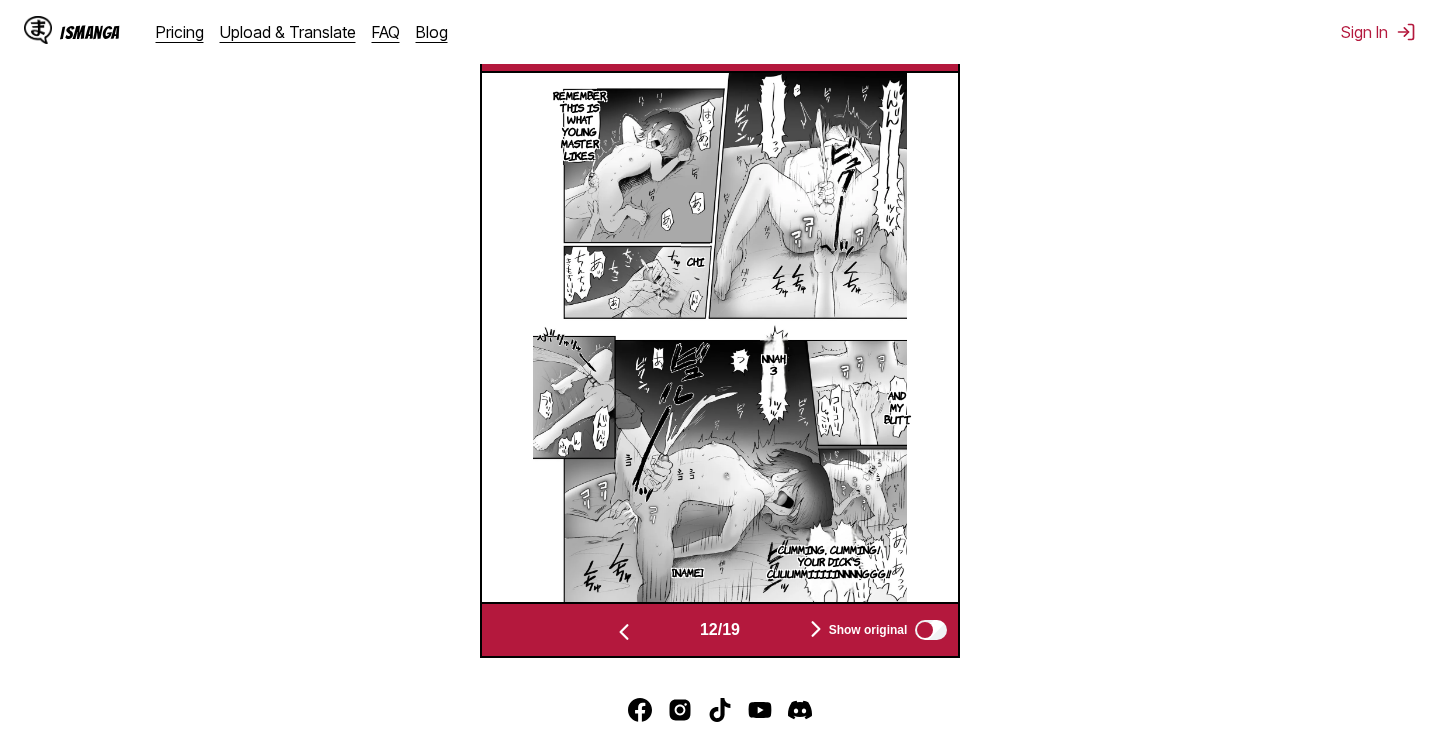 click at bounding box center (816, 629) 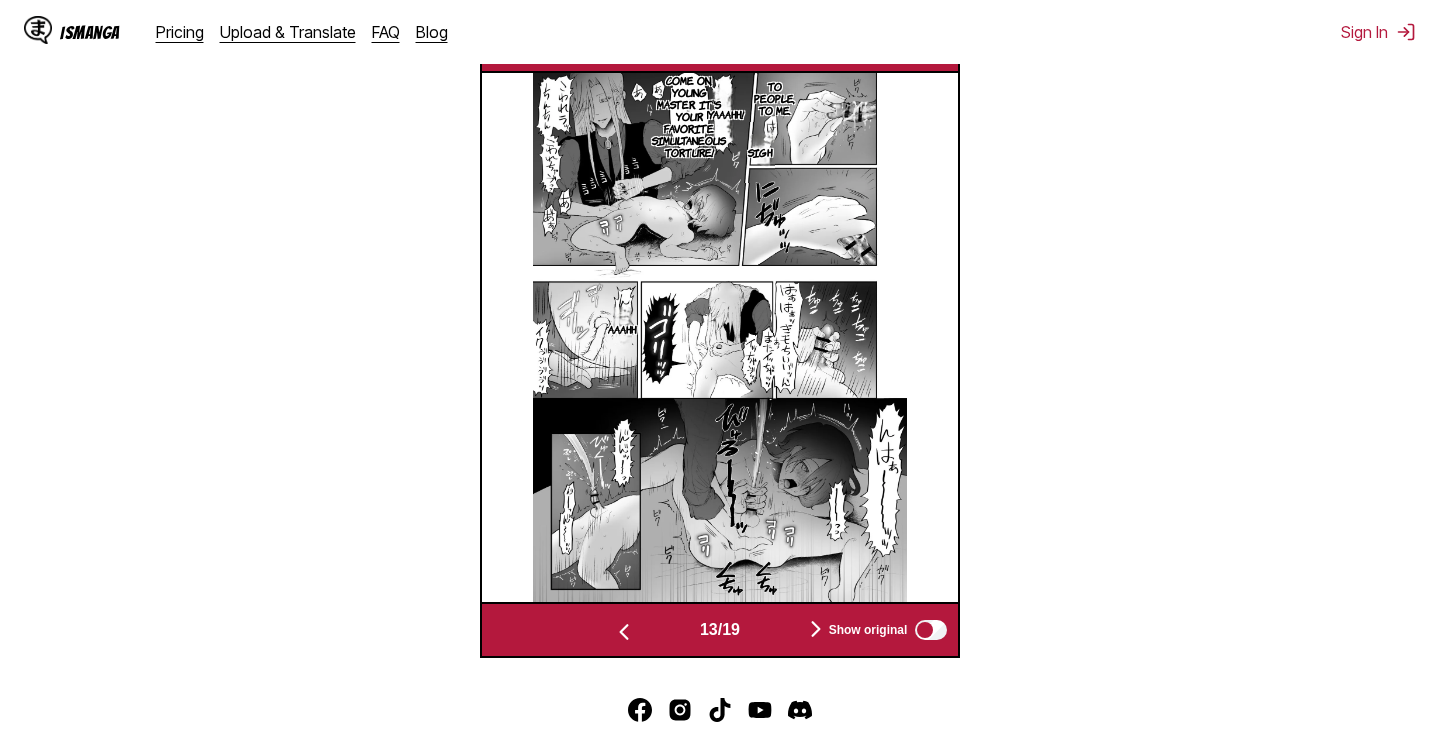 scroll, scrollTop: 654, scrollLeft: 0, axis: vertical 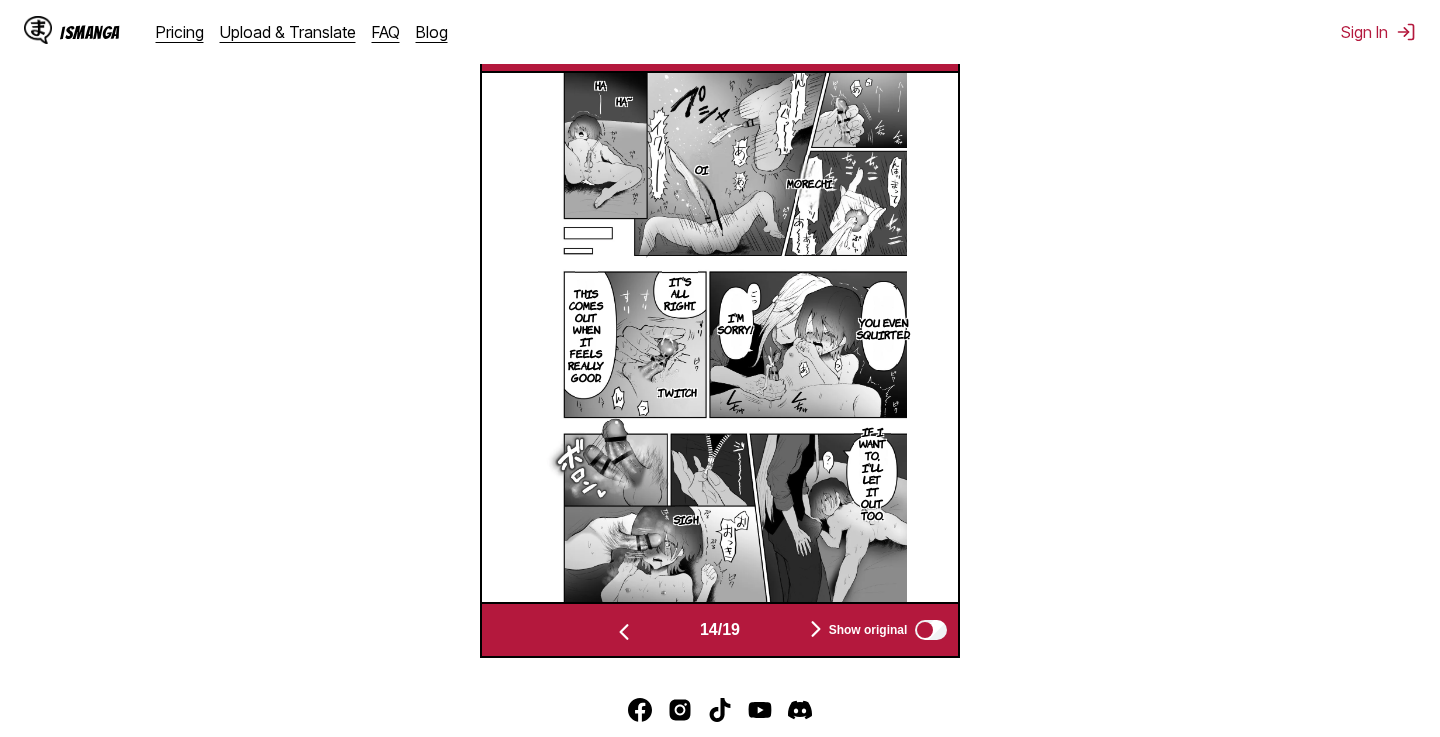 click at bounding box center [816, 629] 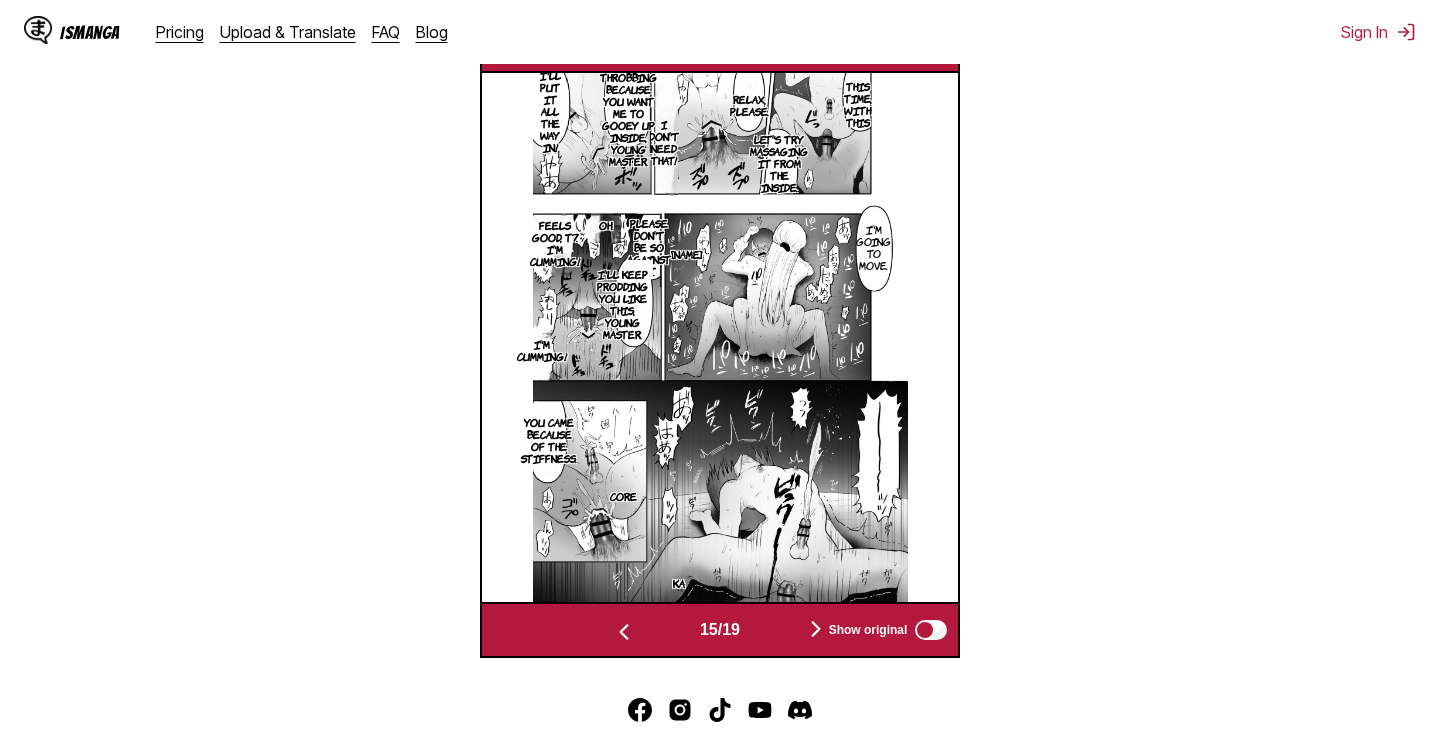 scroll, scrollTop: 635, scrollLeft: 0, axis: vertical 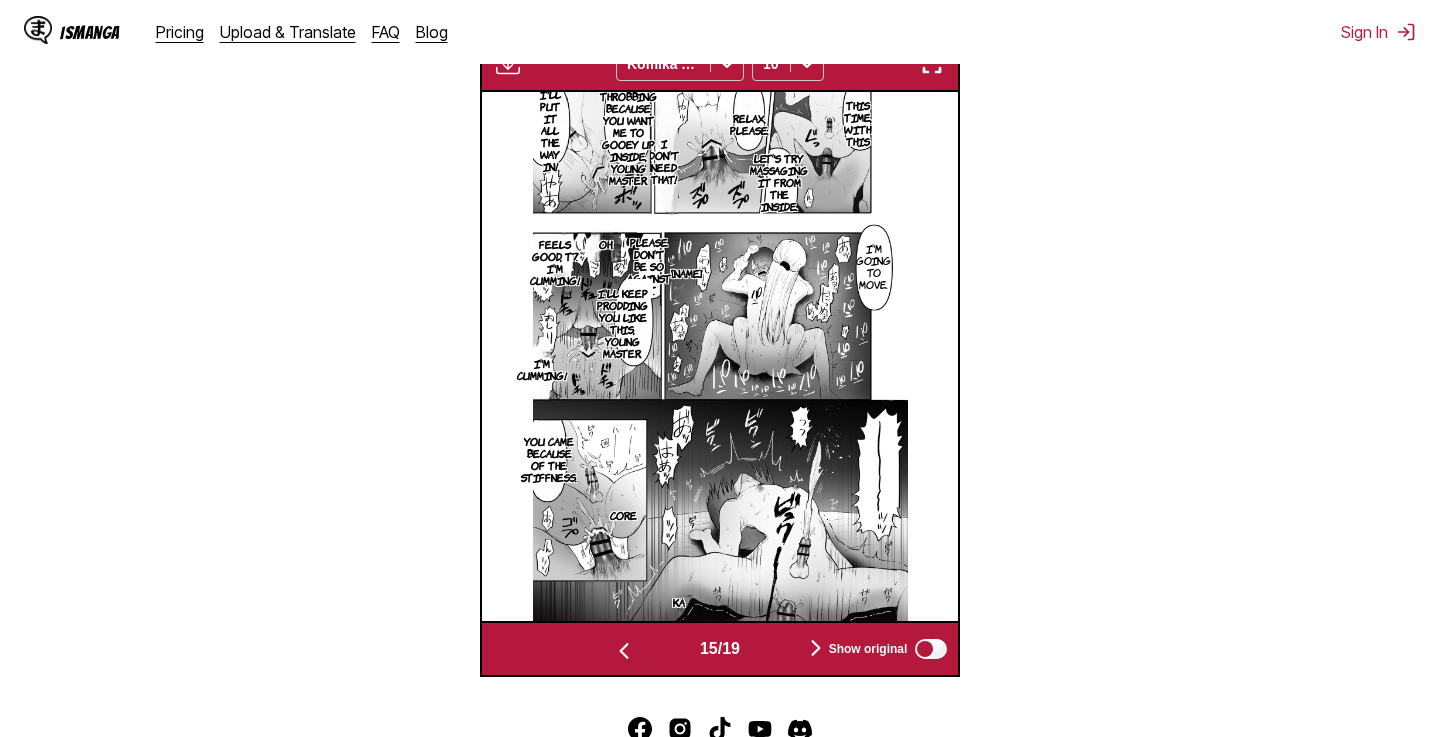 click at bounding box center (816, 648) 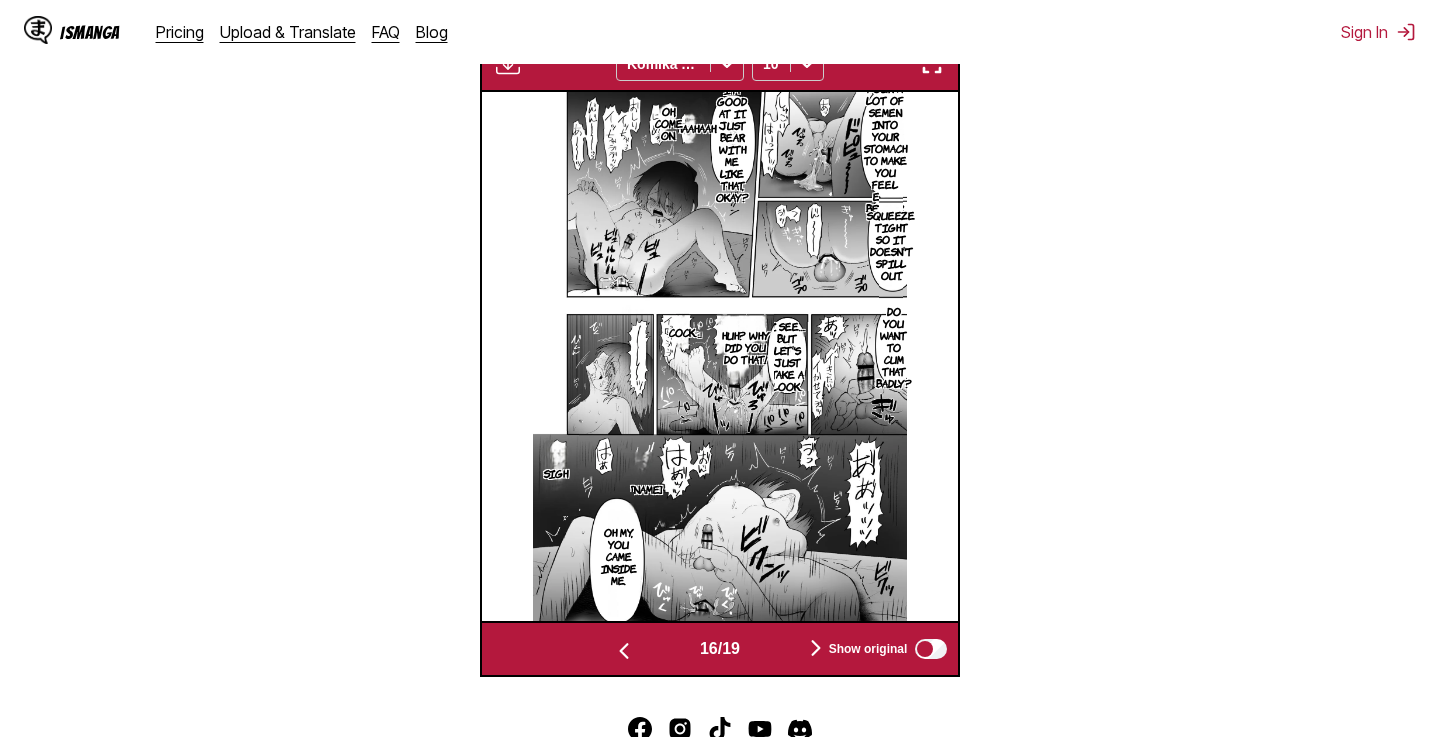 click on "Show original" at bounding box center (884, 649) 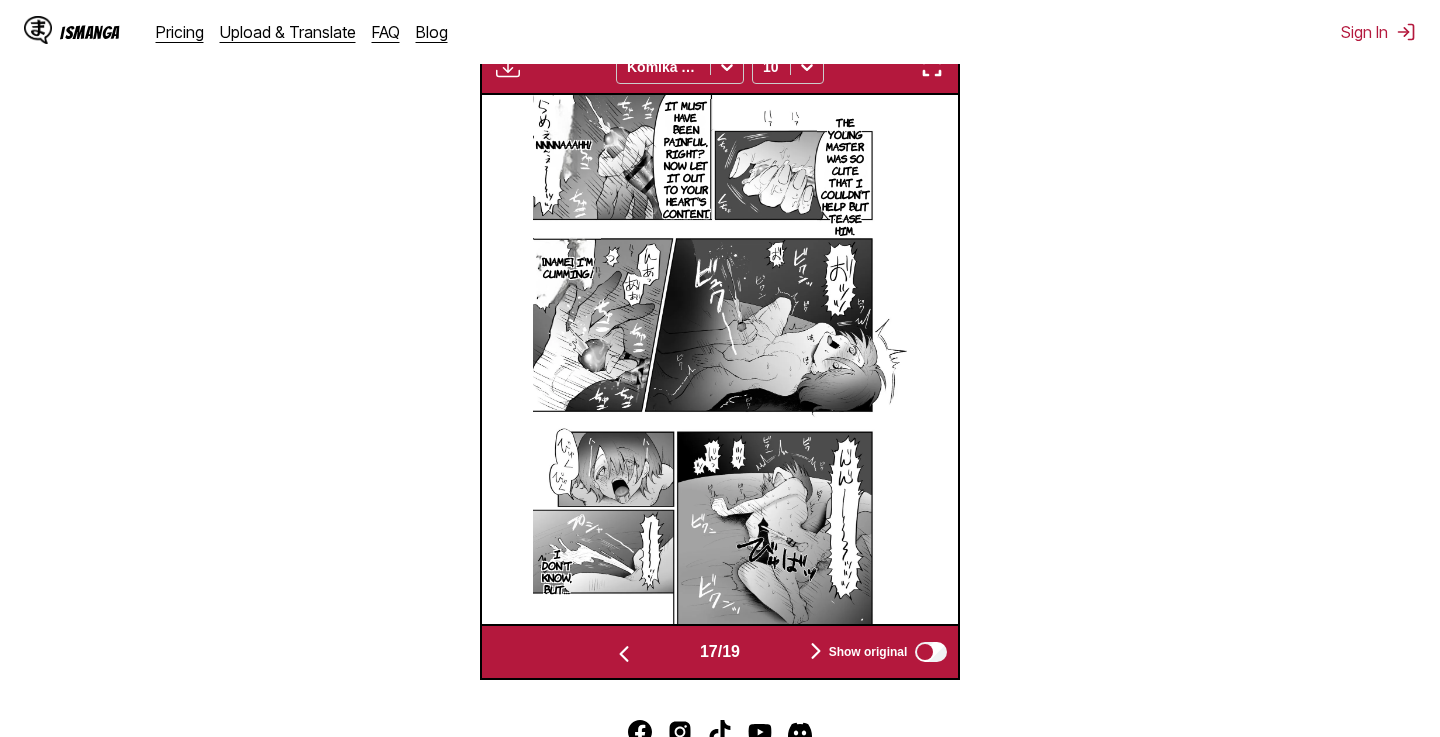 scroll, scrollTop: 633, scrollLeft: 0, axis: vertical 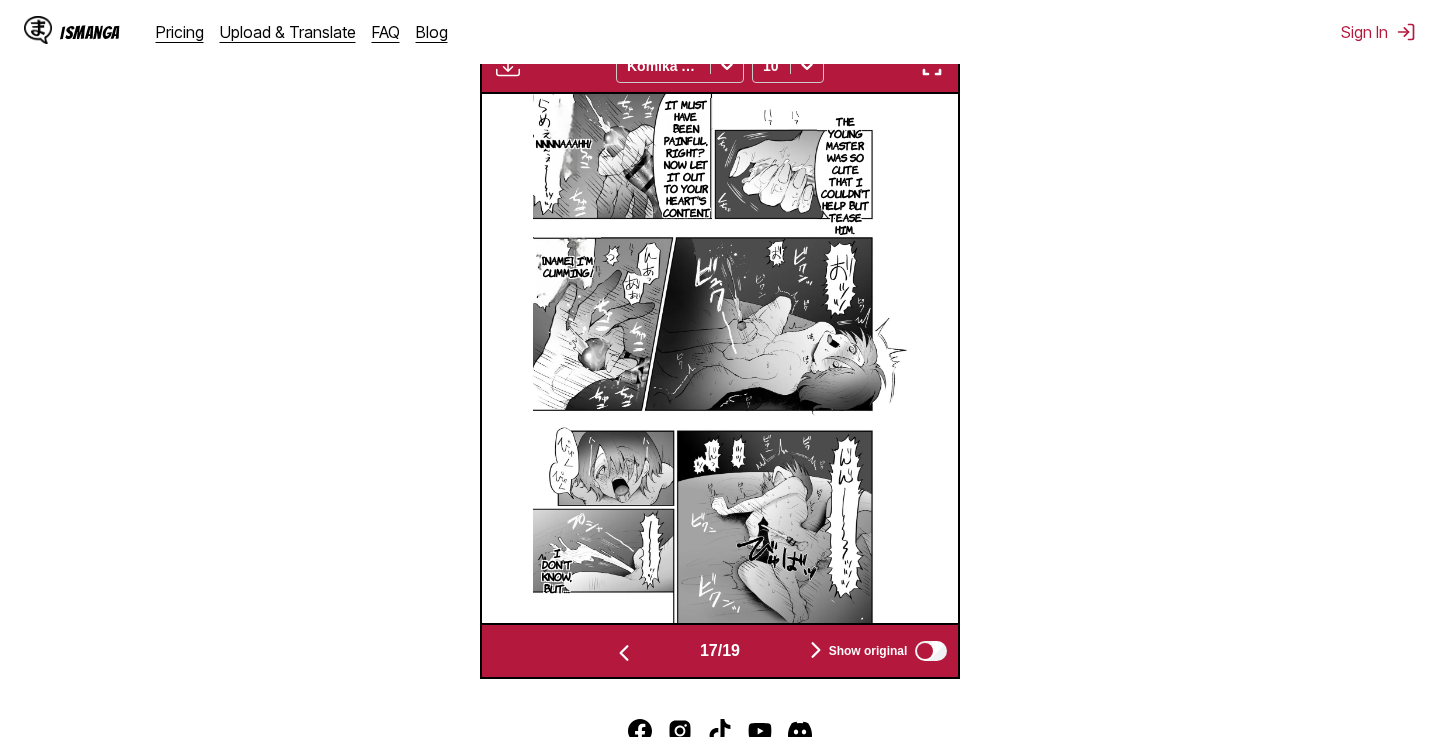 click at bounding box center (816, 650) 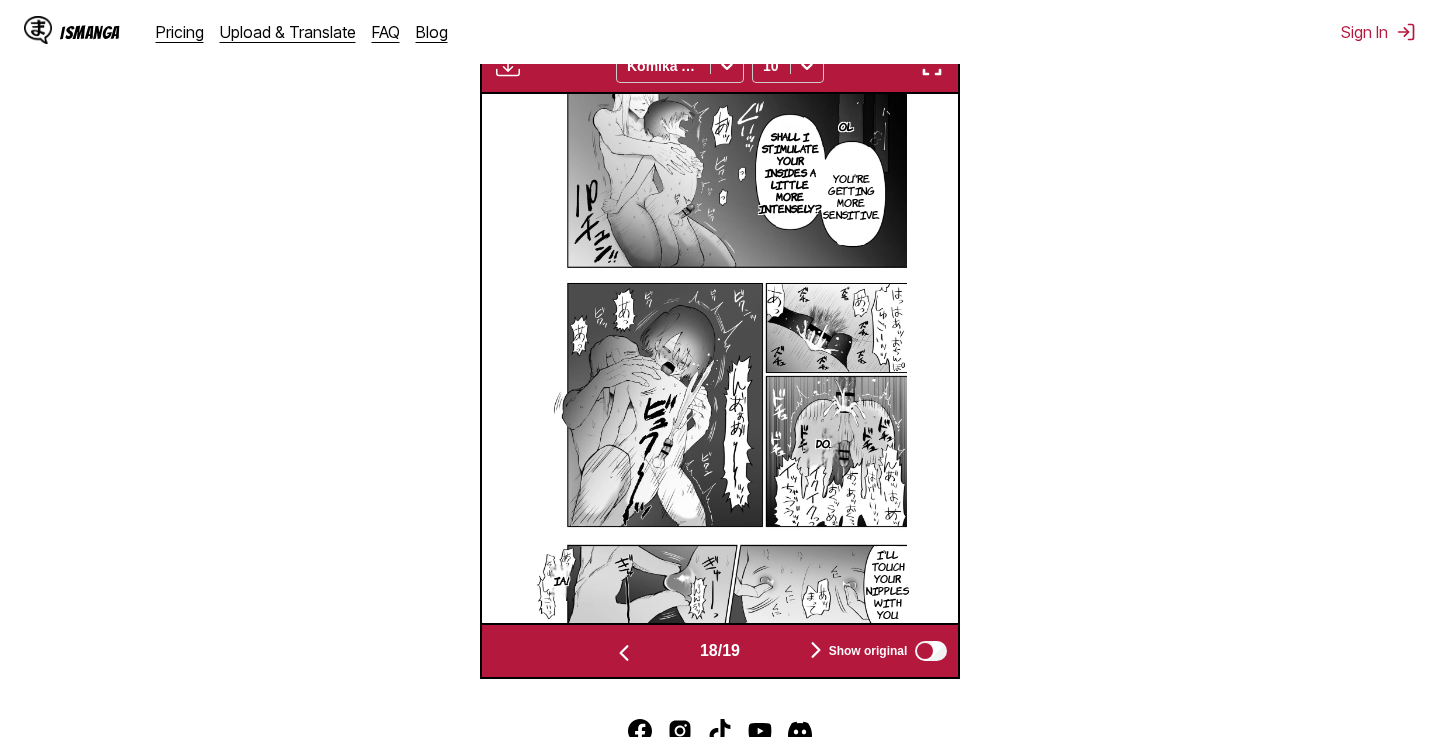 click on "Show original" at bounding box center (884, 651) 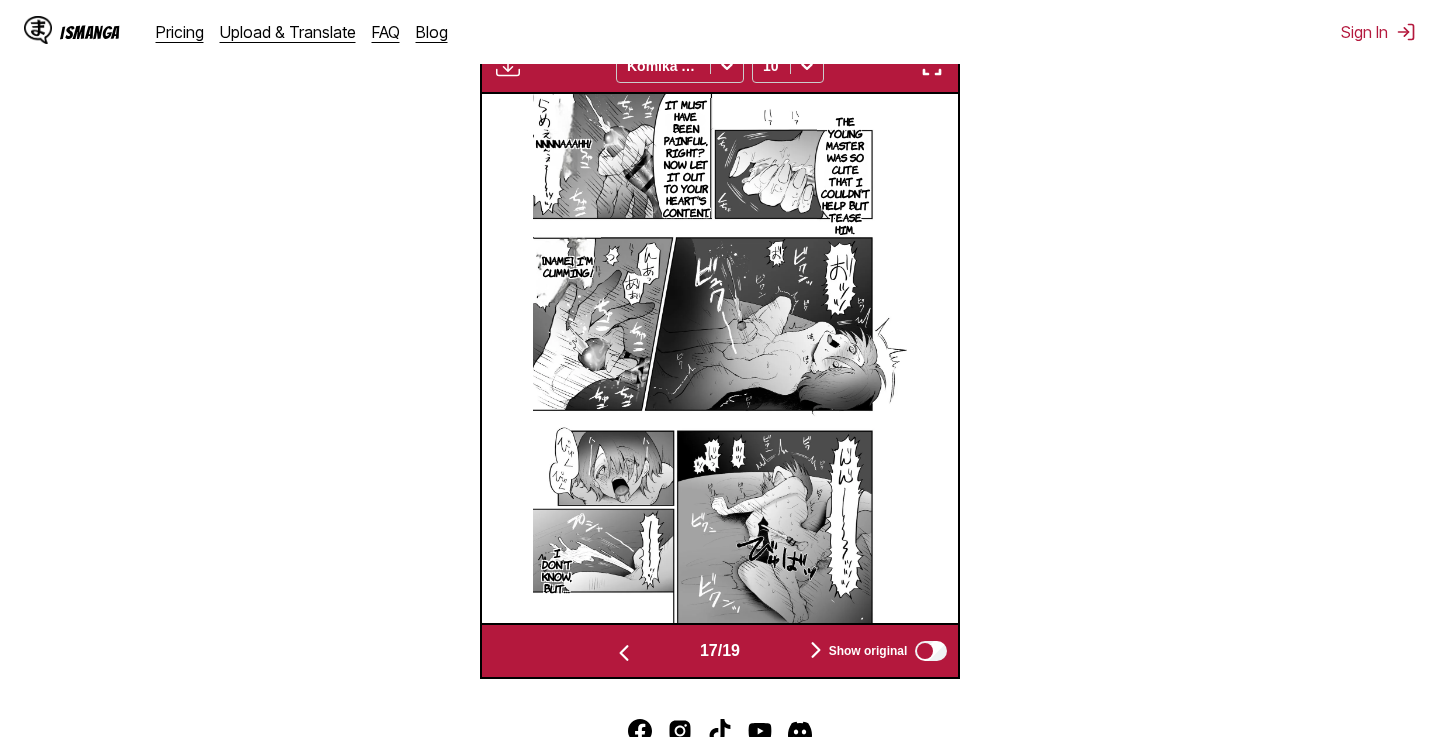 click at bounding box center [624, 651] 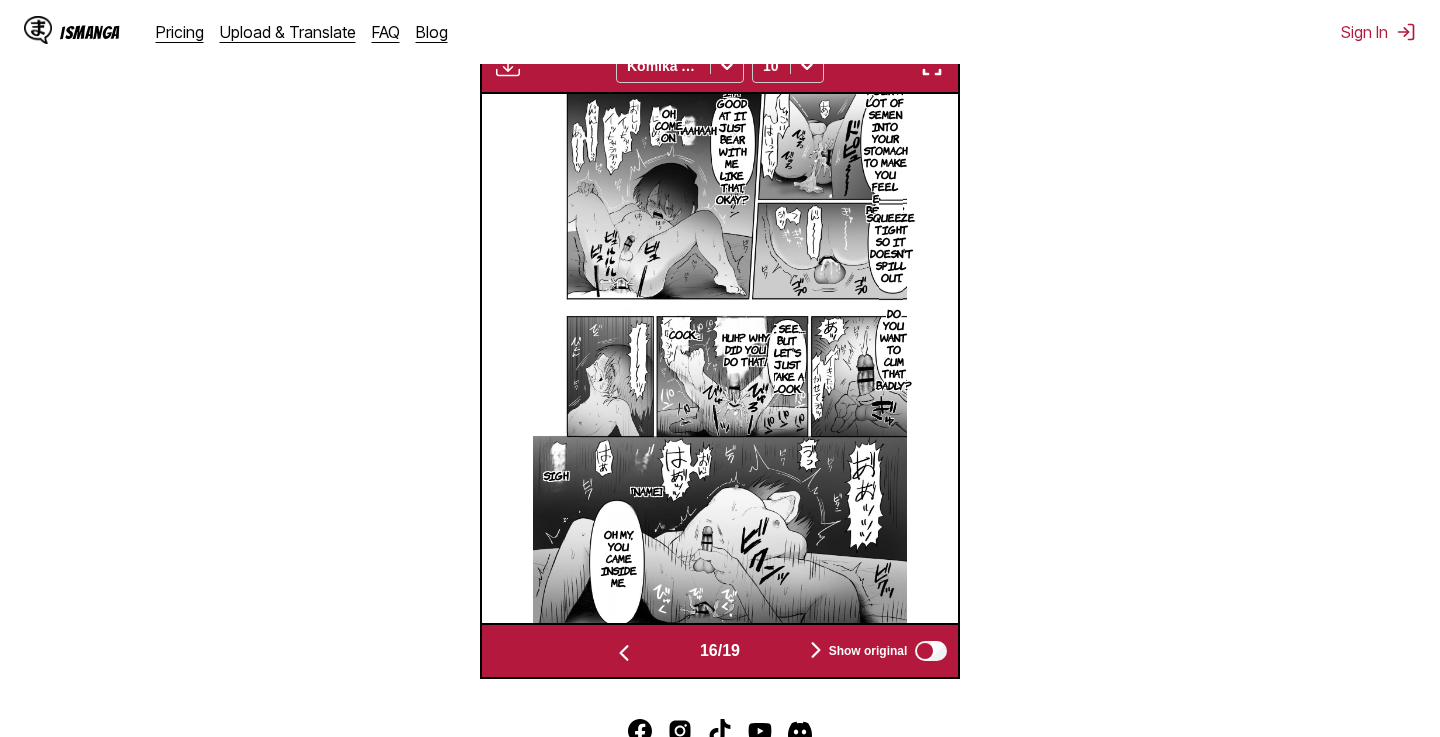 click at bounding box center (624, 651) 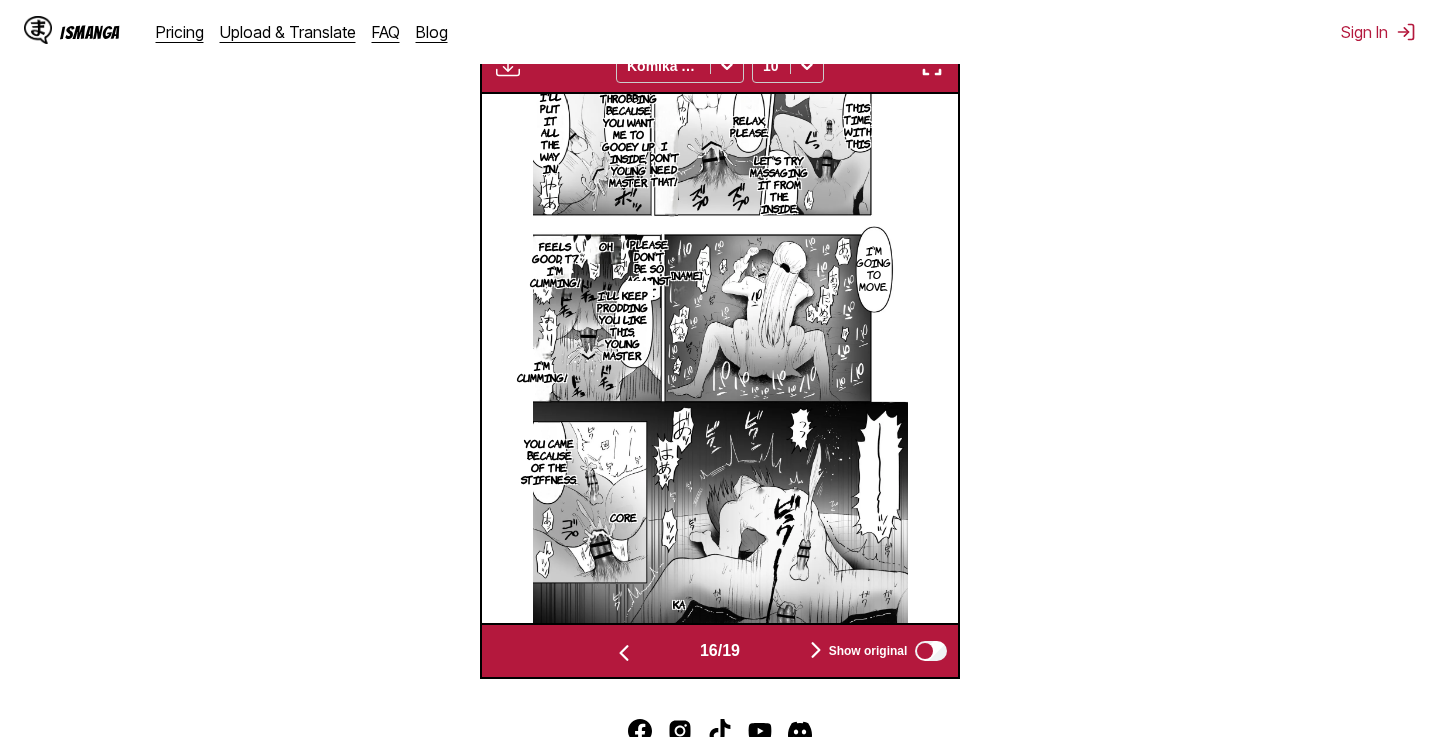 click at bounding box center (624, 651) 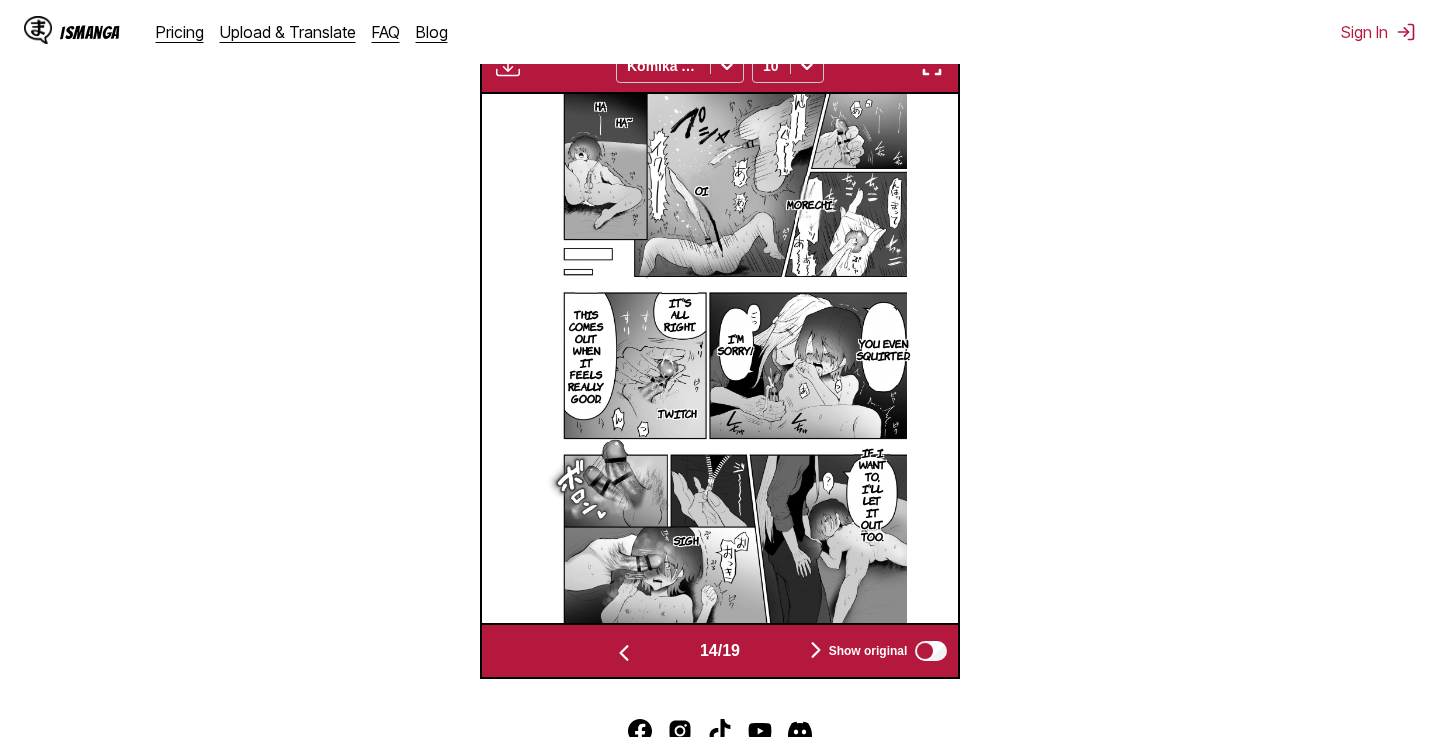 click at bounding box center [624, 651] 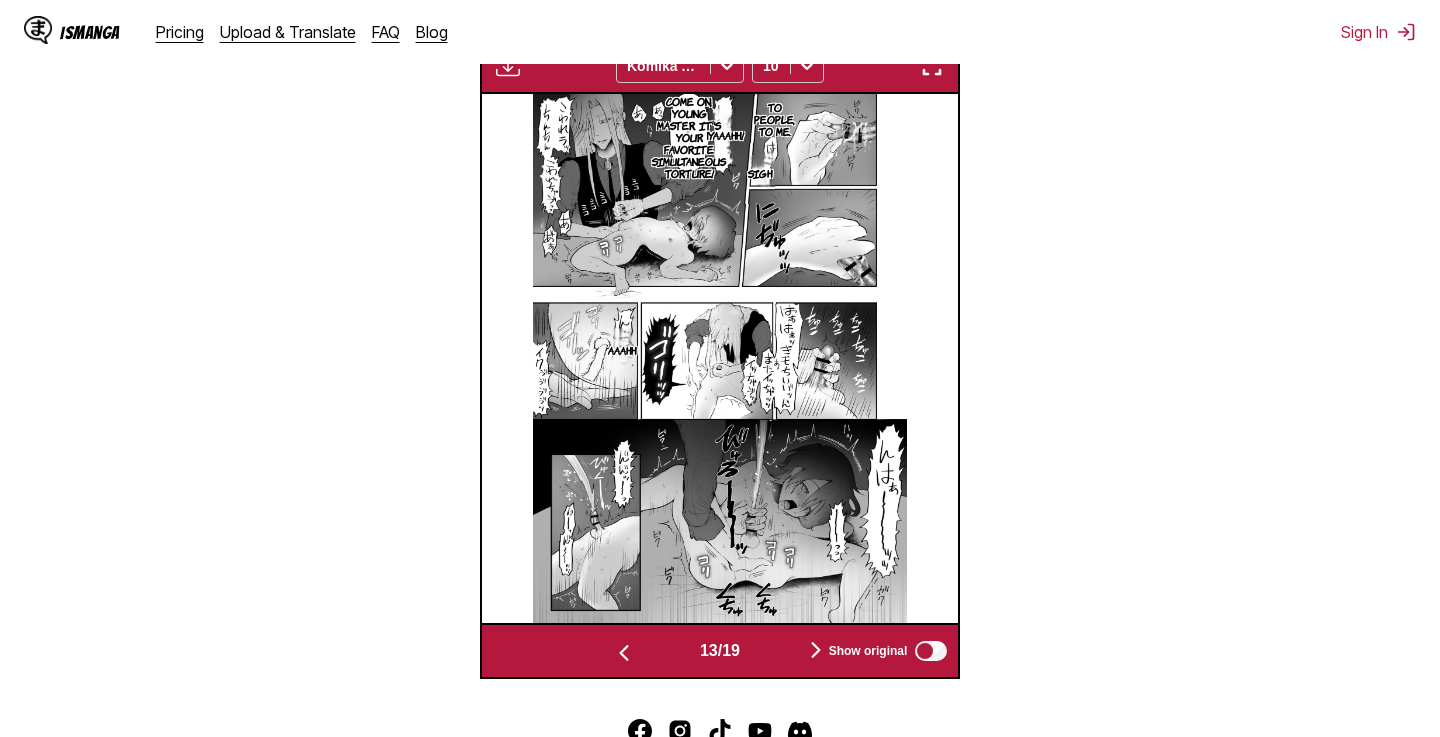 click at bounding box center (624, 651) 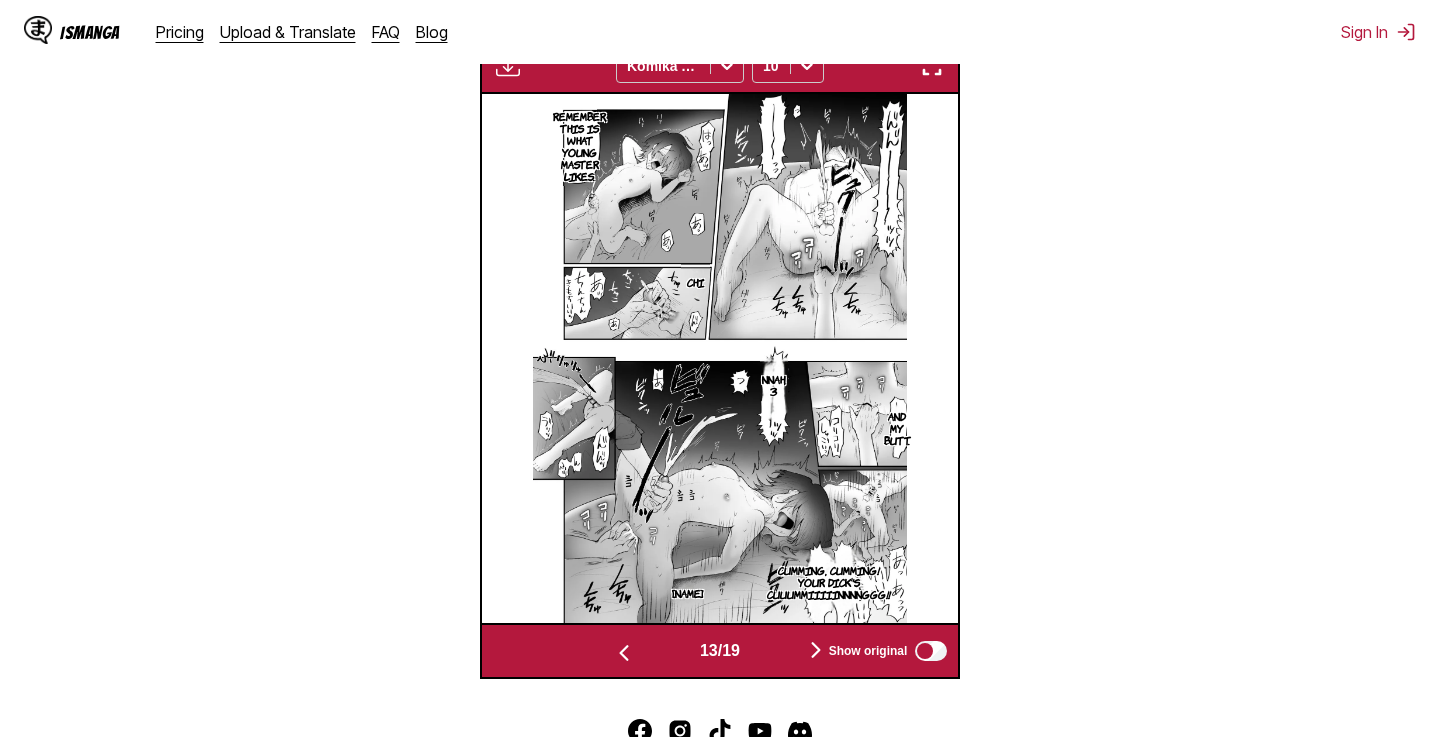 click at bounding box center [624, 651] 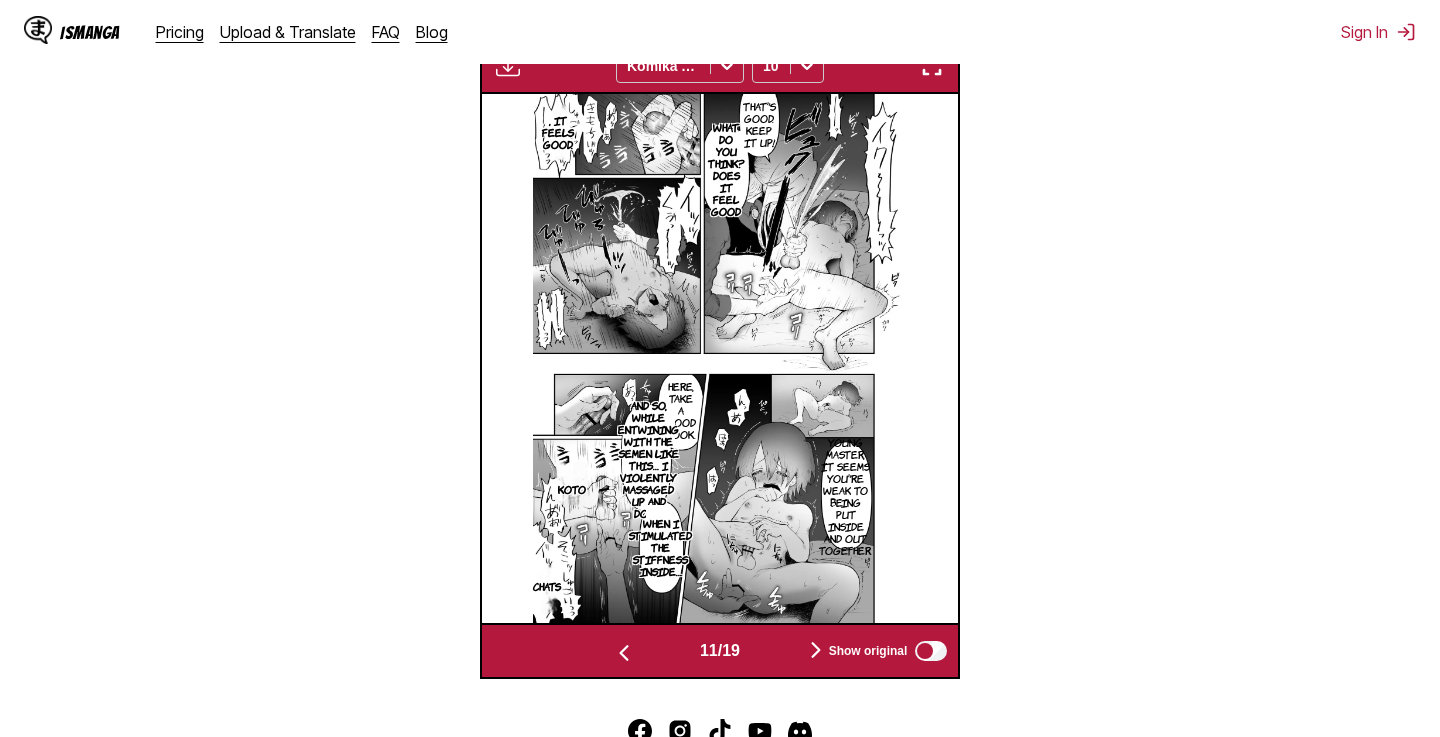 click at bounding box center [624, 653] 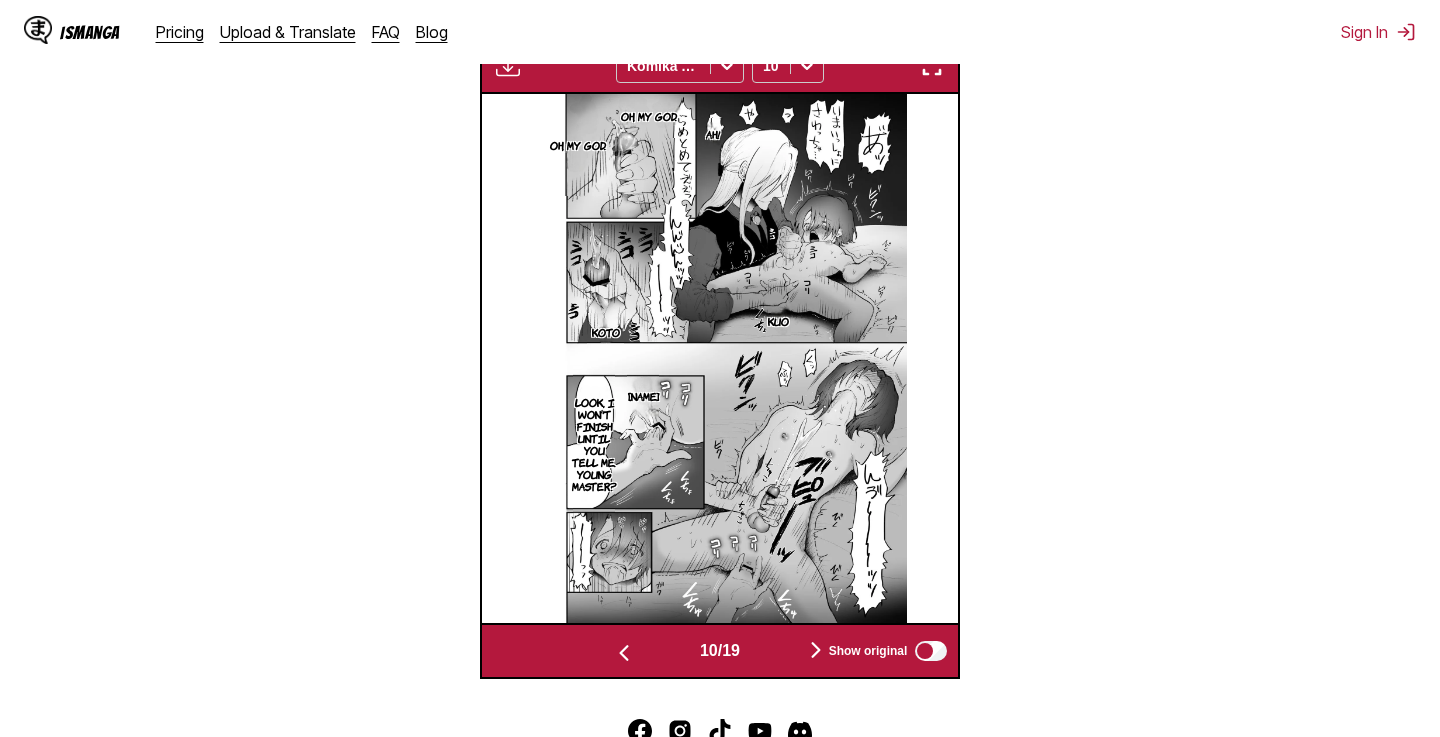 click at bounding box center (624, 653) 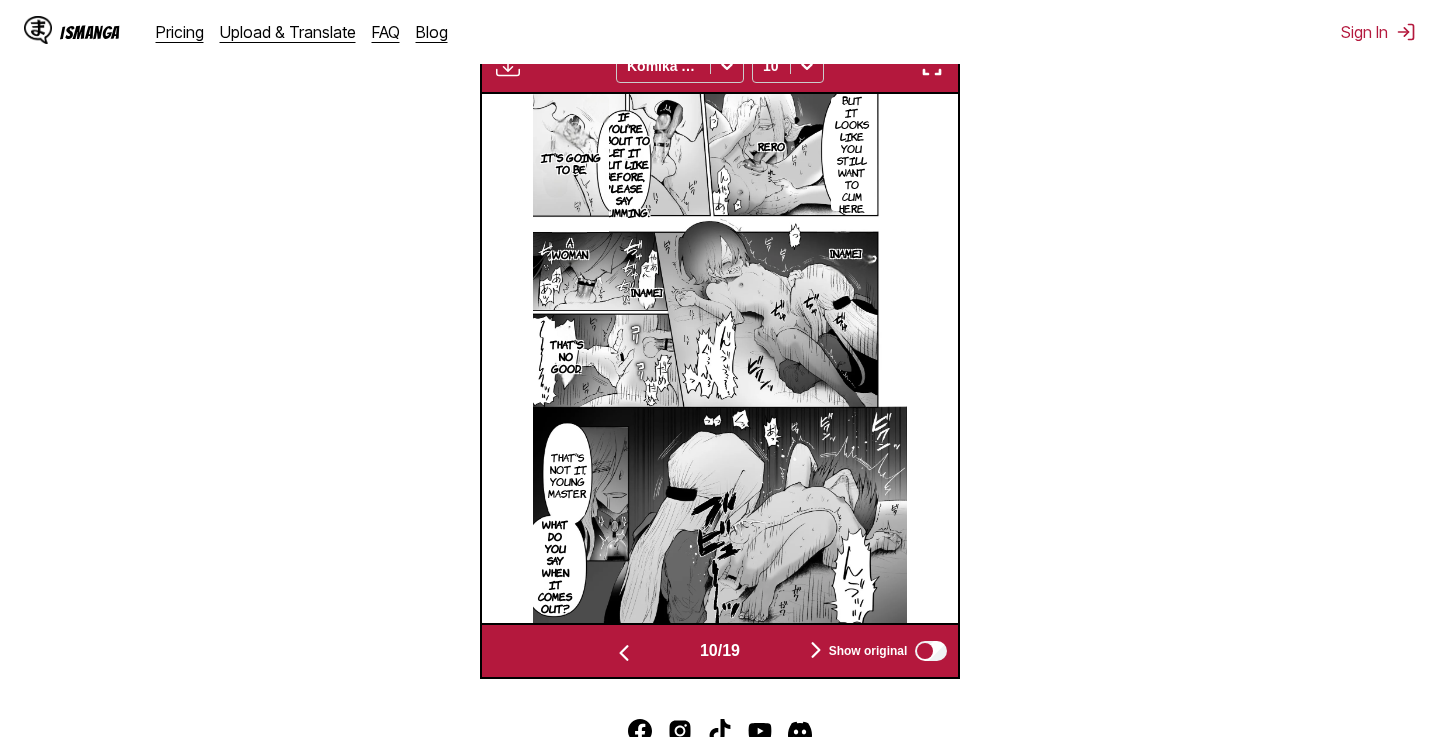 click at bounding box center (624, 653) 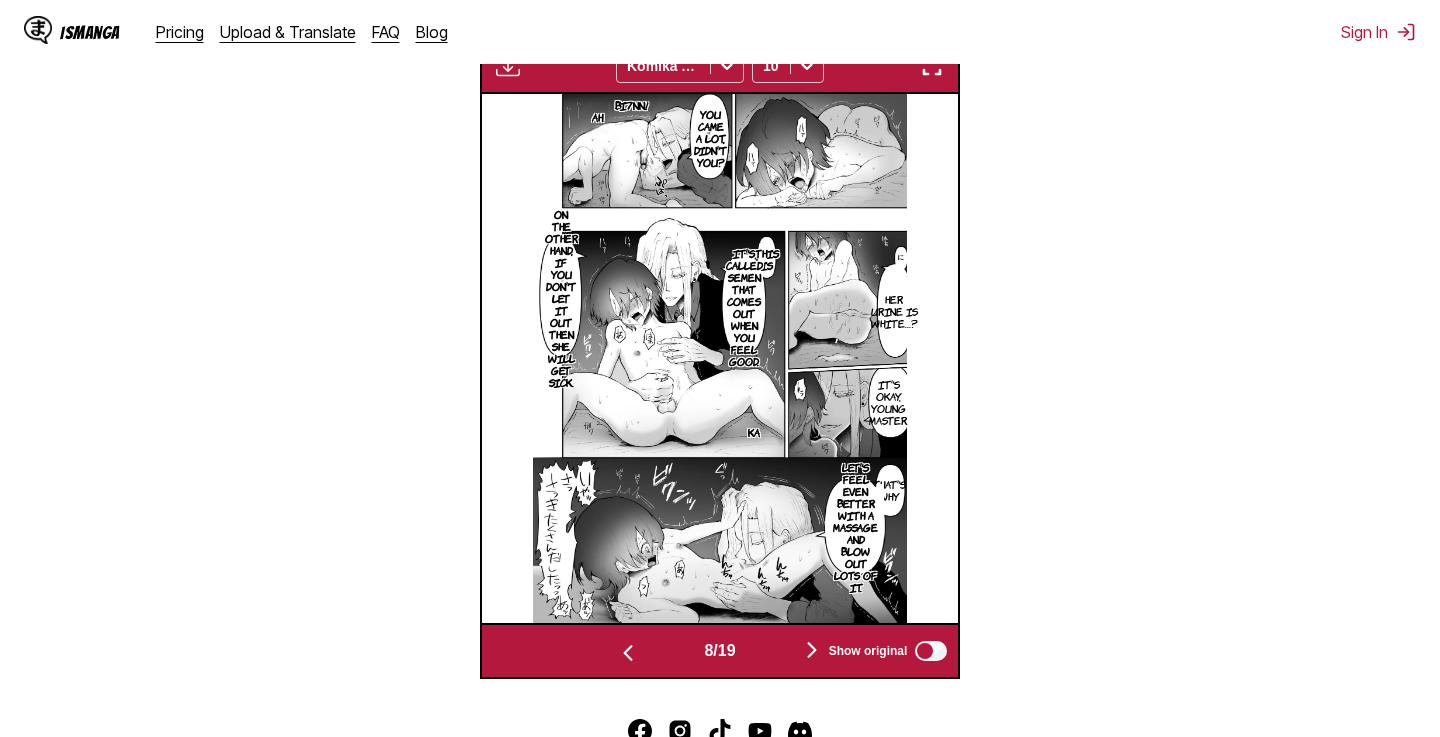 click at bounding box center (628, 653) 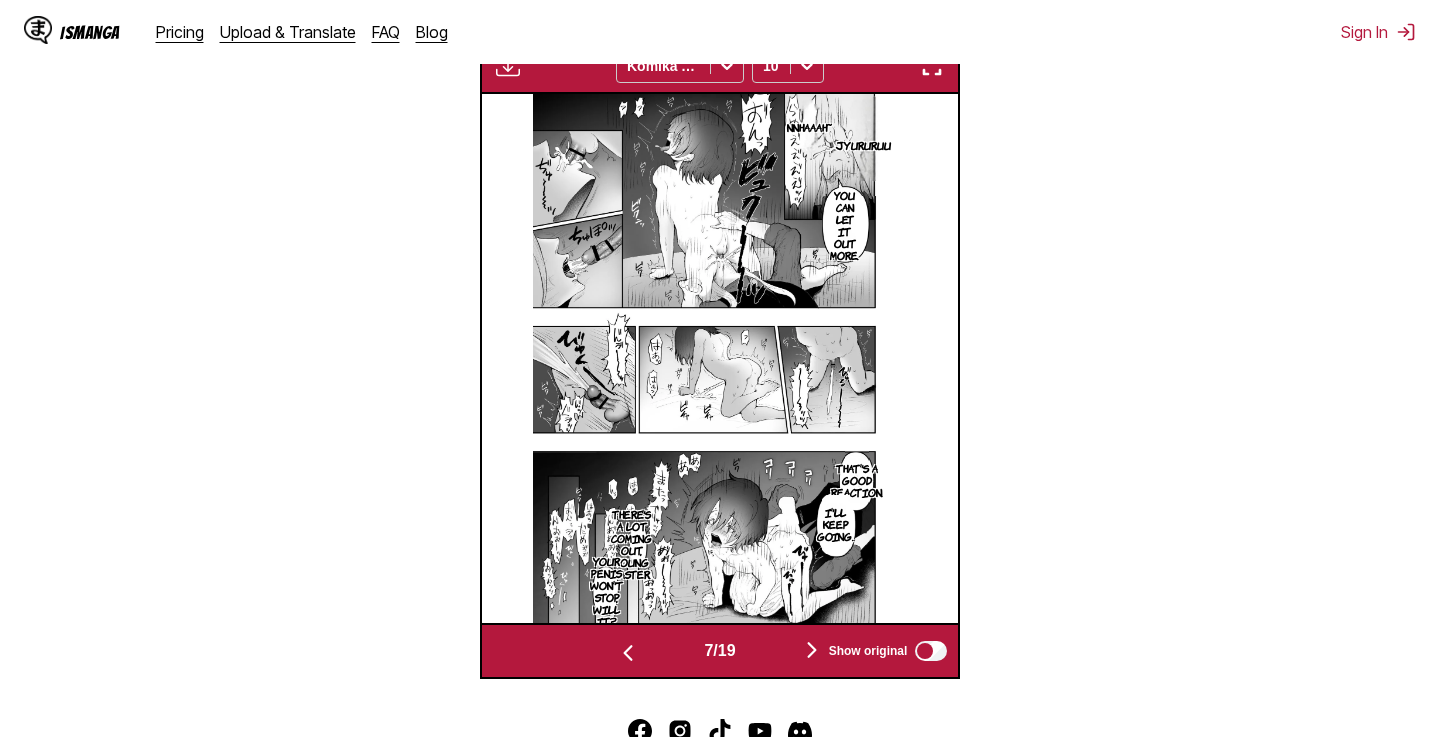 click at bounding box center (628, 653) 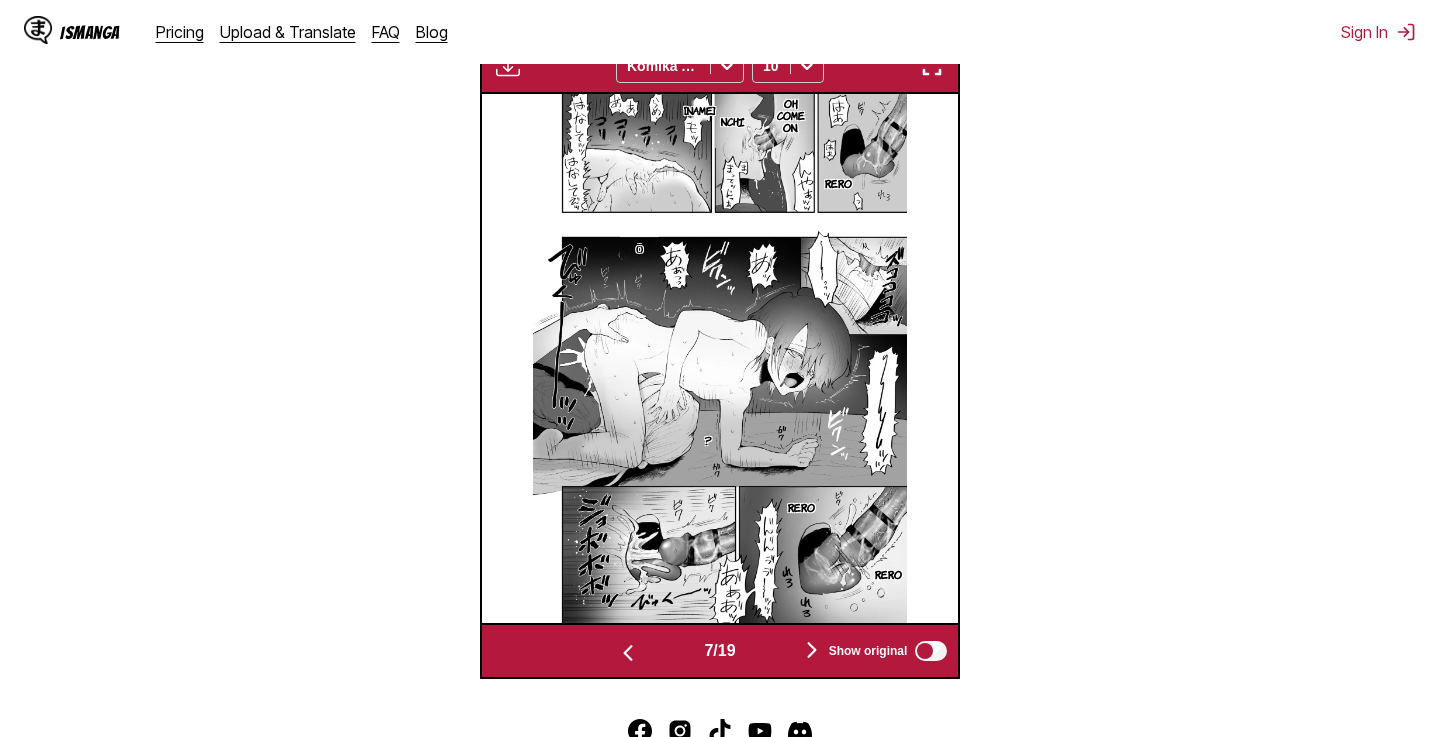 click at bounding box center (628, 653) 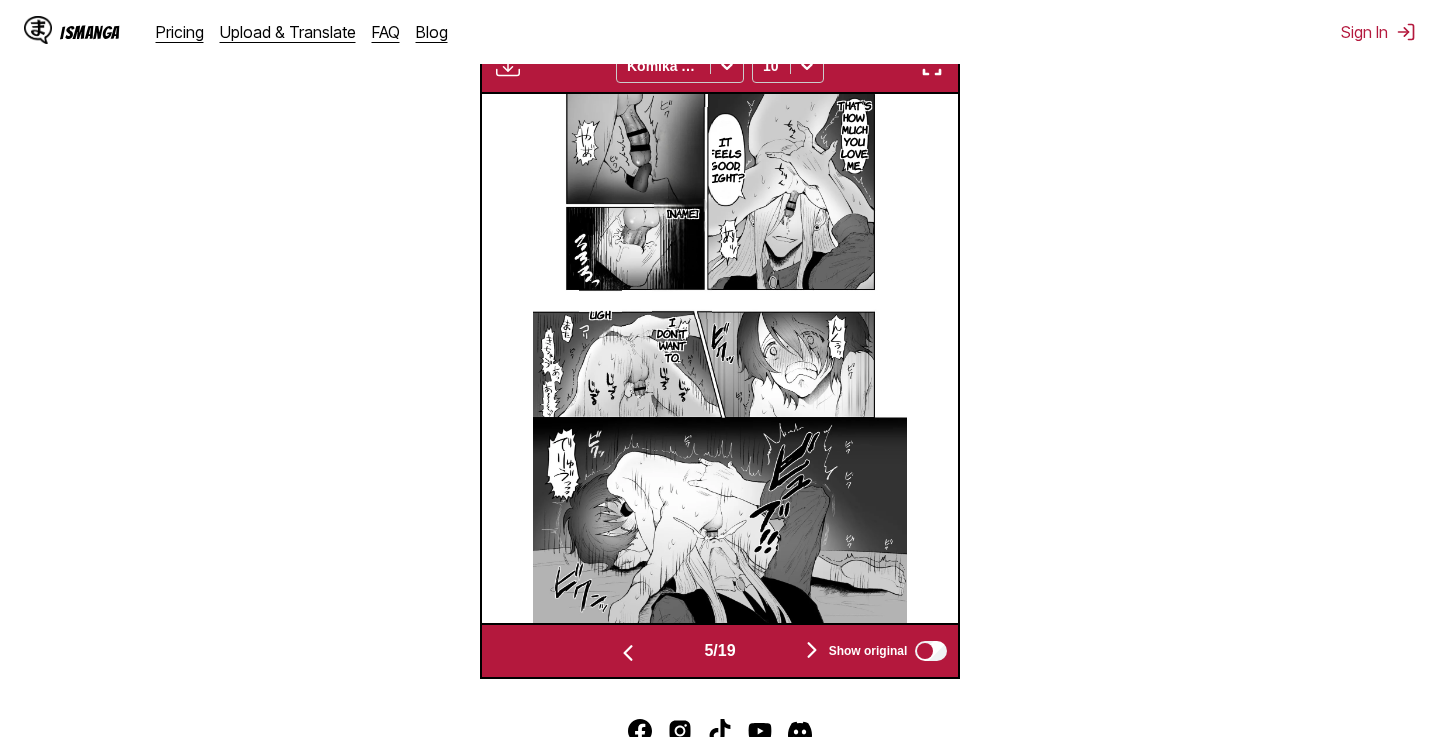 click at bounding box center [628, 653] 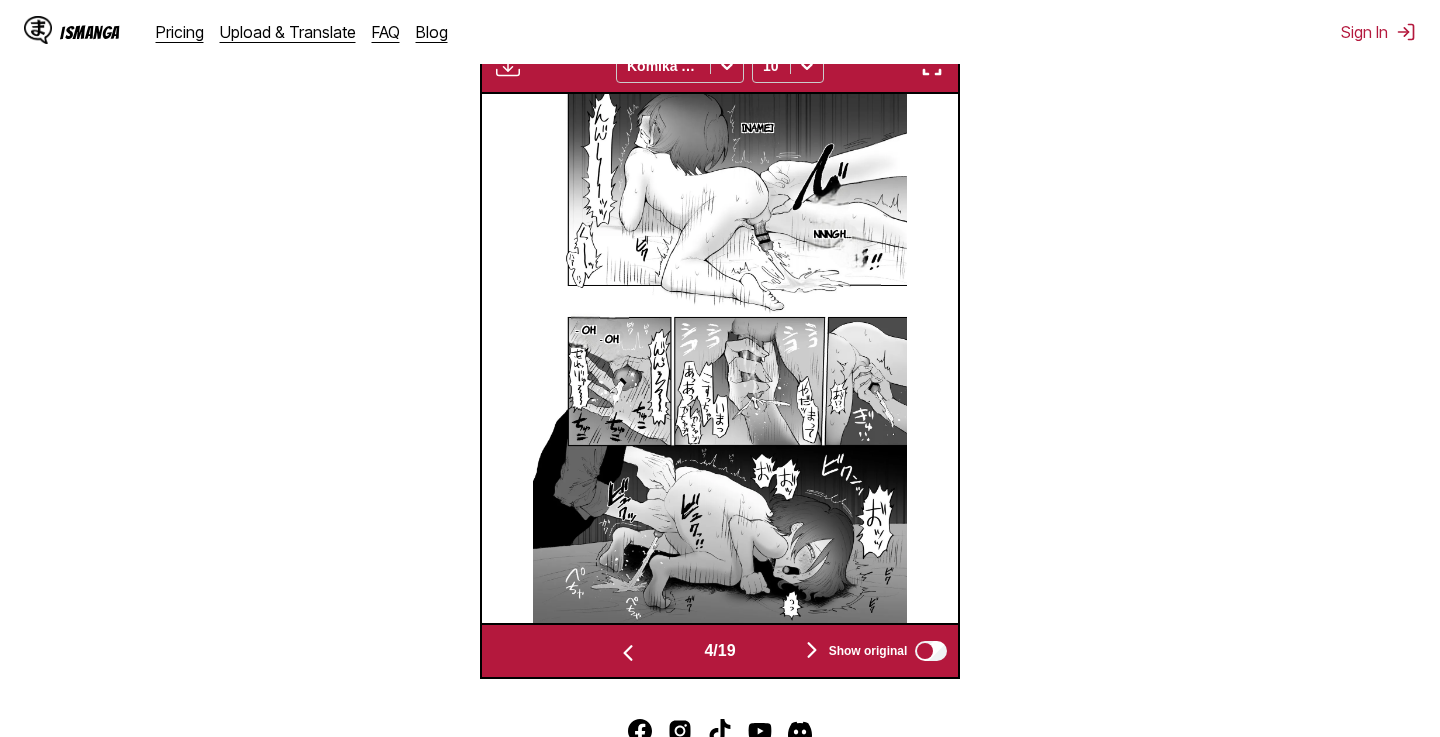 click at bounding box center [628, 653] 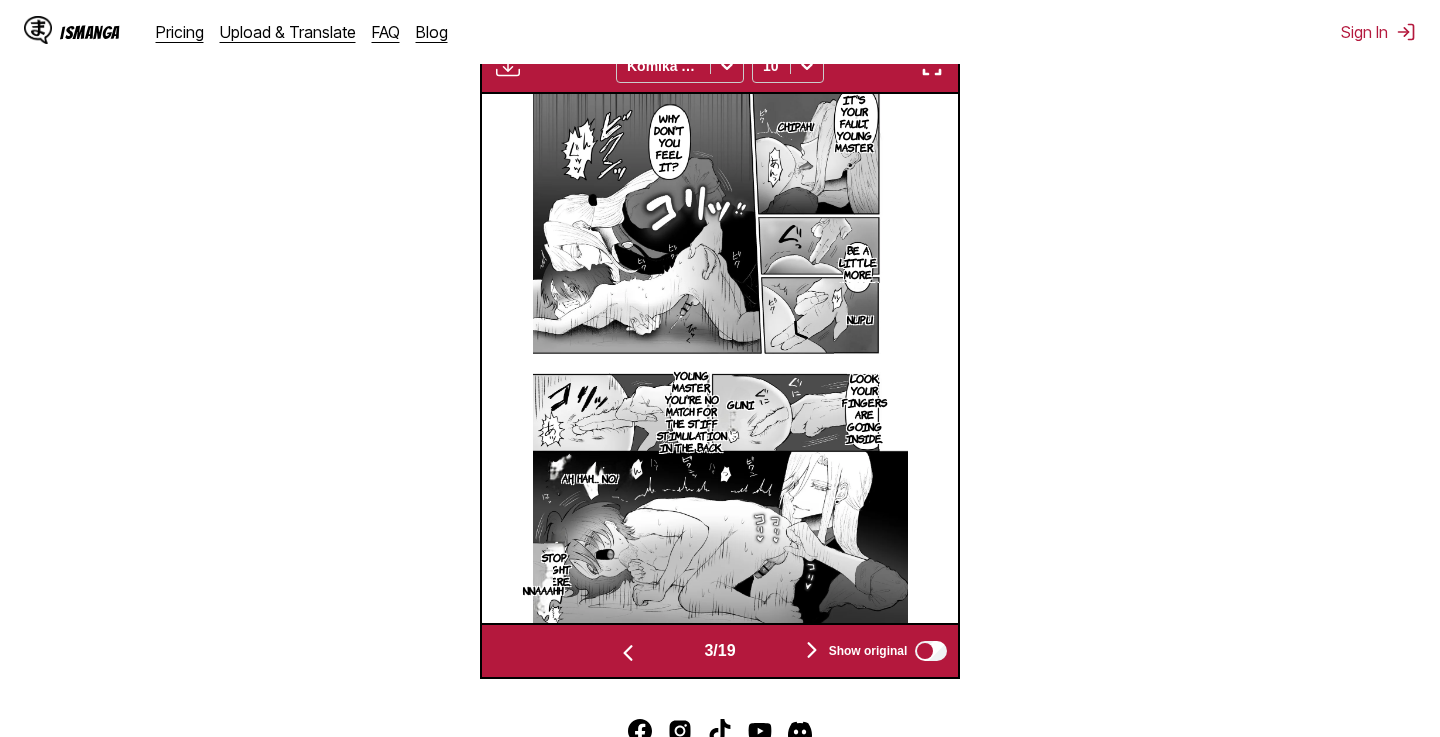 click at bounding box center [628, 653] 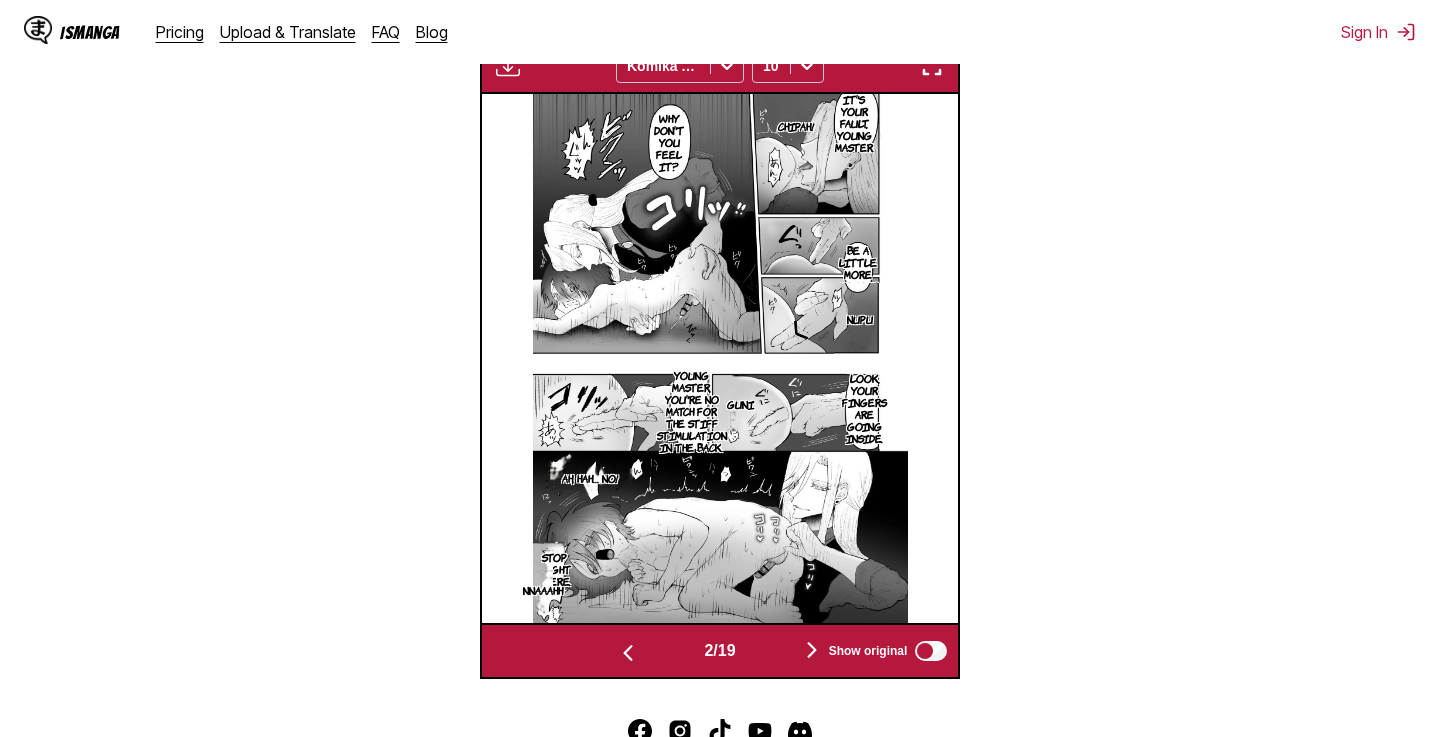 scroll, scrollTop: 0, scrollLeft: 477, axis: horizontal 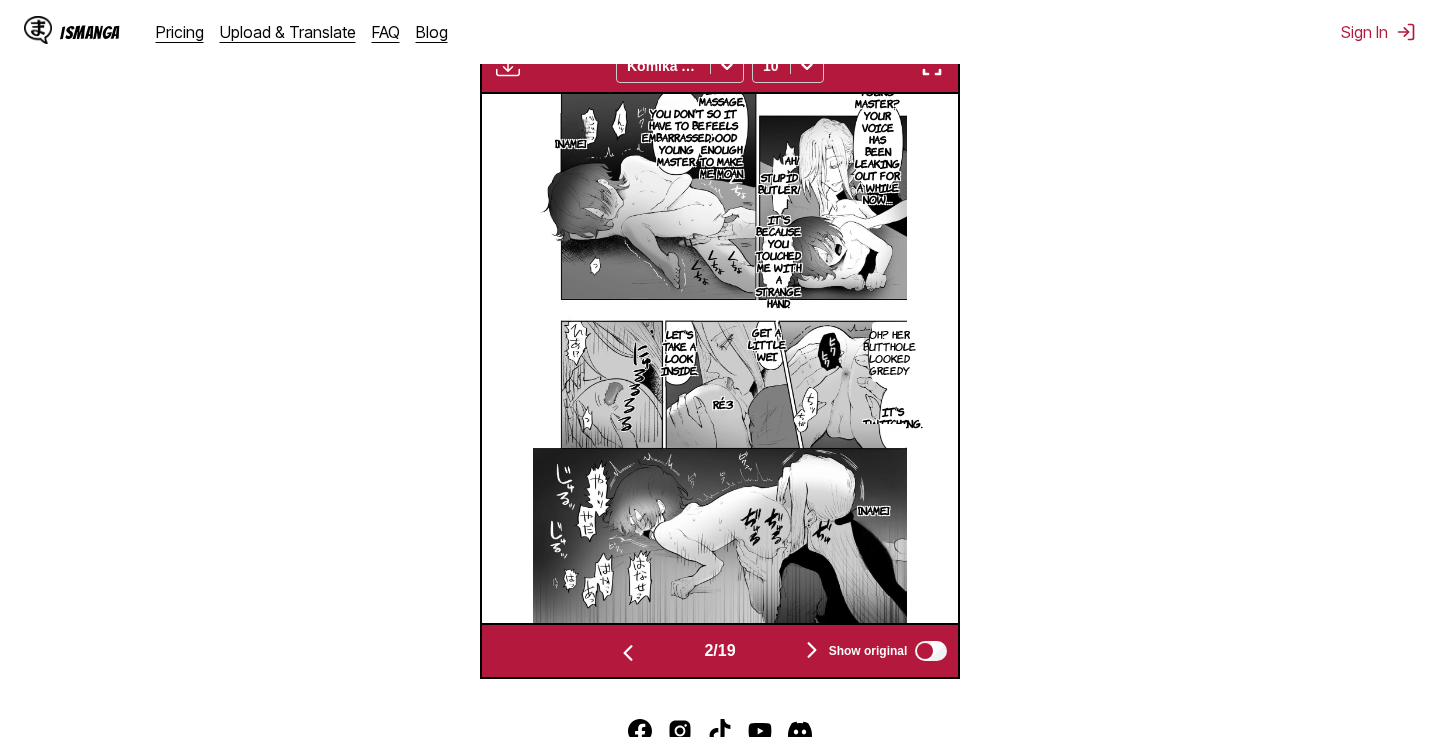 click at bounding box center [628, 653] 